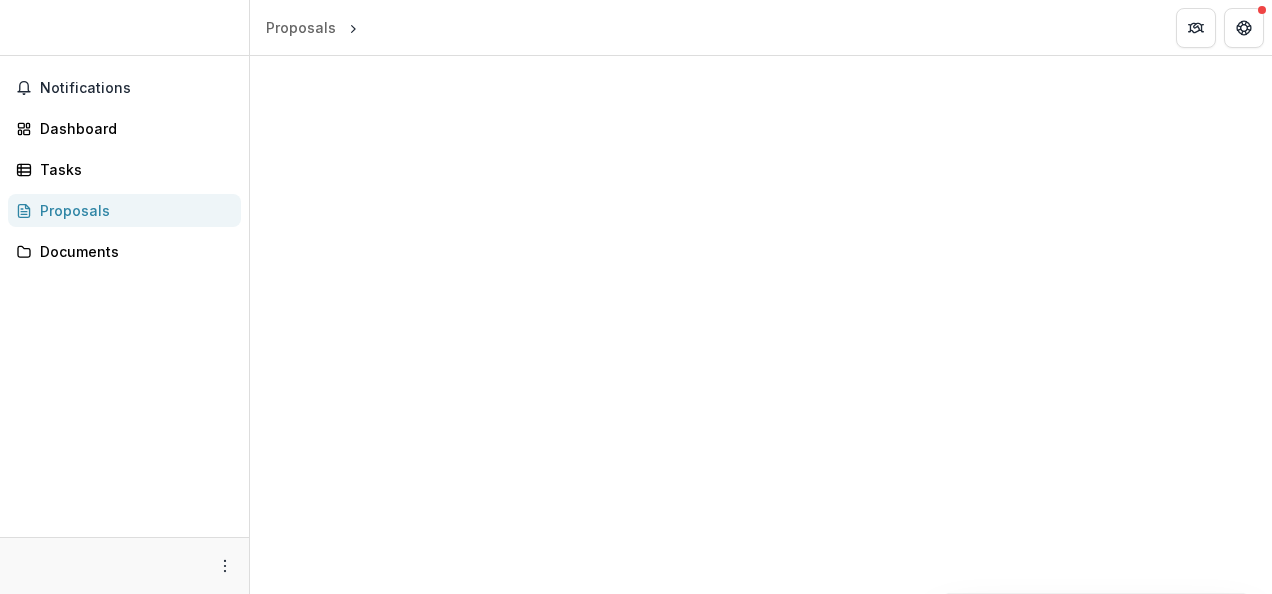 scroll, scrollTop: 0, scrollLeft: 0, axis: both 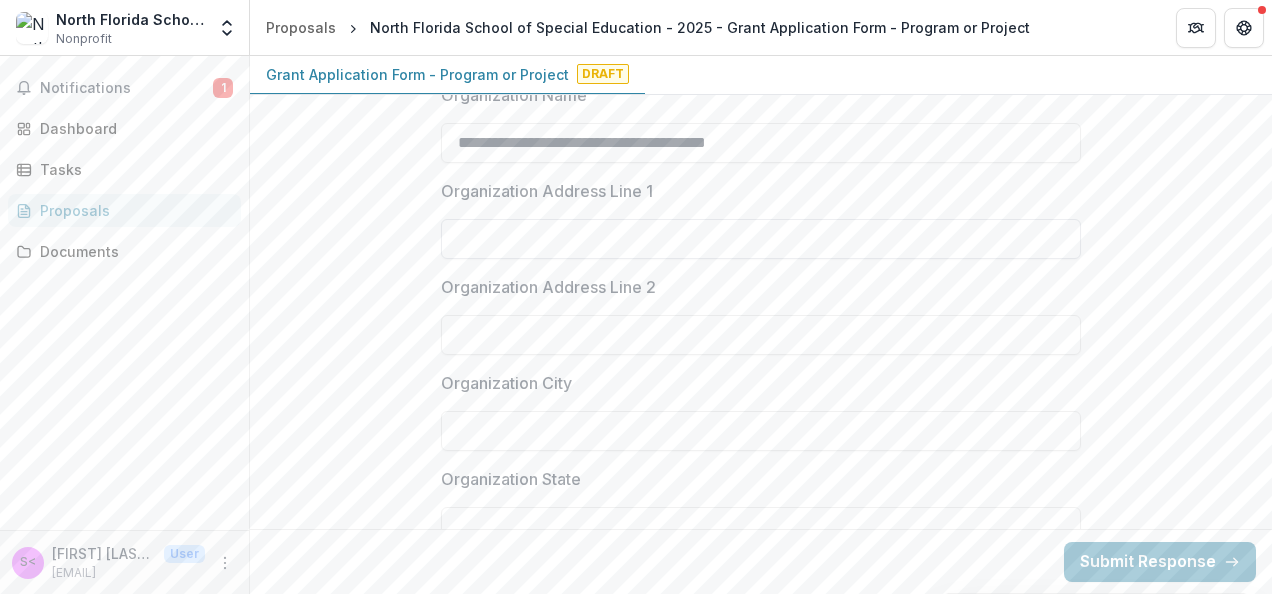 click on "Organization Address Line 1" at bounding box center (761, 239) 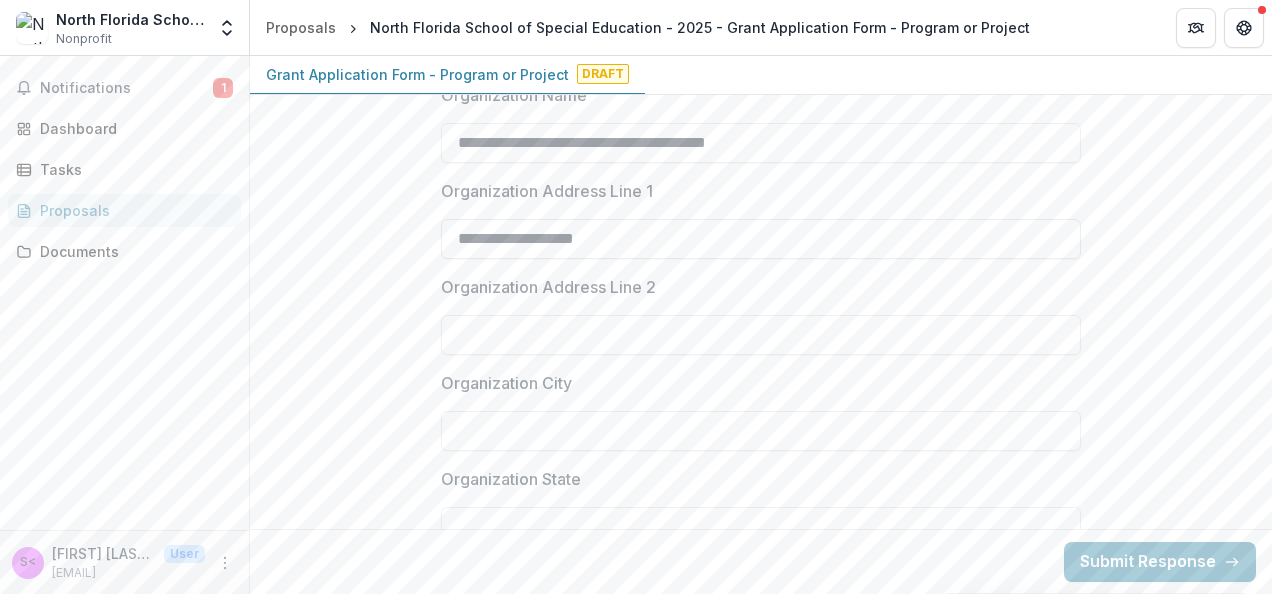 type on "**********" 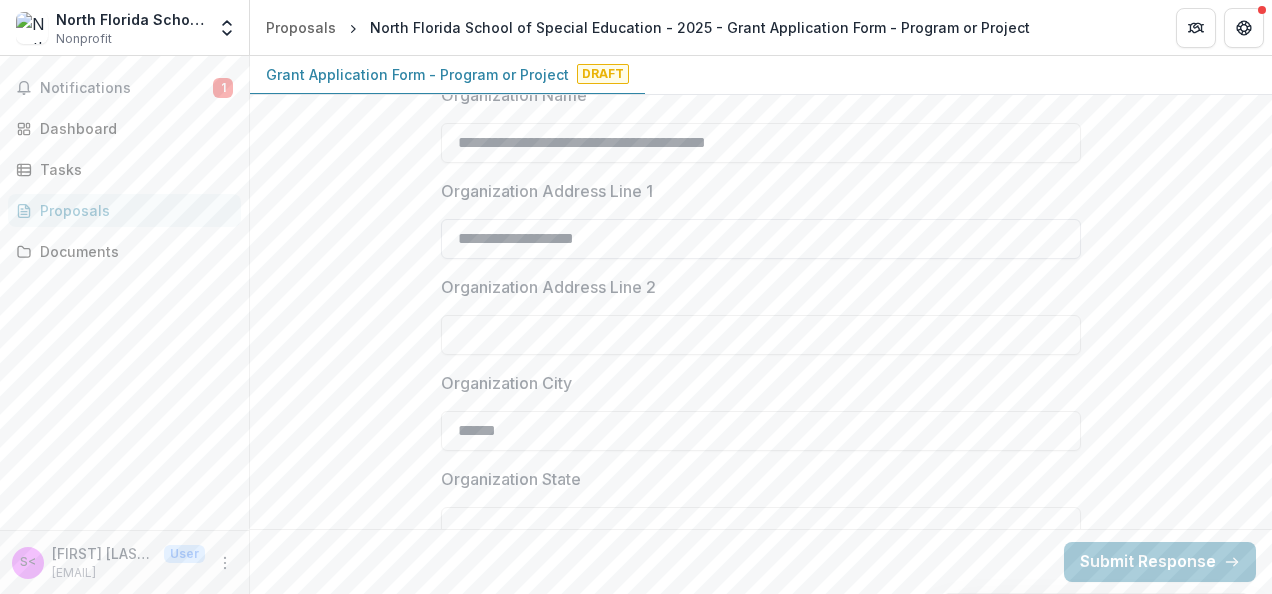 type on "**********" 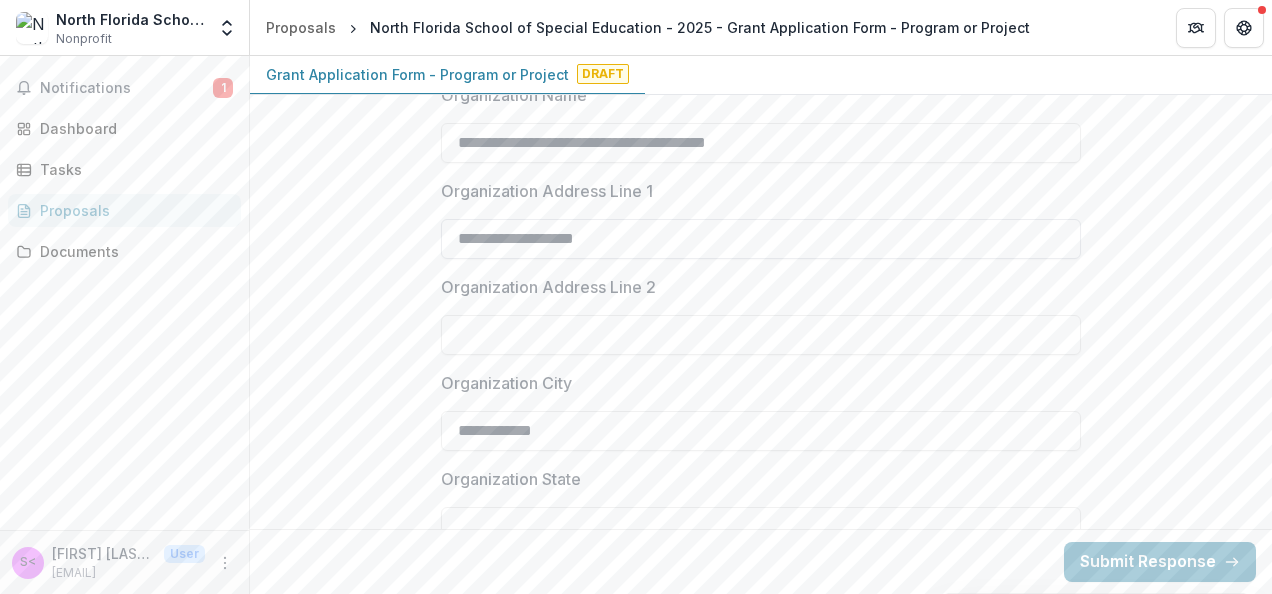 type on "**********" 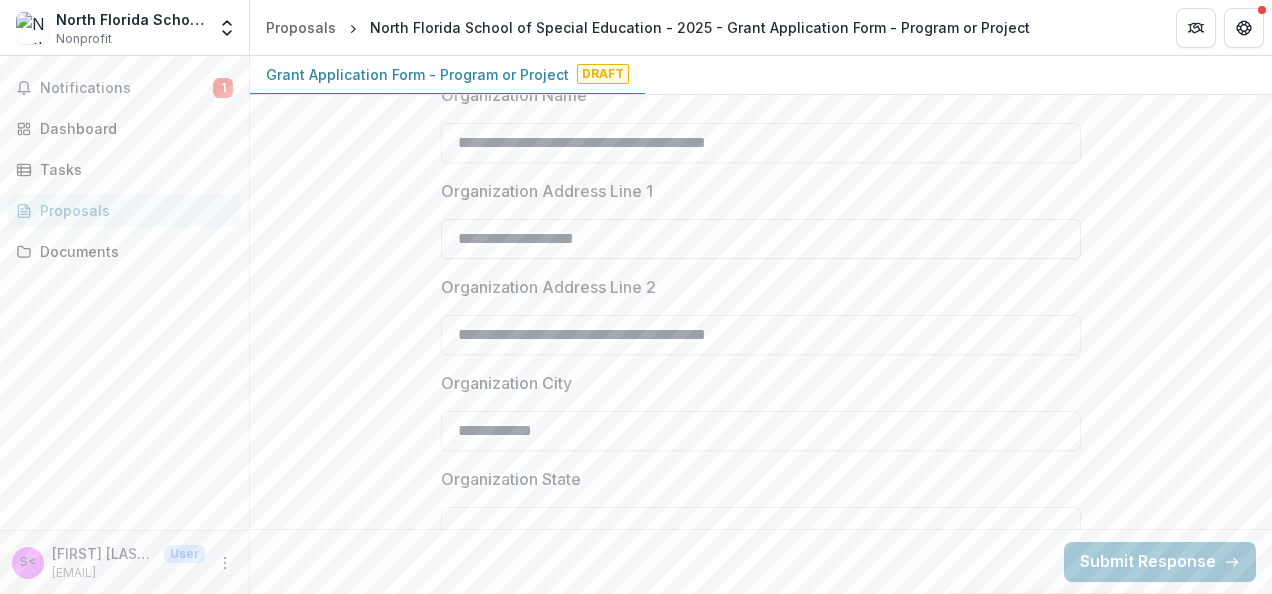 type on "**" 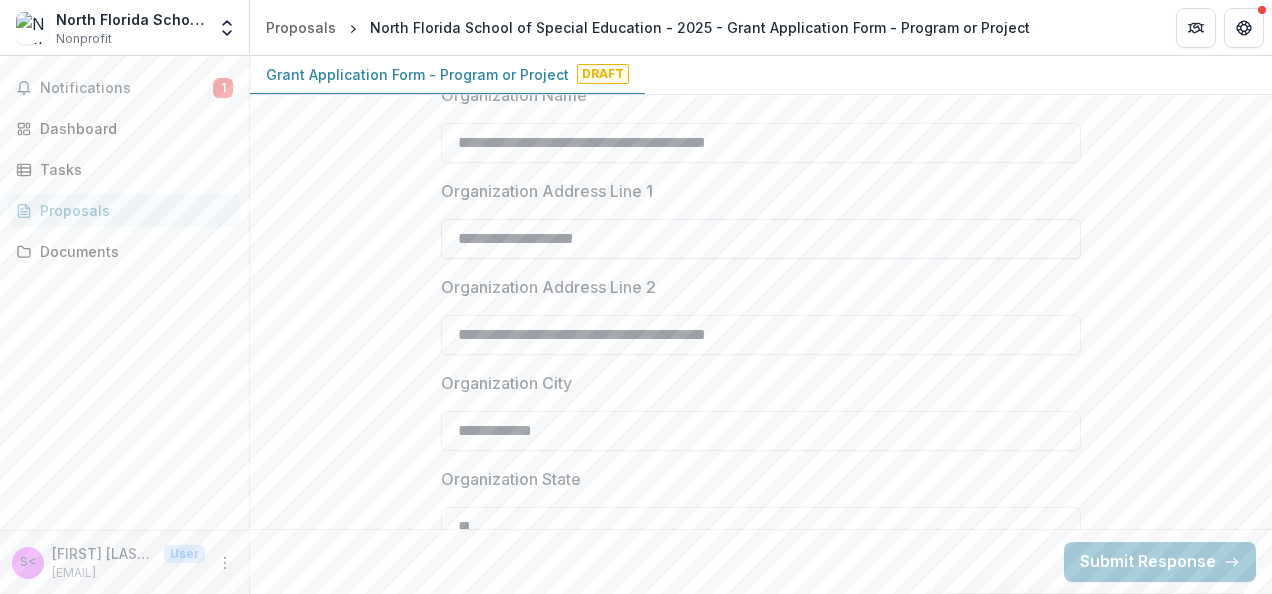 type on "*****" 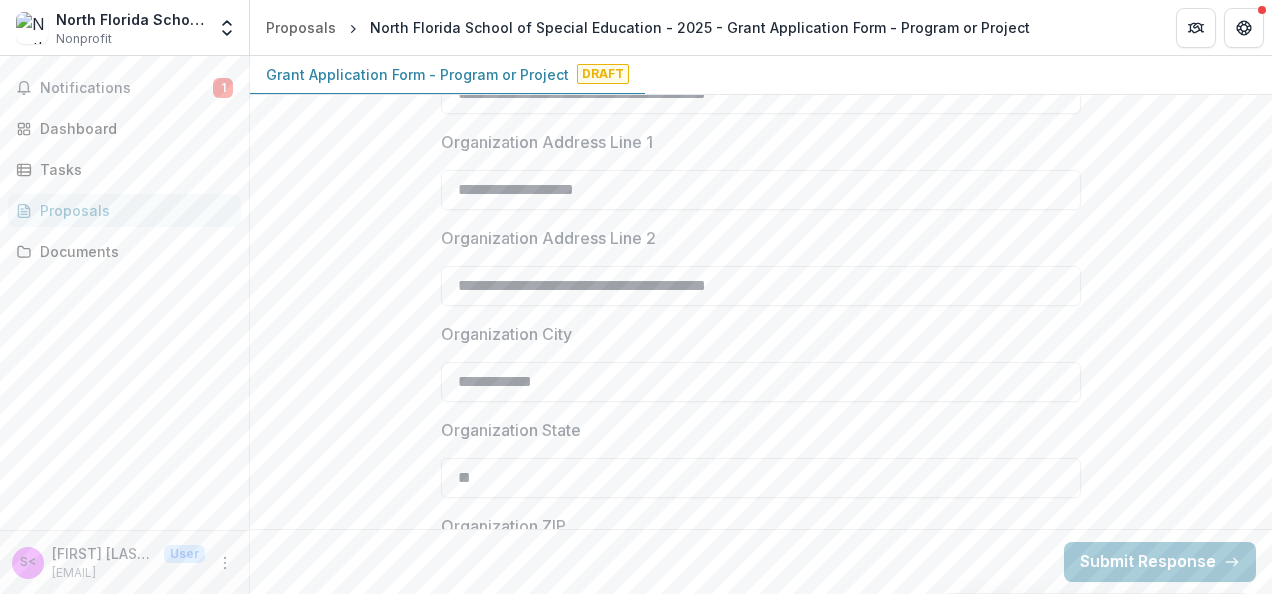 scroll, scrollTop: 719, scrollLeft: 0, axis: vertical 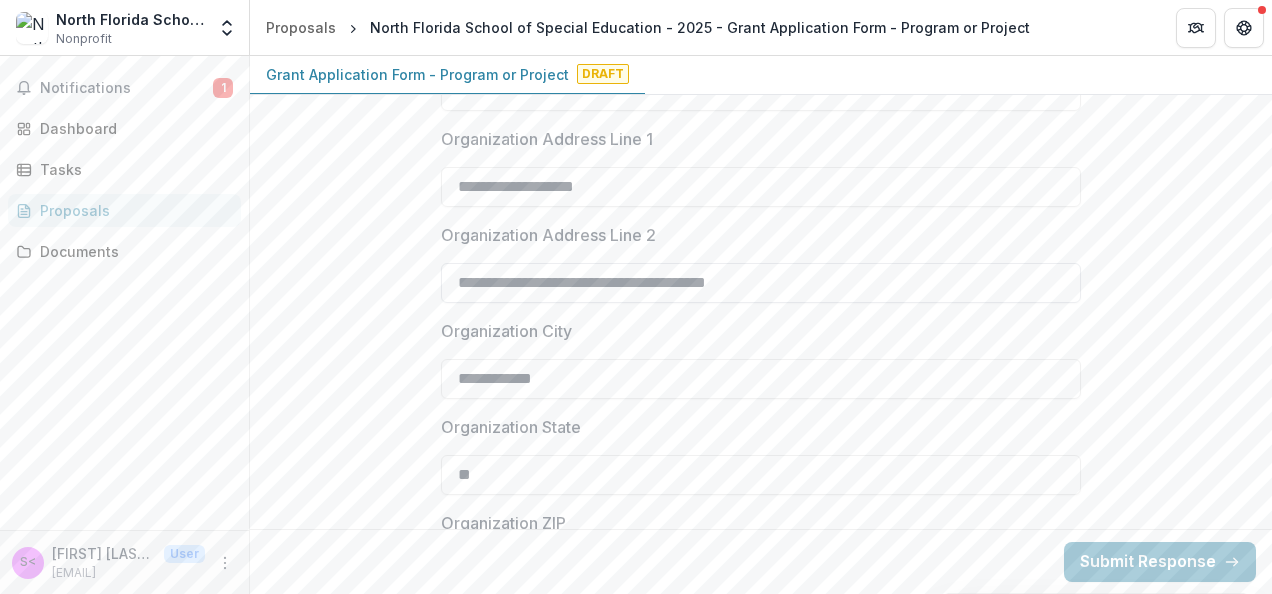 click on "**********" at bounding box center [761, 283] 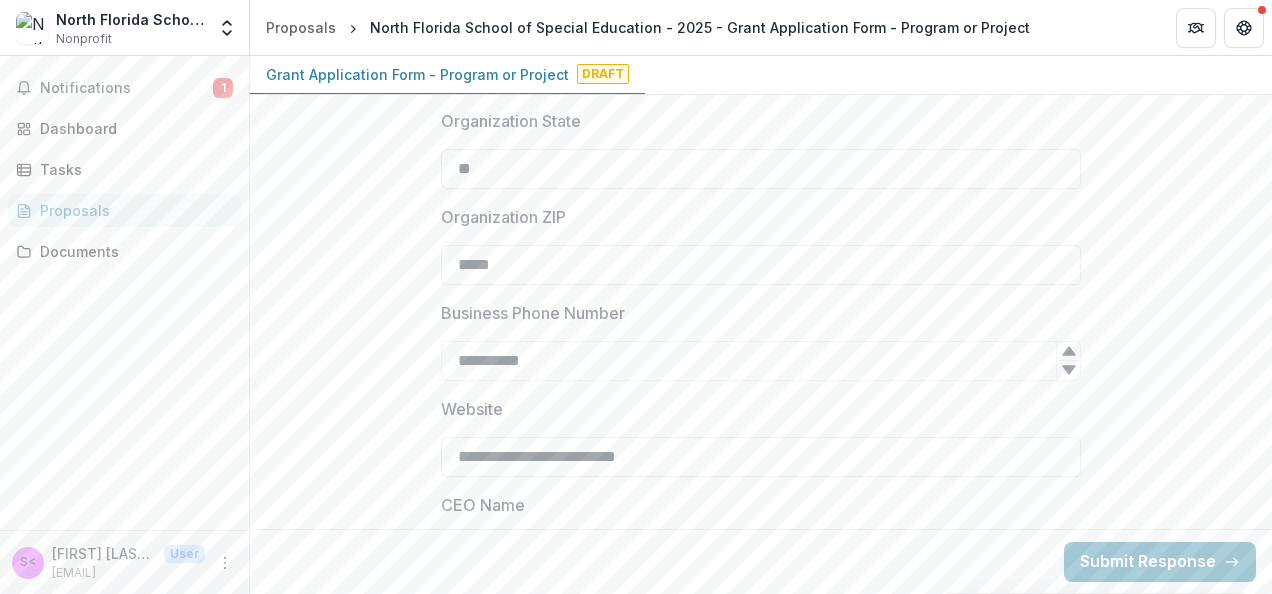 scroll, scrollTop: 1039, scrollLeft: 0, axis: vertical 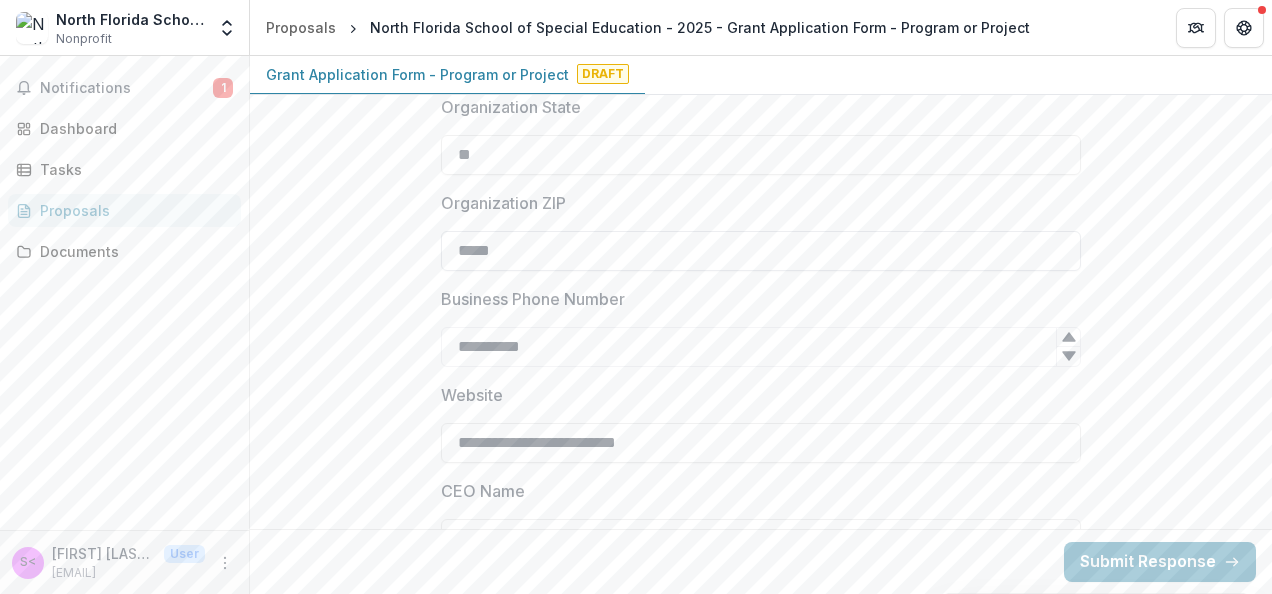 type 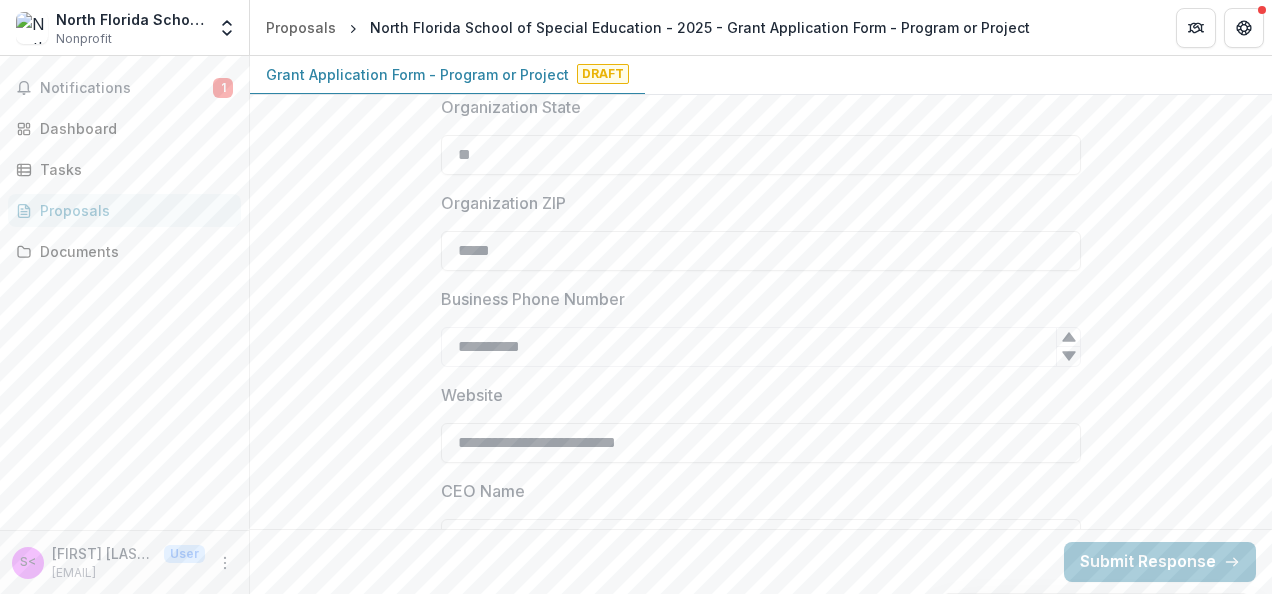 type on "*****" 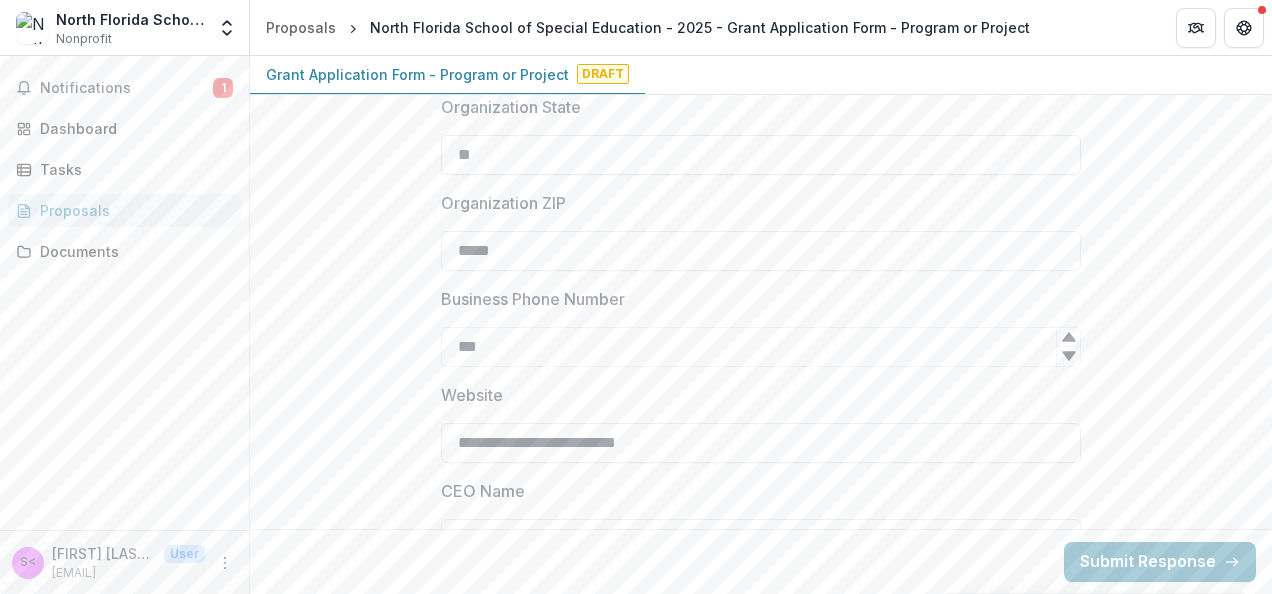 type on "**********" 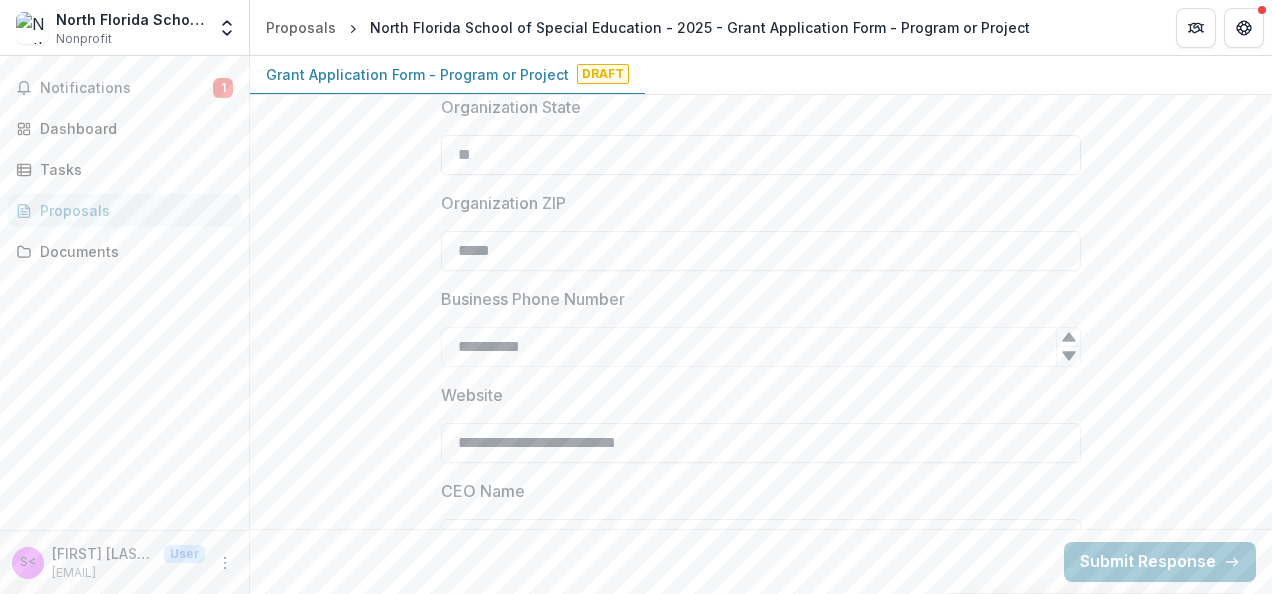 type on "**********" 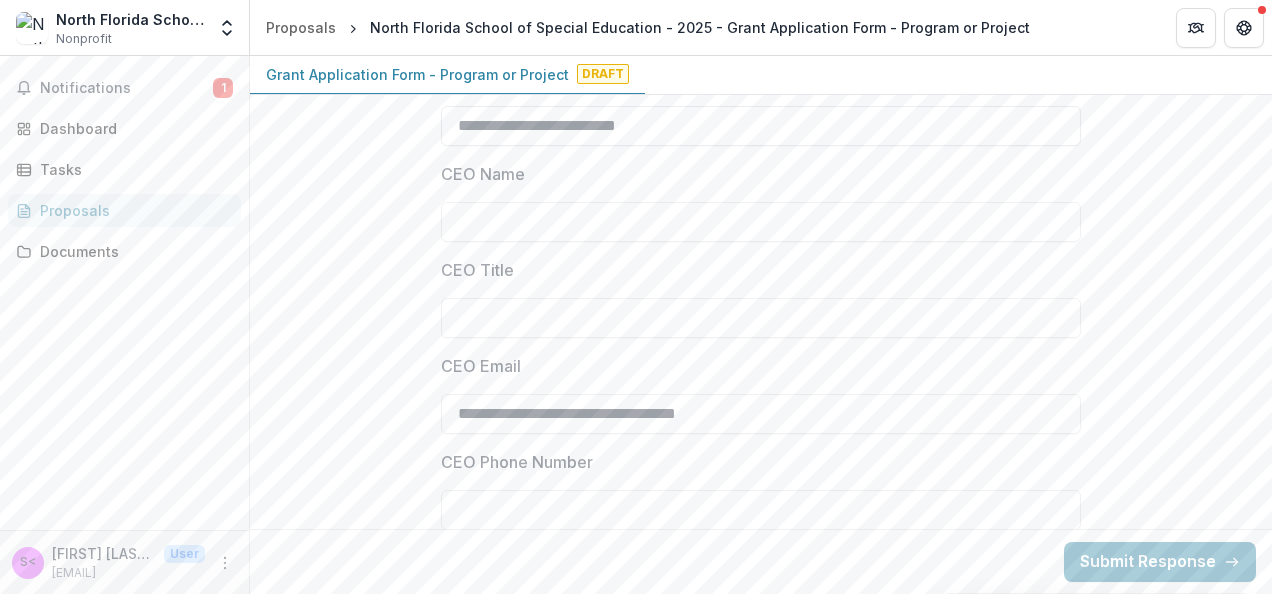 scroll, scrollTop: 1378, scrollLeft: 0, axis: vertical 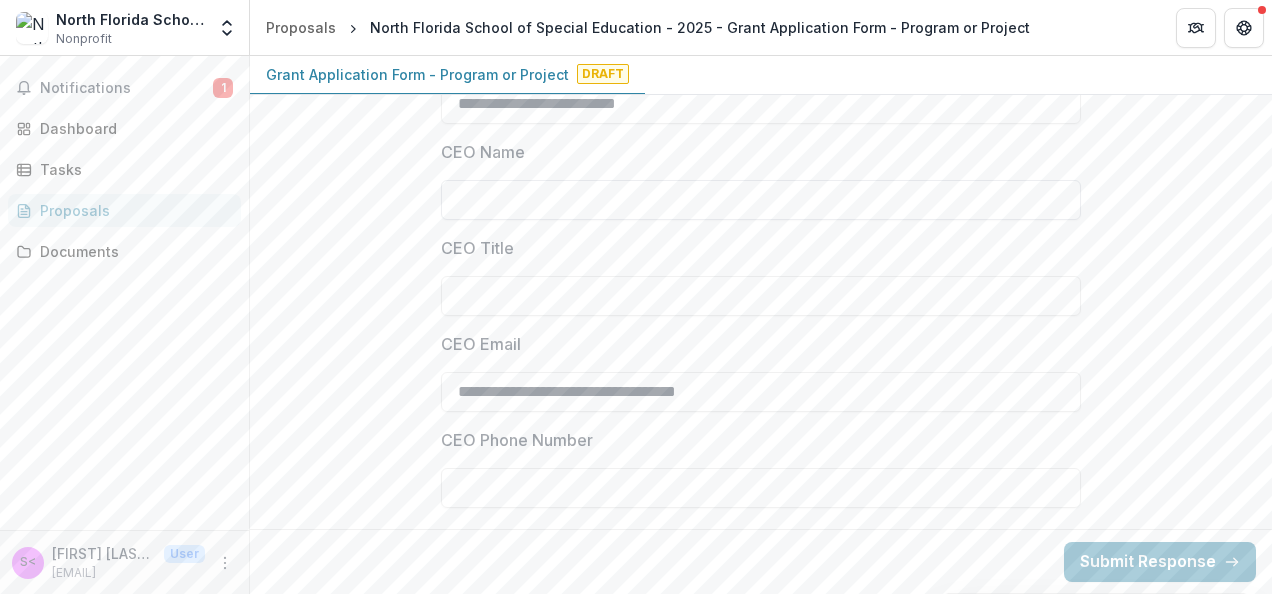 click on "CEO Name" at bounding box center [761, 200] 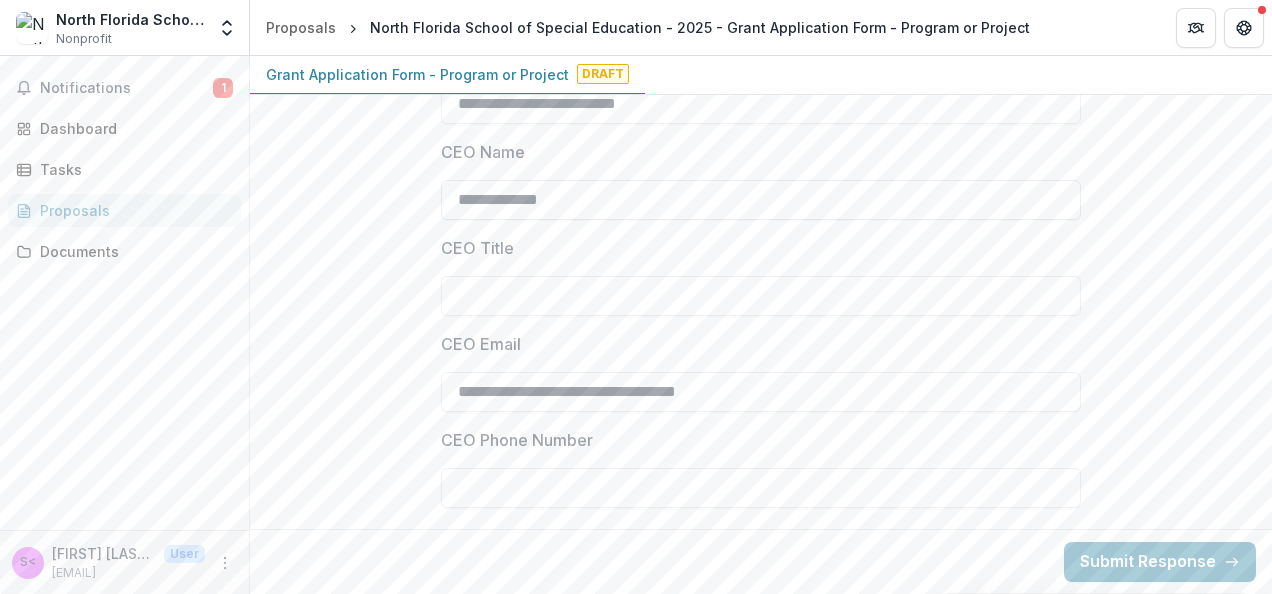 type on "**********" 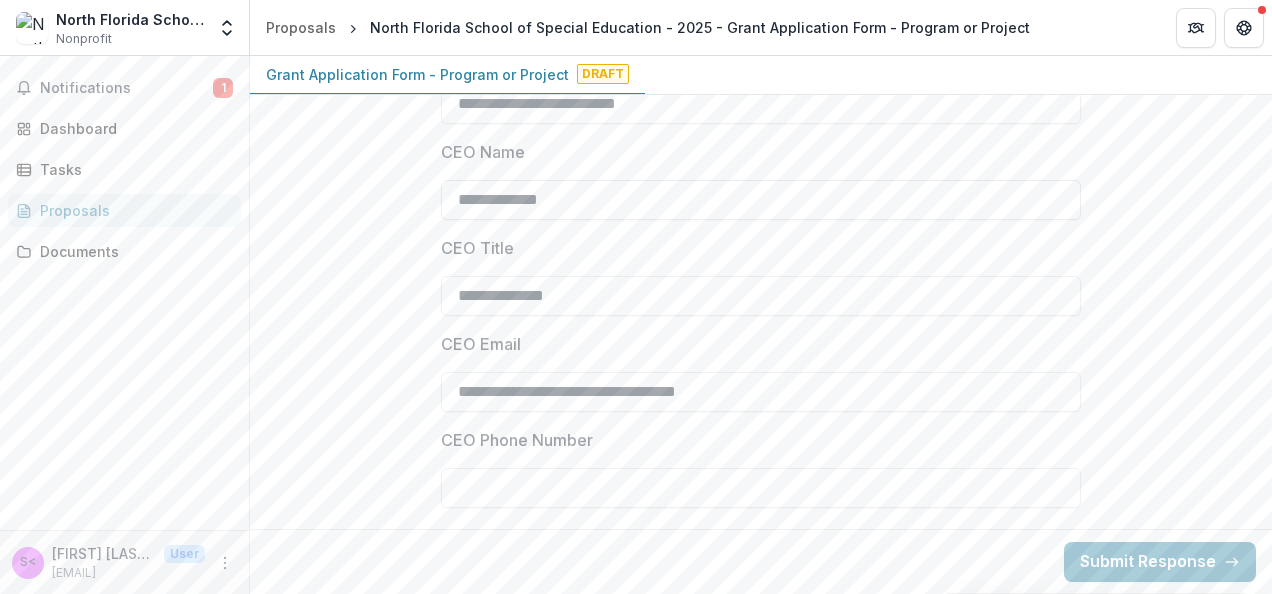 type on "**********" 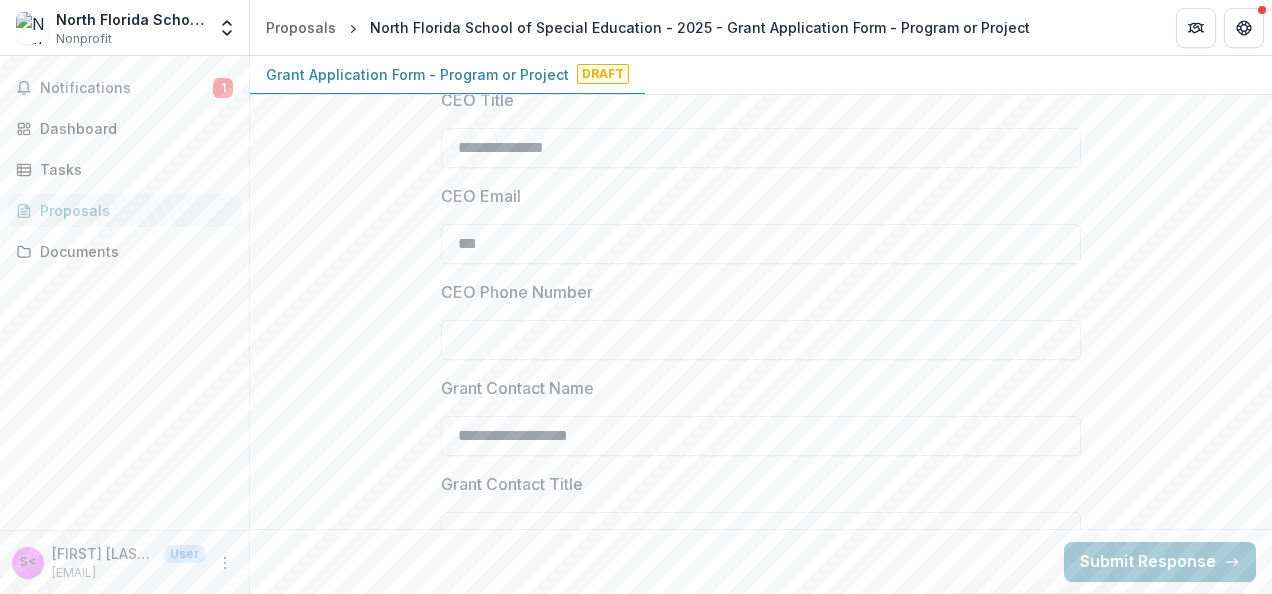 scroll, scrollTop: 1527, scrollLeft: 0, axis: vertical 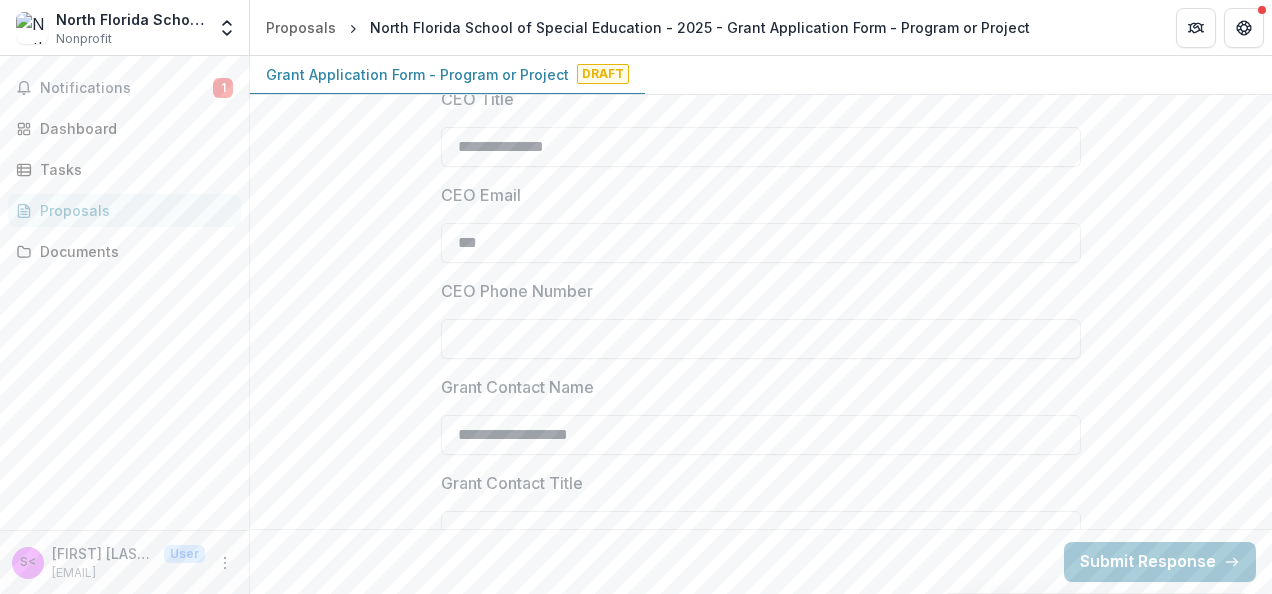 type on "**********" 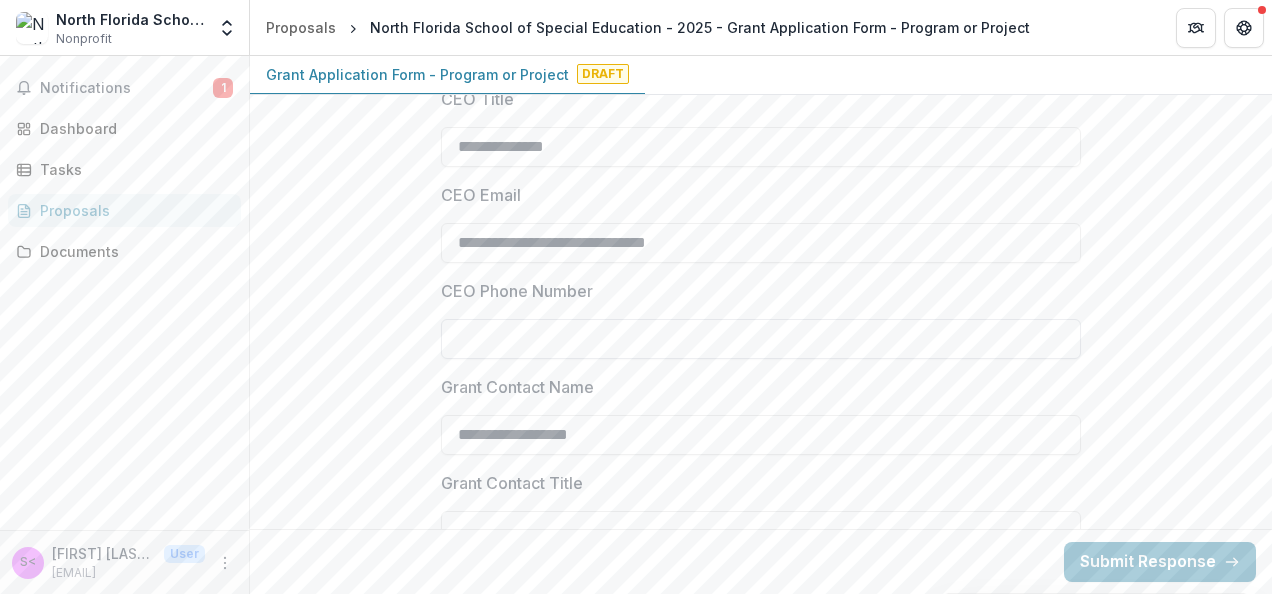 click on "CEO Phone Number" at bounding box center [761, 339] 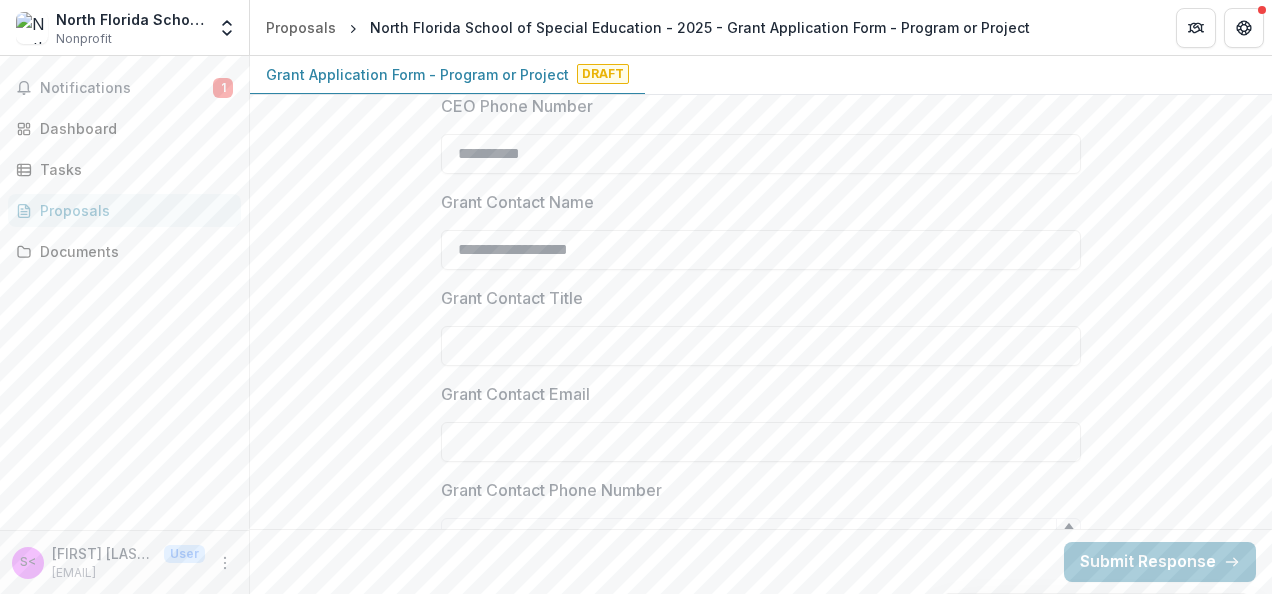 scroll, scrollTop: 1716, scrollLeft: 0, axis: vertical 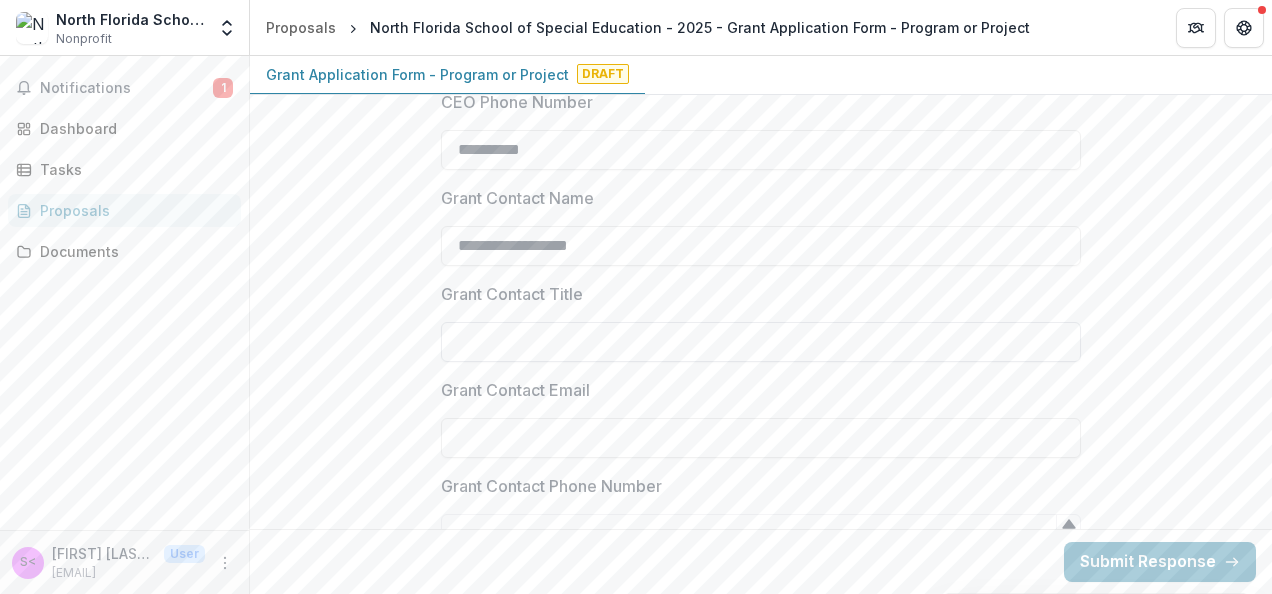 click on "Grant Contact Title" at bounding box center [761, 342] 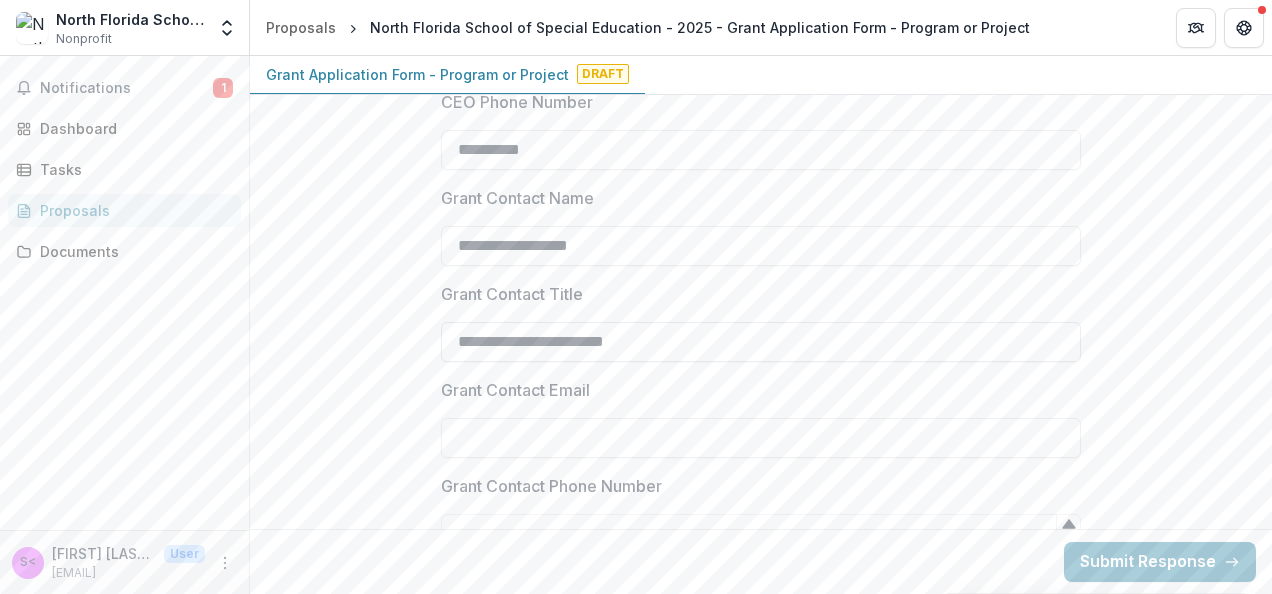 type on "**********" 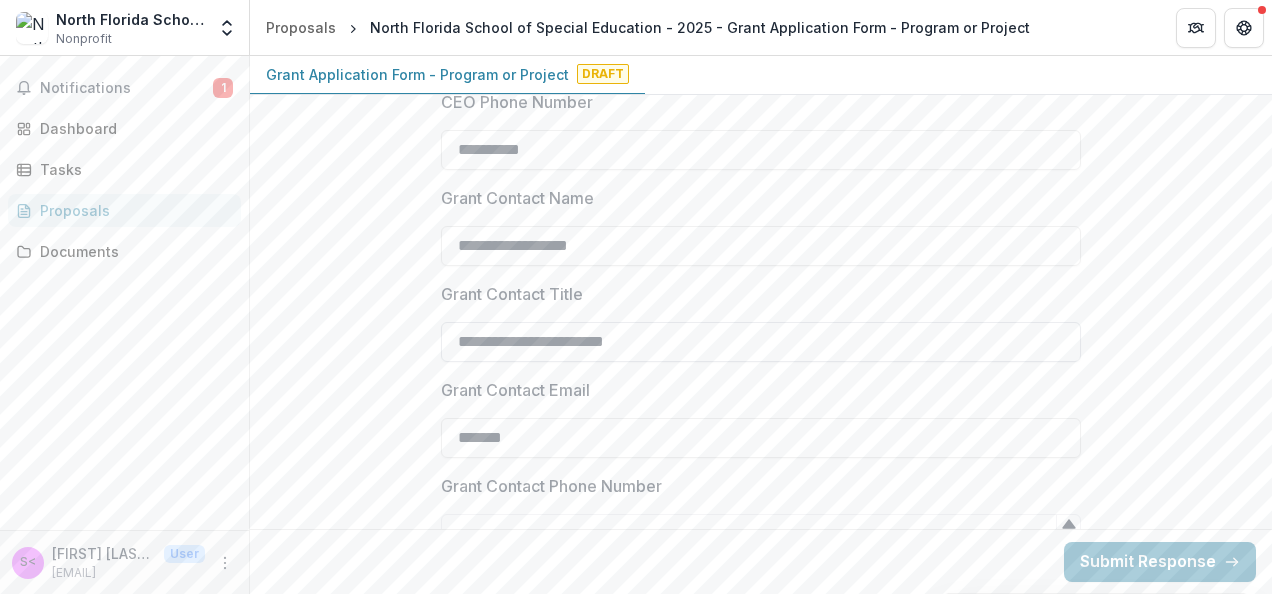type on "**********" 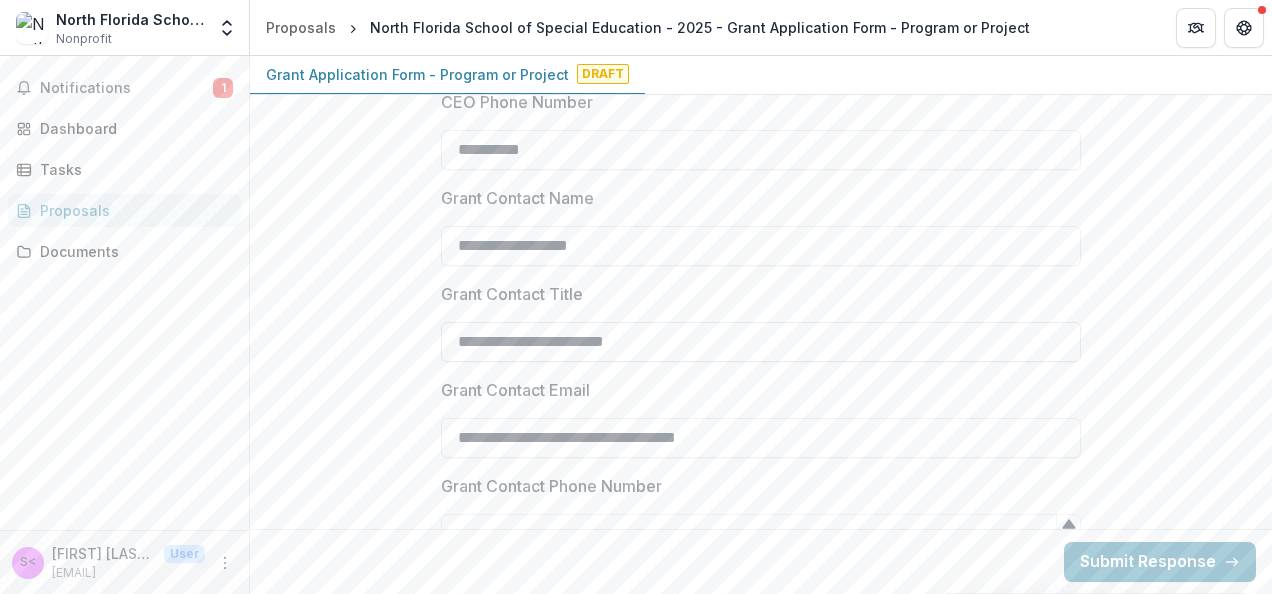 type on "**********" 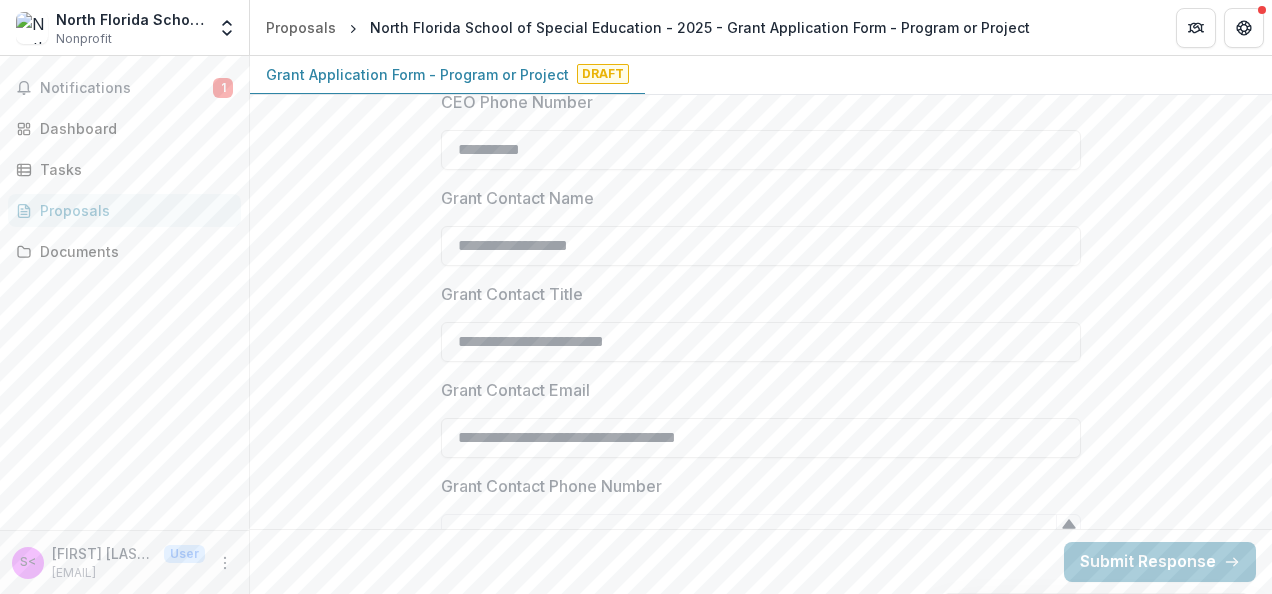 click on "**********" at bounding box center (761, 2469) 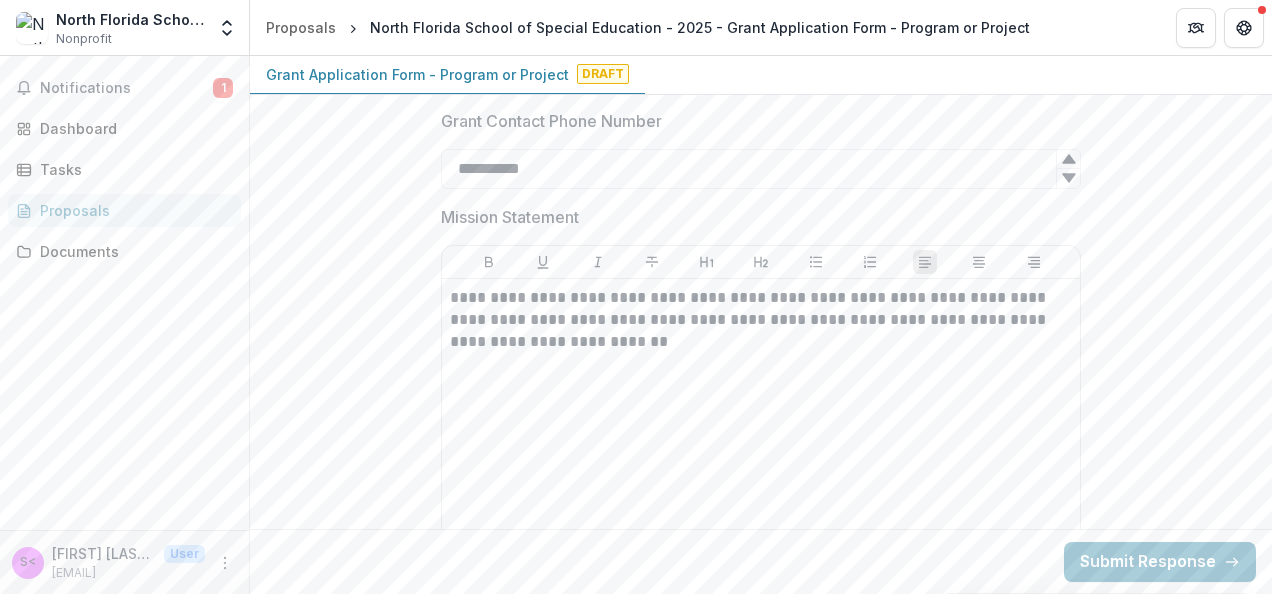 scroll, scrollTop: 2082, scrollLeft: 0, axis: vertical 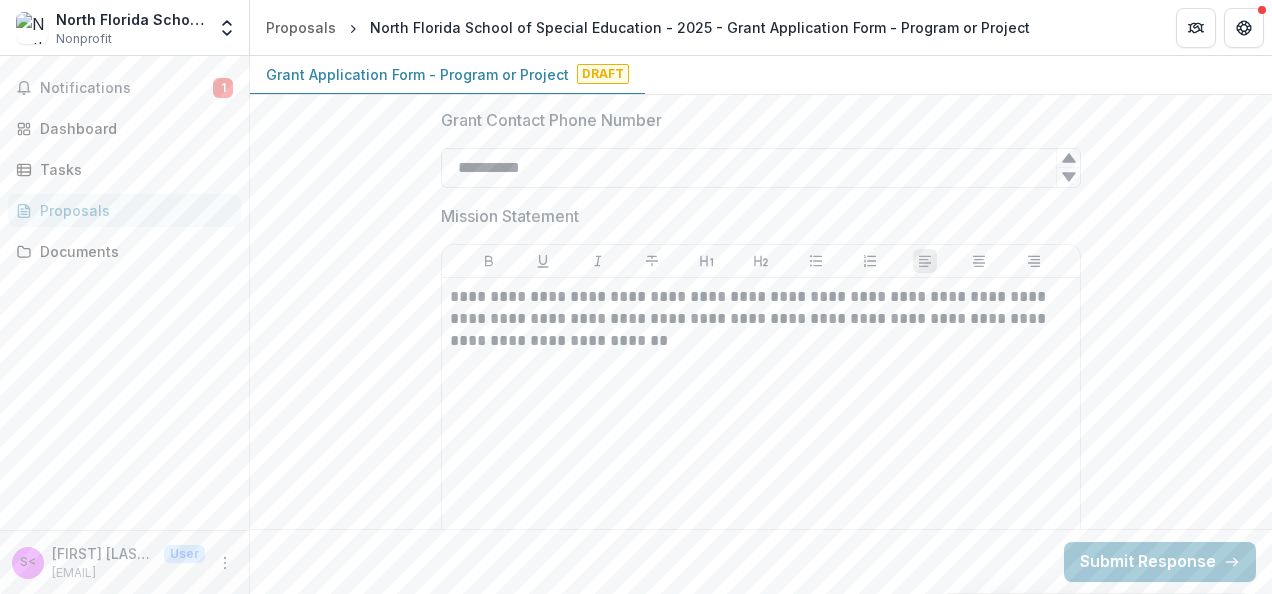 click on "**********" at bounding box center (761, 168) 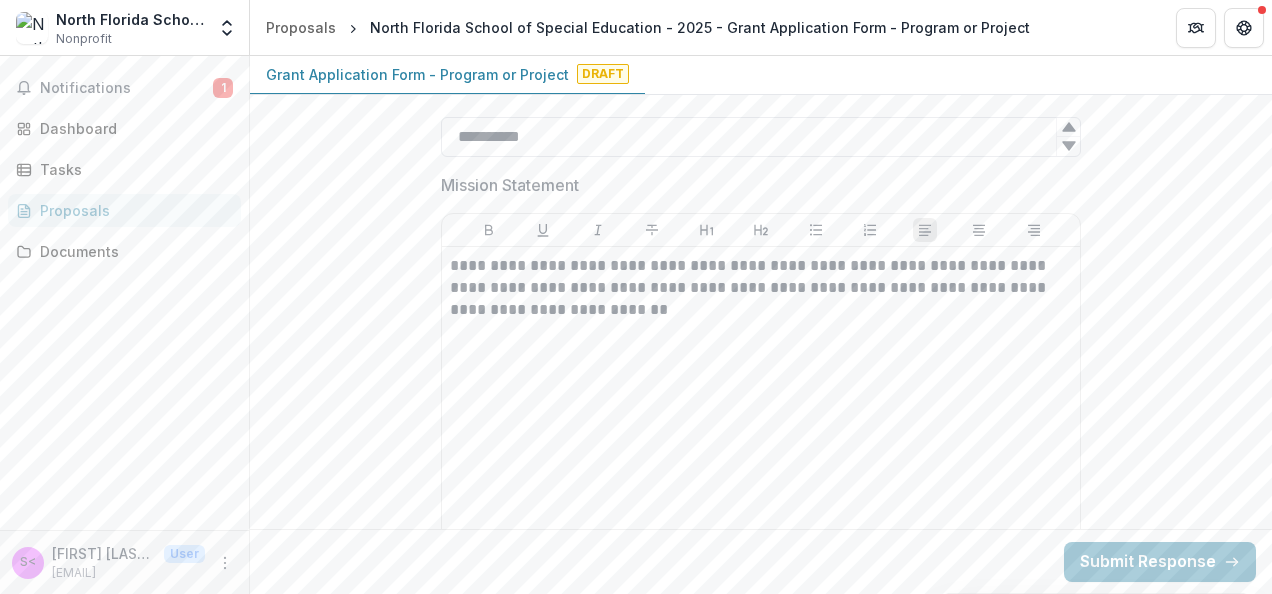 scroll, scrollTop: 2114, scrollLeft: 0, axis: vertical 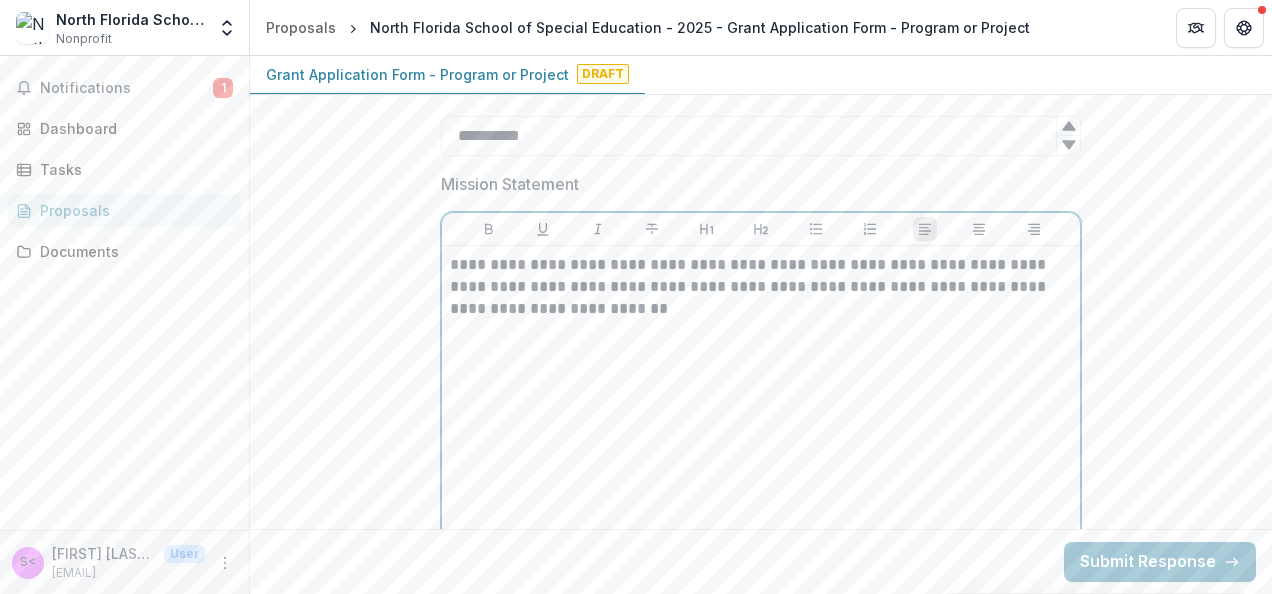 click on "**********" at bounding box center [761, 404] 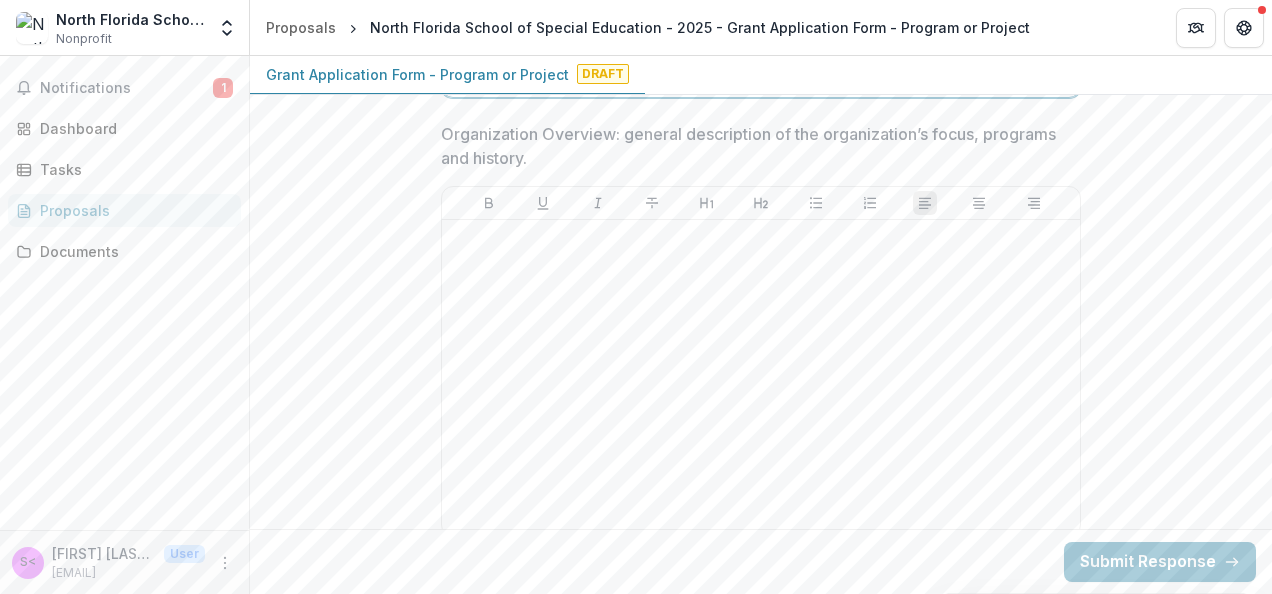 scroll, scrollTop: 2577, scrollLeft: 0, axis: vertical 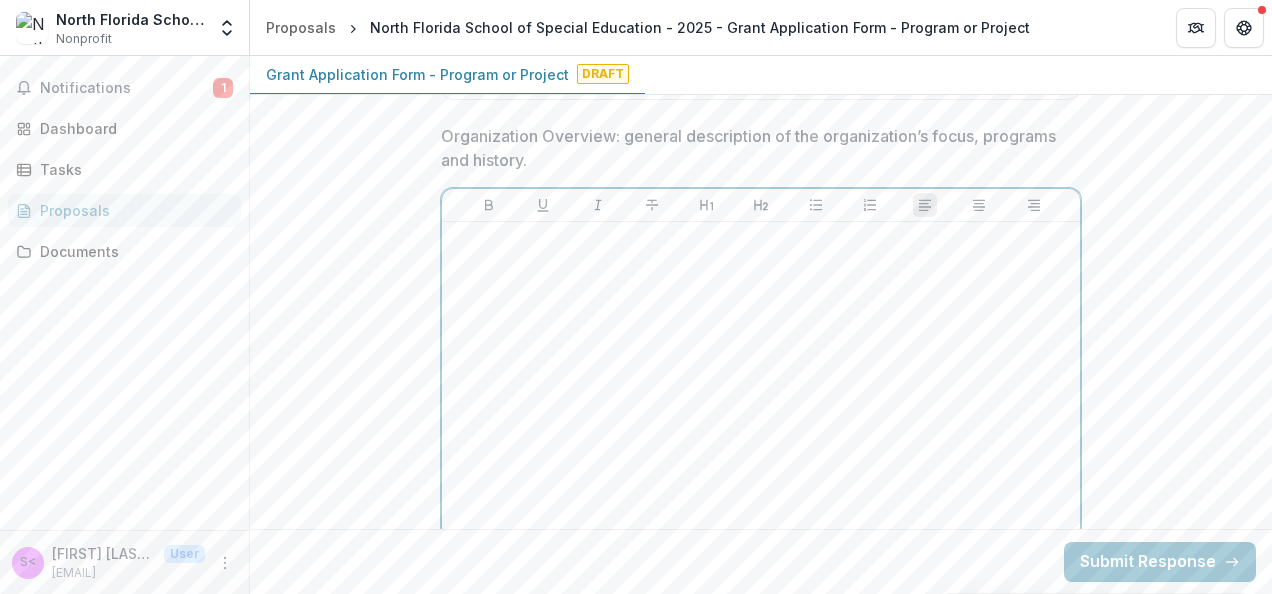 click at bounding box center (761, 380) 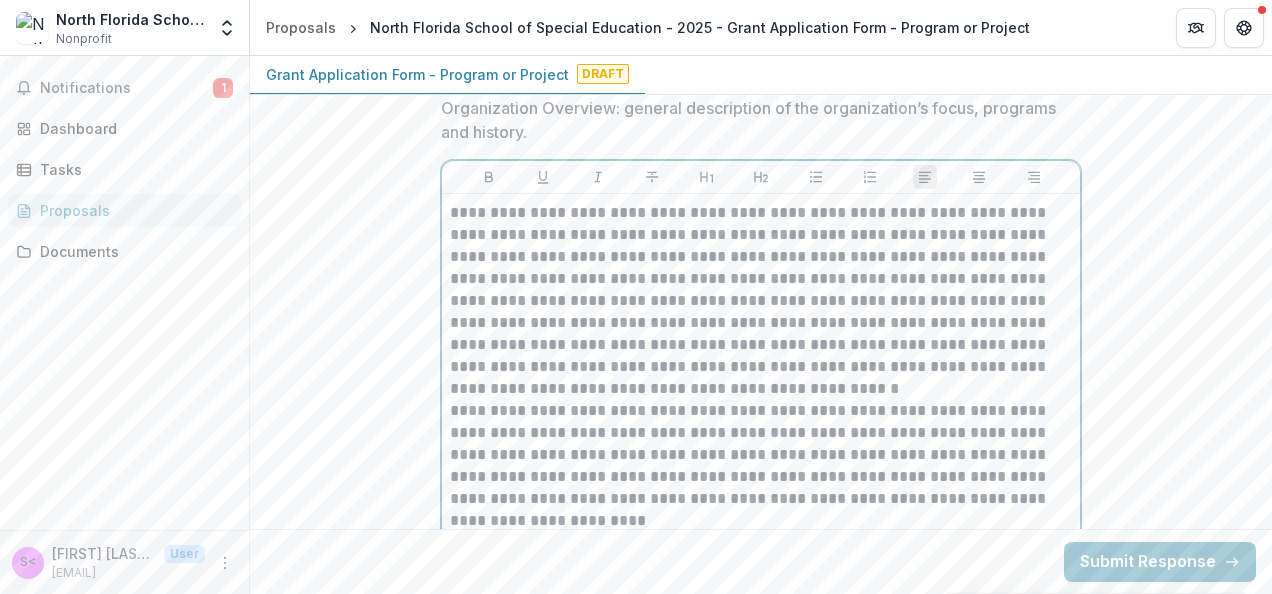 scroll, scrollTop: 2606, scrollLeft: 0, axis: vertical 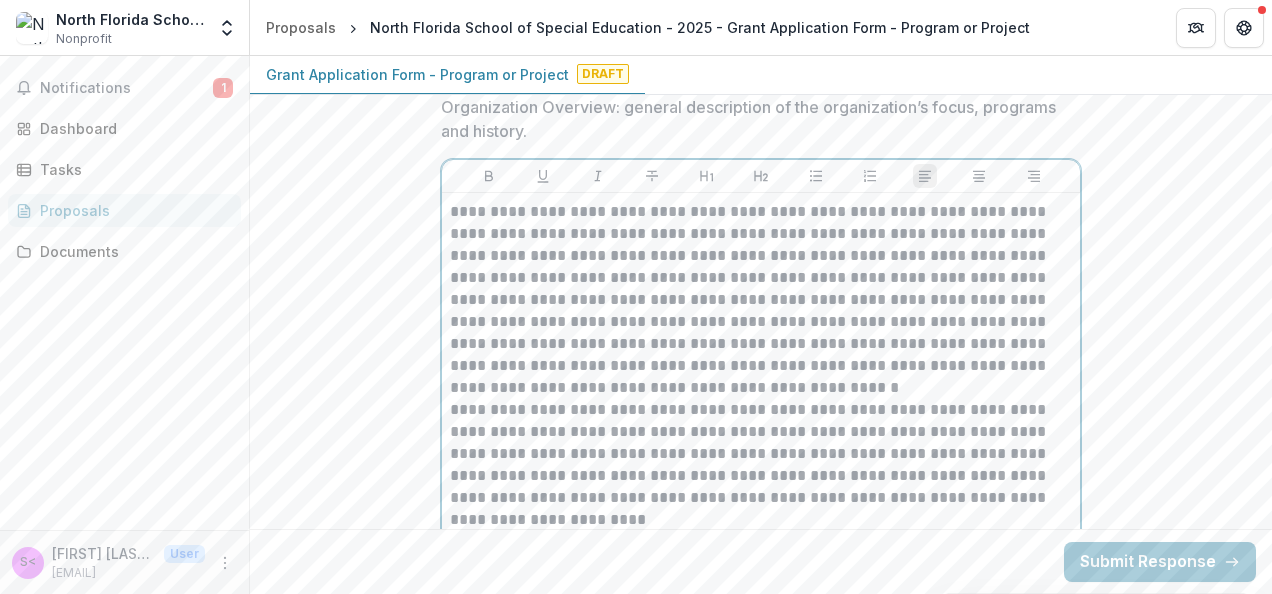 click on "**********" at bounding box center [761, 300] 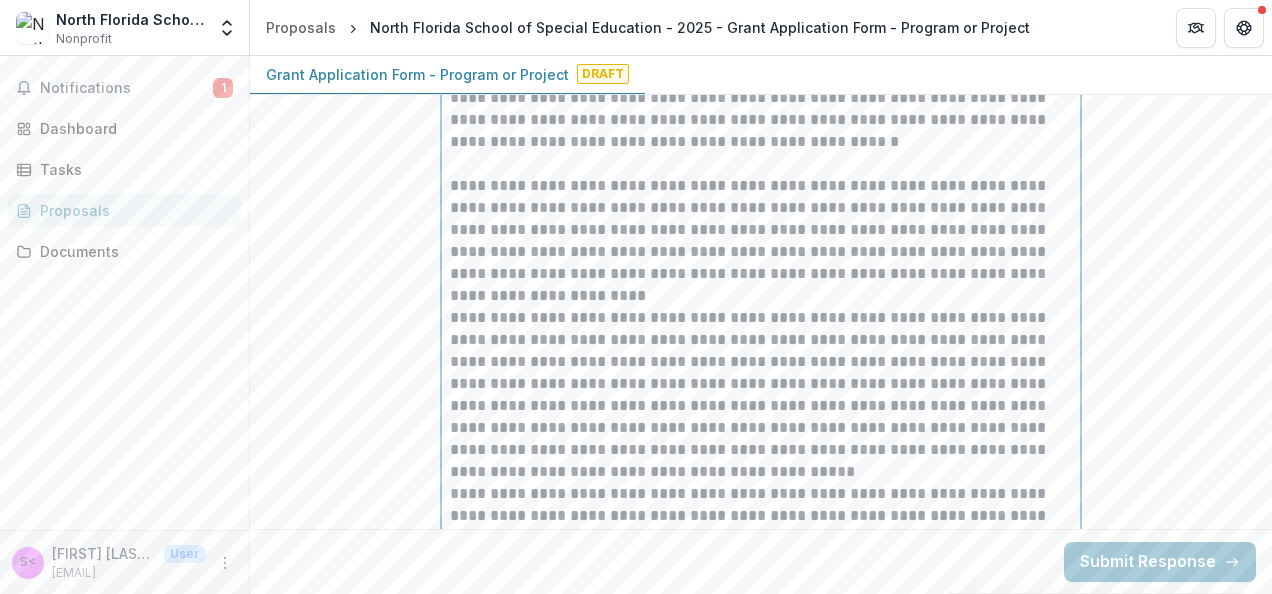 scroll, scrollTop: 2854, scrollLeft: 0, axis: vertical 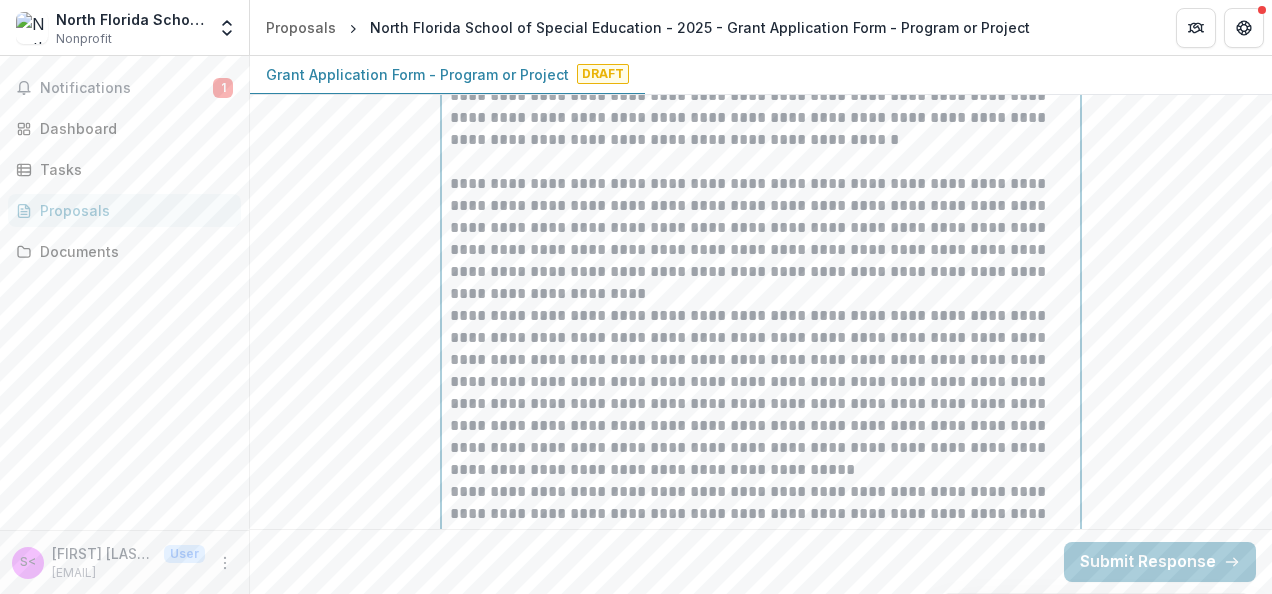 click on "**********" at bounding box center [761, 239] 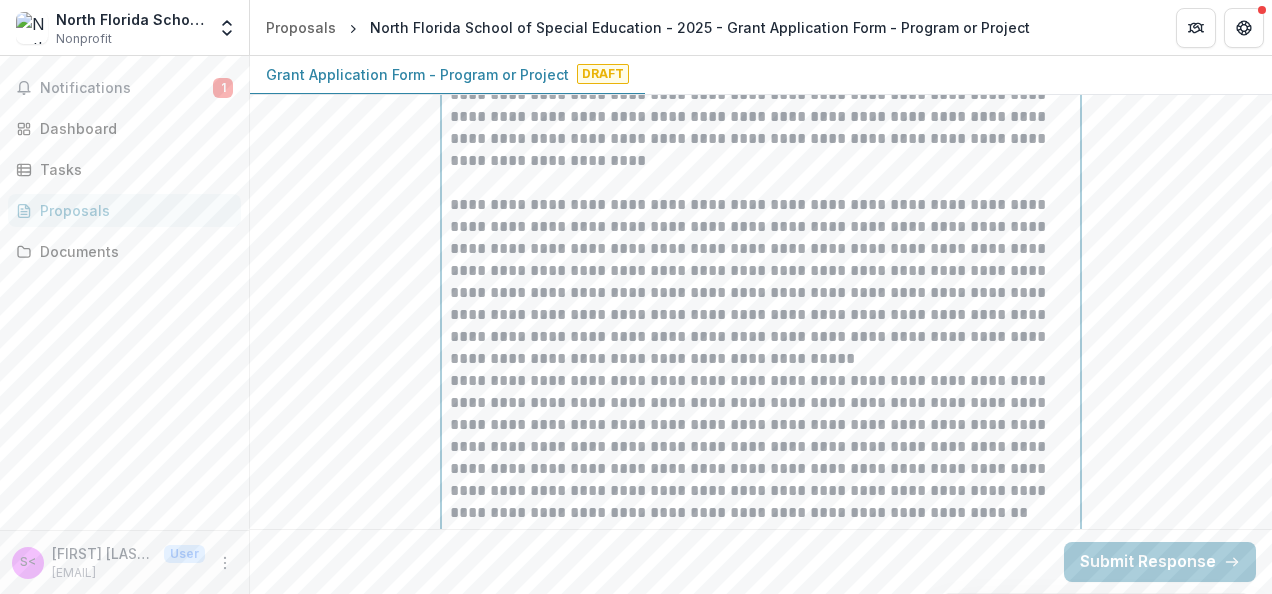 scroll, scrollTop: 2979, scrollLeft: 0, axis: vertical 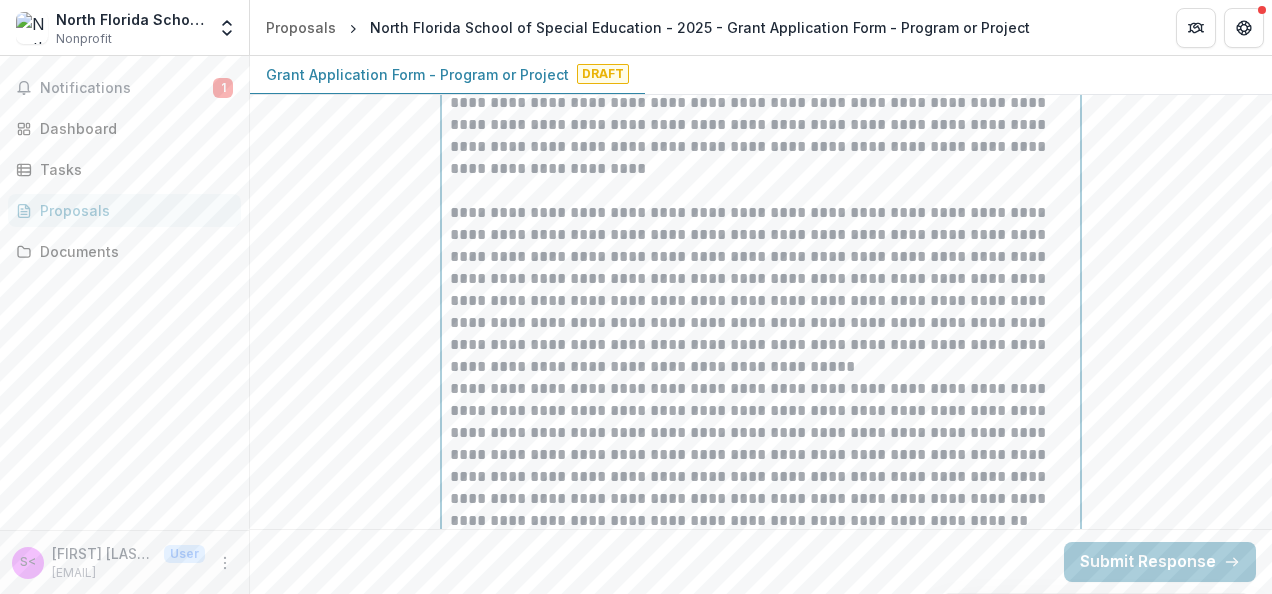 click on "**********" at bounding box center [761, 290] 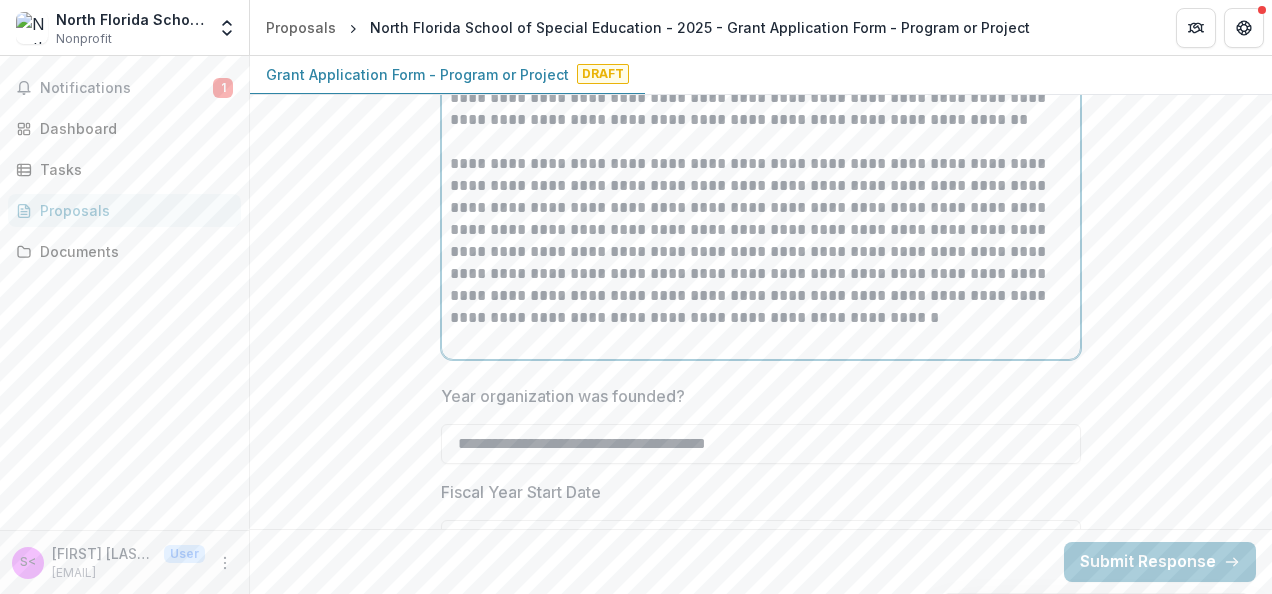 scroll, scrollTop: 3403, scrollLeft: 0, axis: vertical 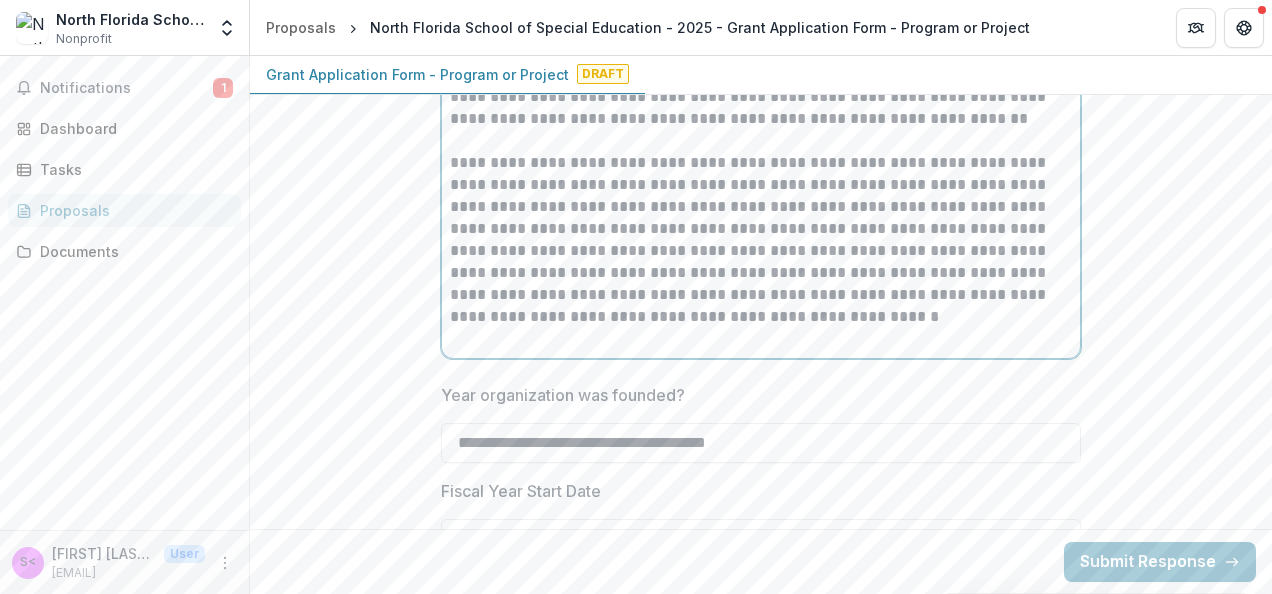 click on "**********" at bounding box center [761, 240] 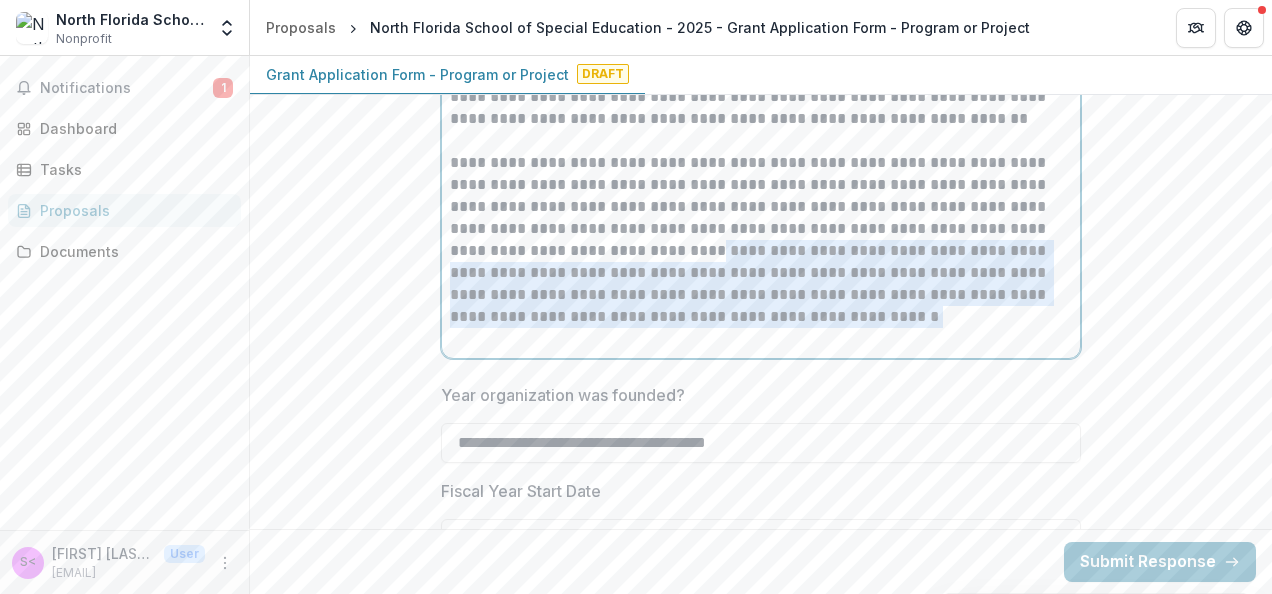 drag, startPoint x: 892, startPoint y: 344, endPoint x: 658, endPoint y: 280, distance: 242.59431 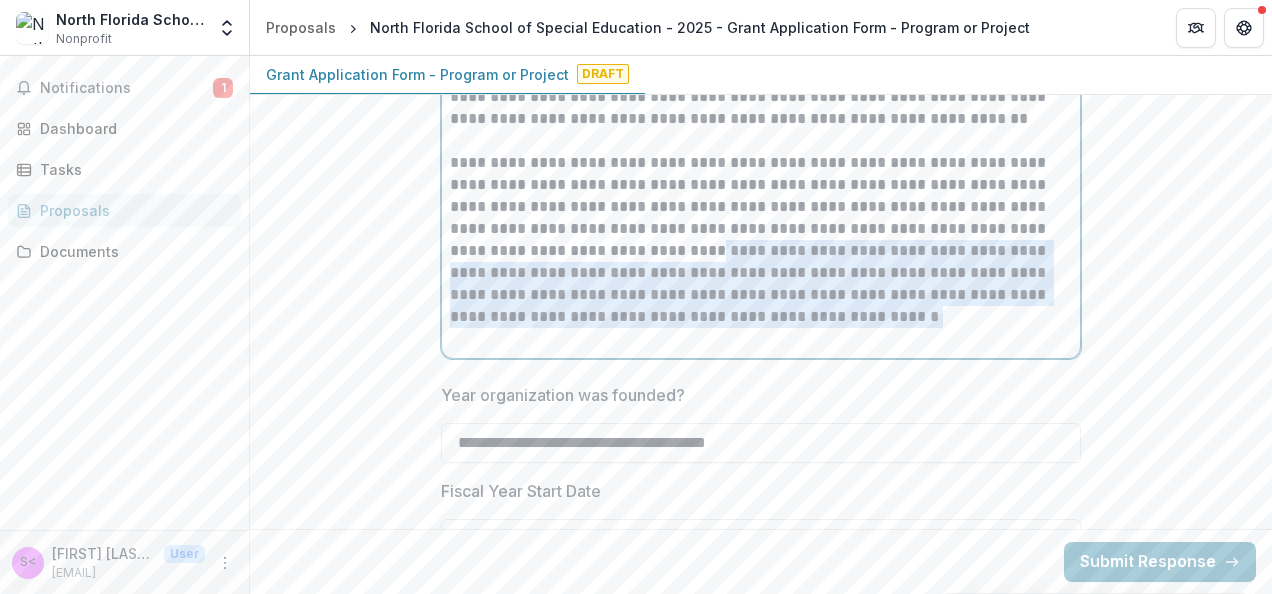 click on "**********" at bounding box center [761, 240] 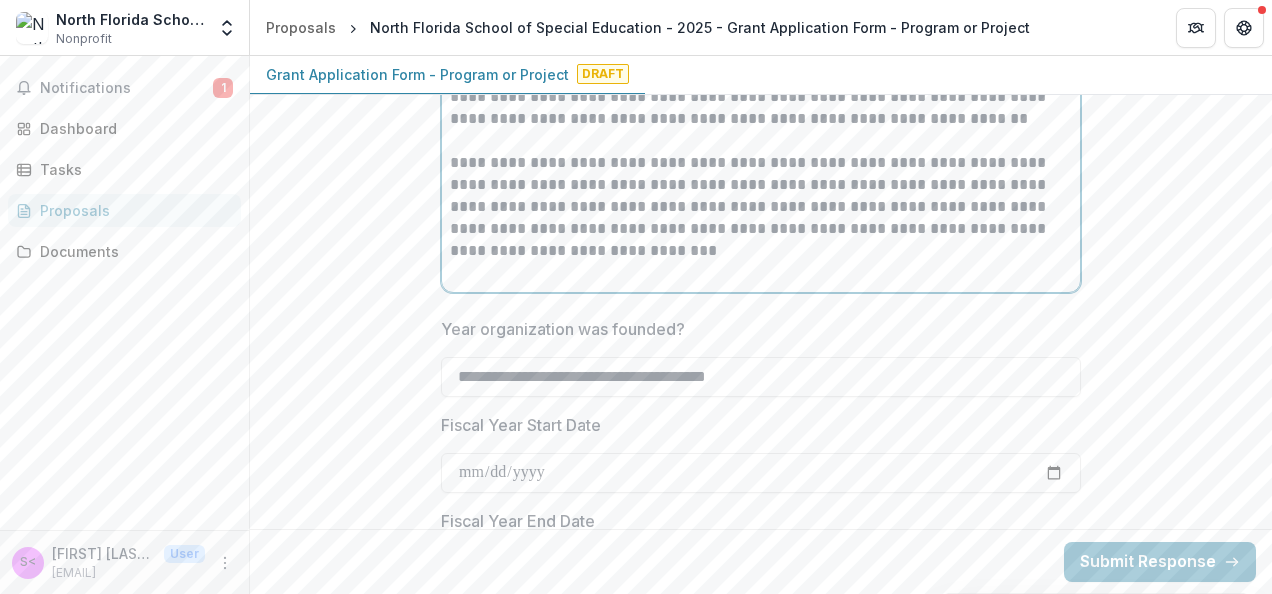 type 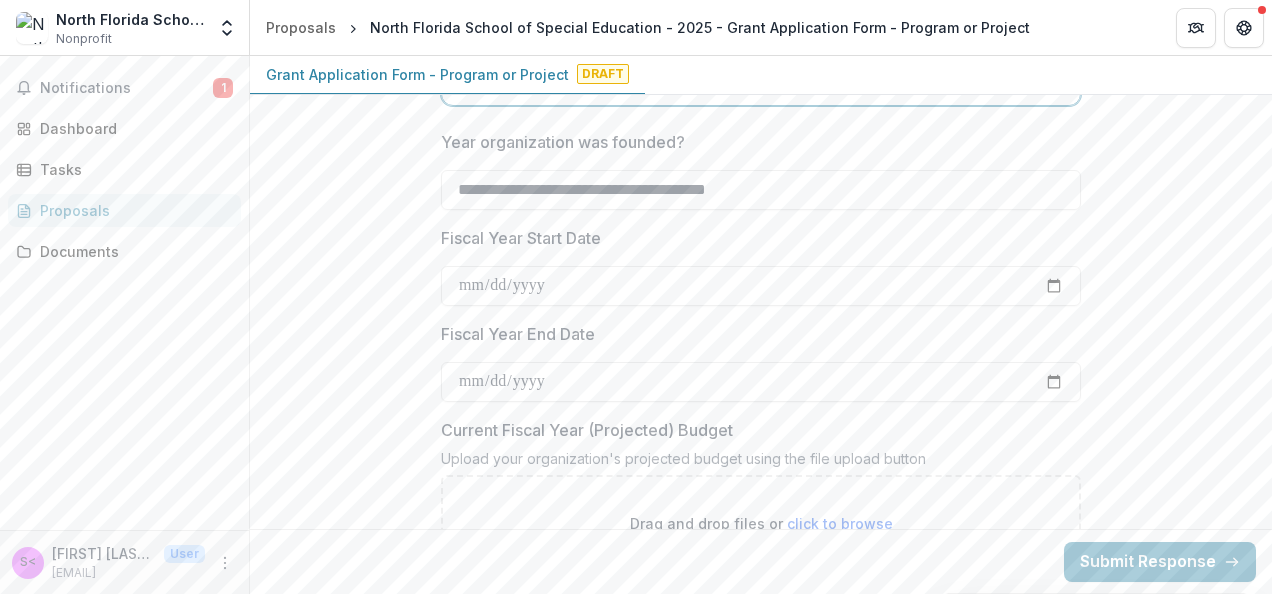 scroll, scrollTop: 3570, scrollLeft: 0, axis: vertical 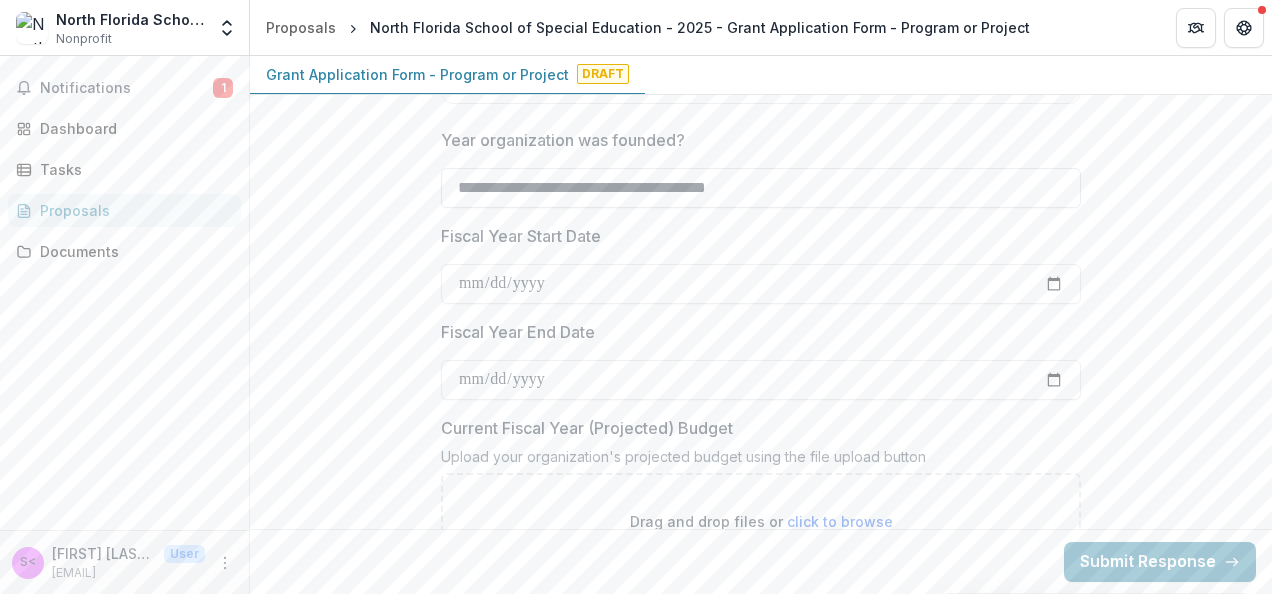 click on "**********" at bounding box center [761, 188] 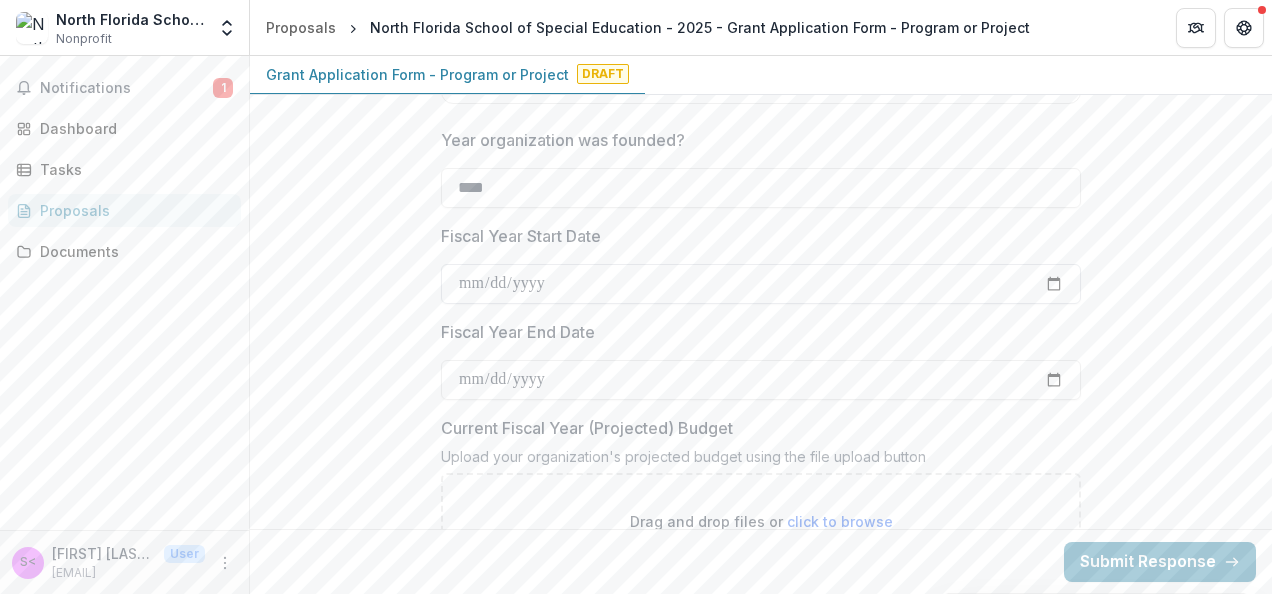 type on "****" 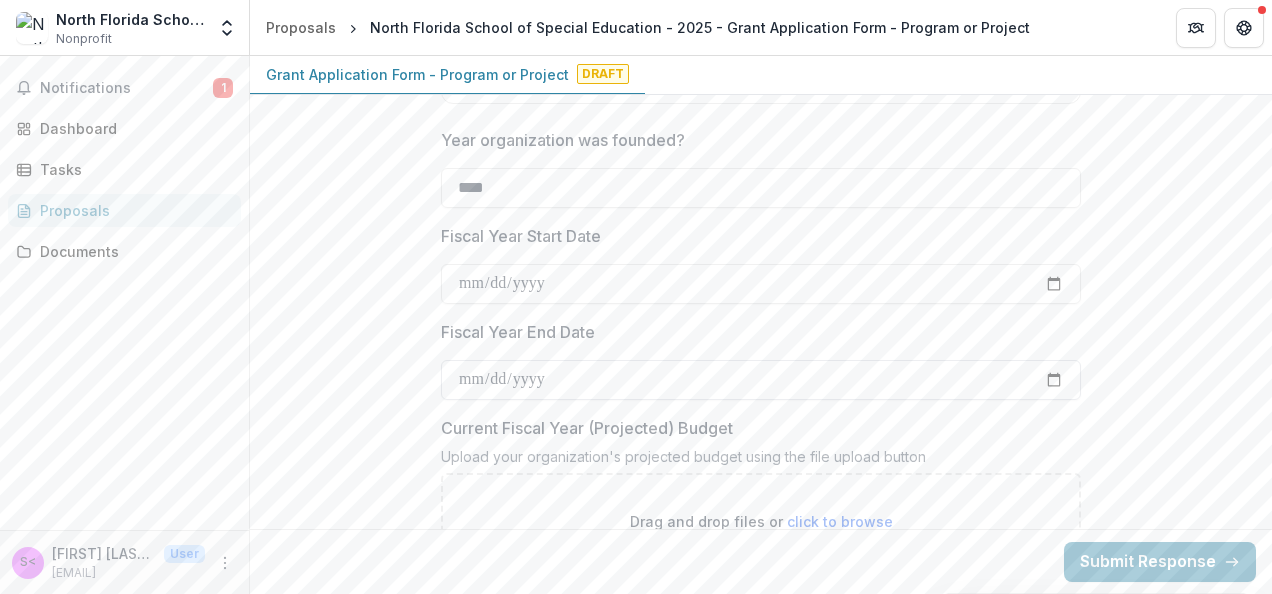 click on "Fiscal Year End Date" at bounding box center (761, 380) 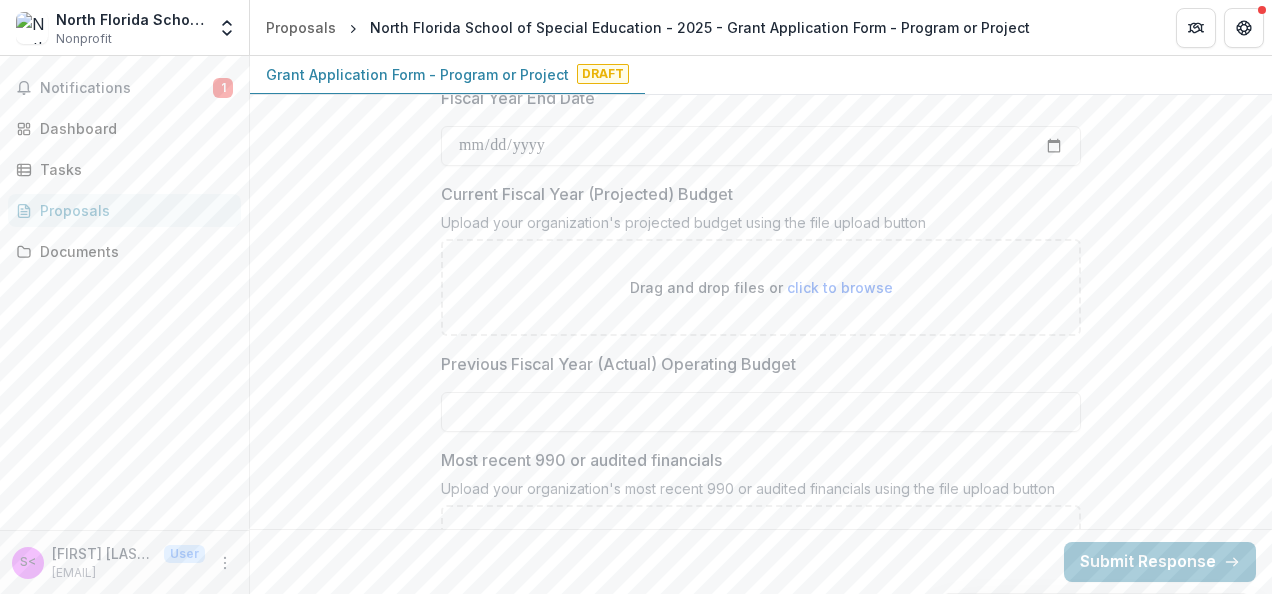 scroll, scrollTop: 3790, scrollLeft: 0, axis: vertical 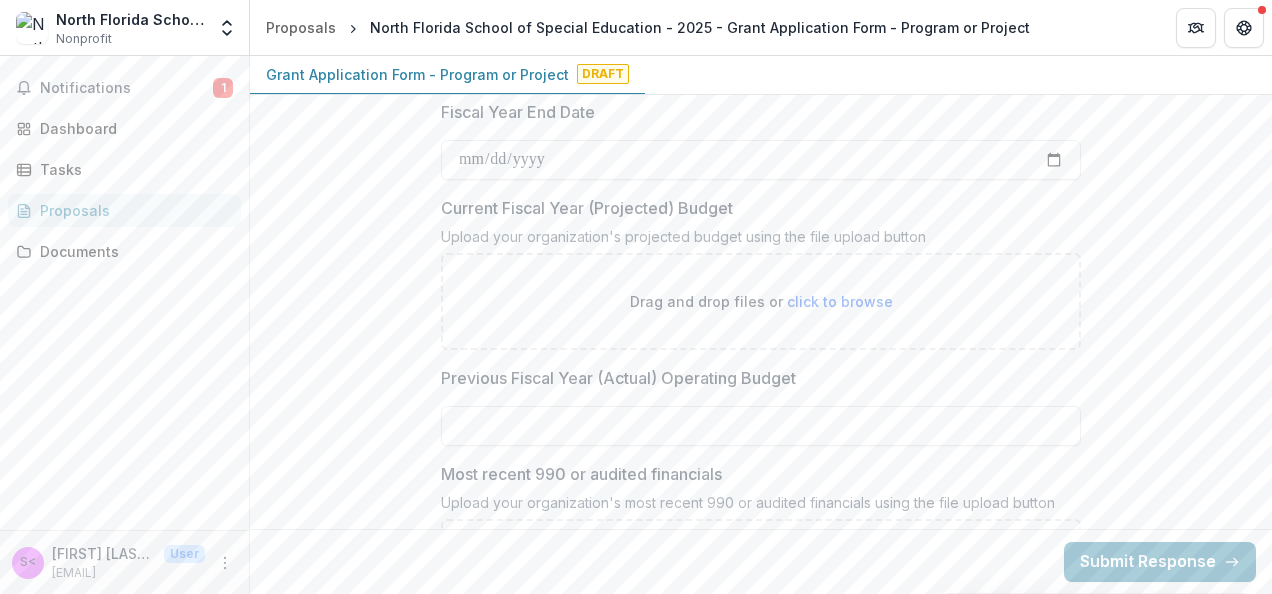 click on "**********" at bounding box center (761, 674) 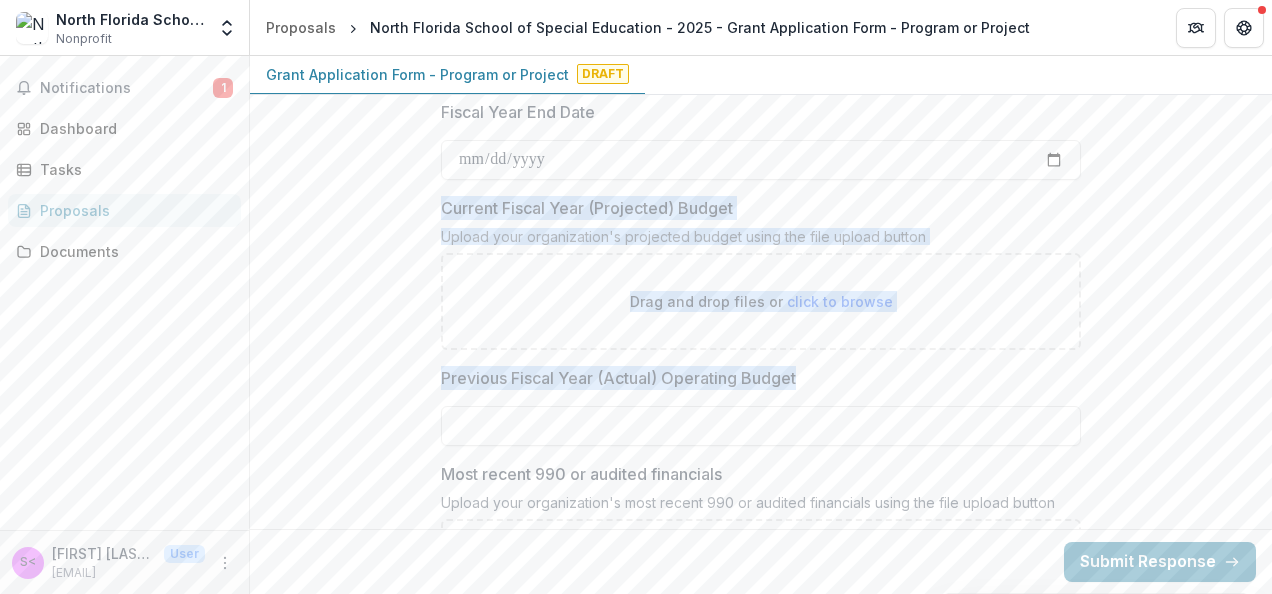 drag, startPoint x: 436, startPoint y: 224, endPoint x: 766, endPoint y: 413, distance: 380.29068 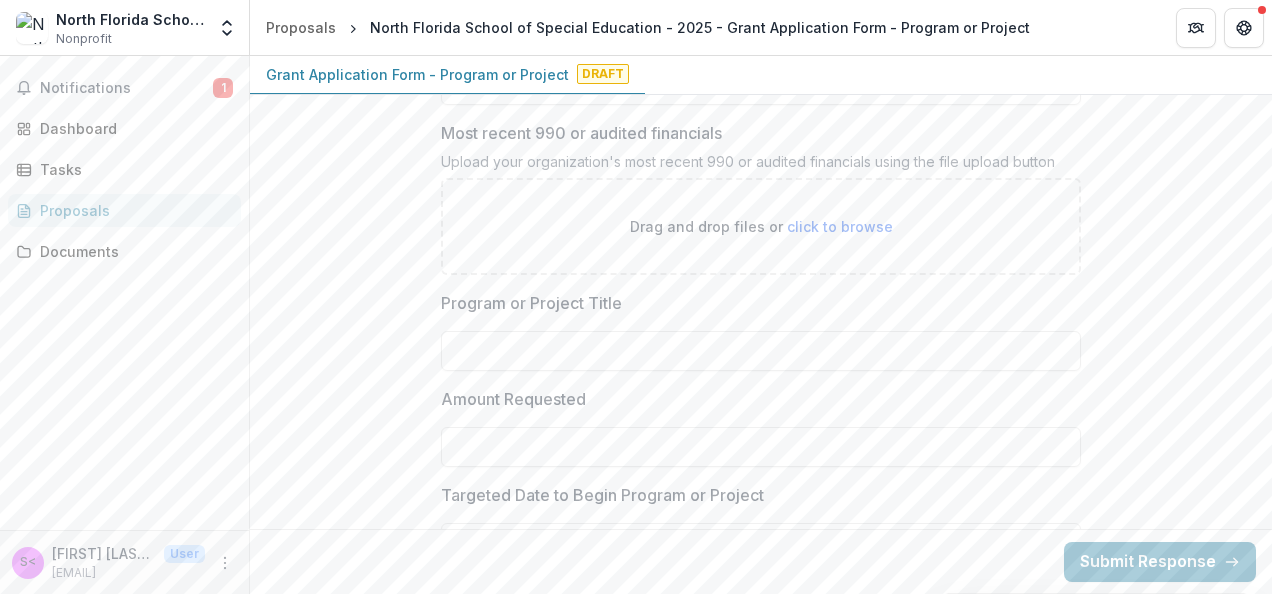 scroll, scrollTop: 4132, scrollLeft: 0, axis: vertical 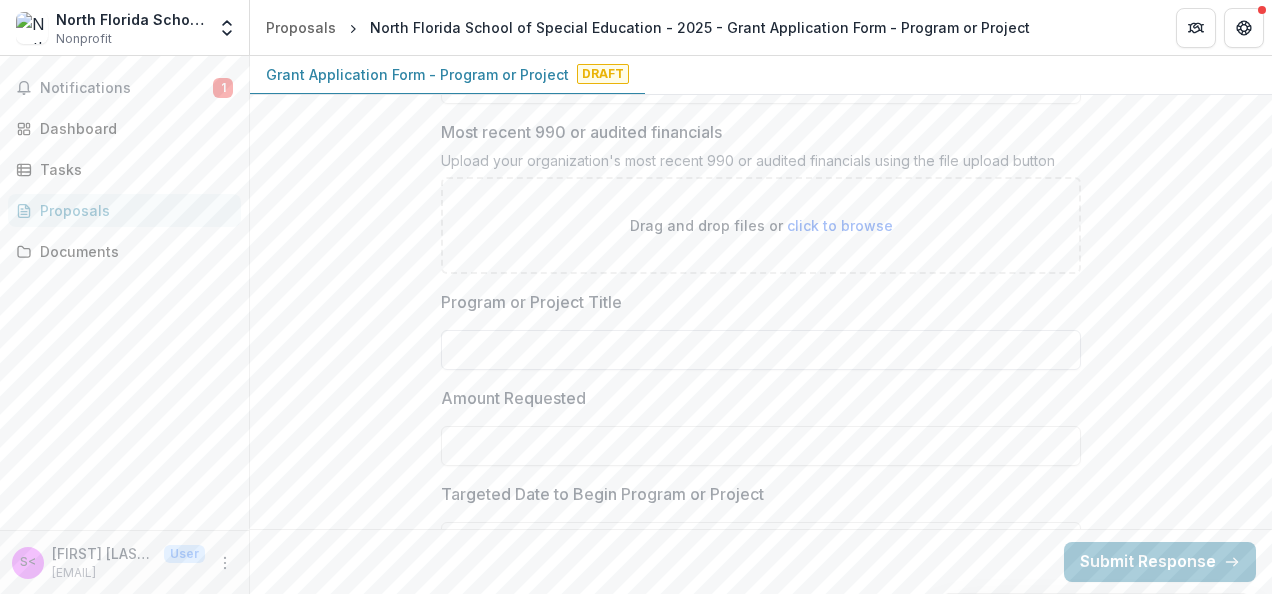 click on "Program or Project Title" at bounding box center (761, 350) 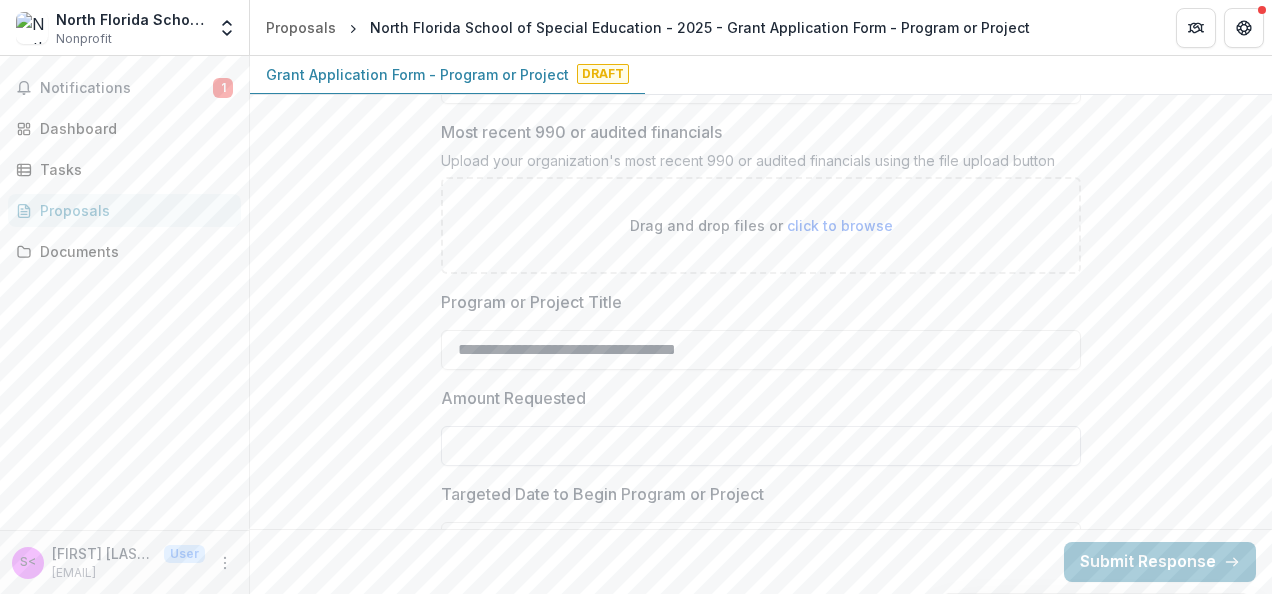 type on "**********" 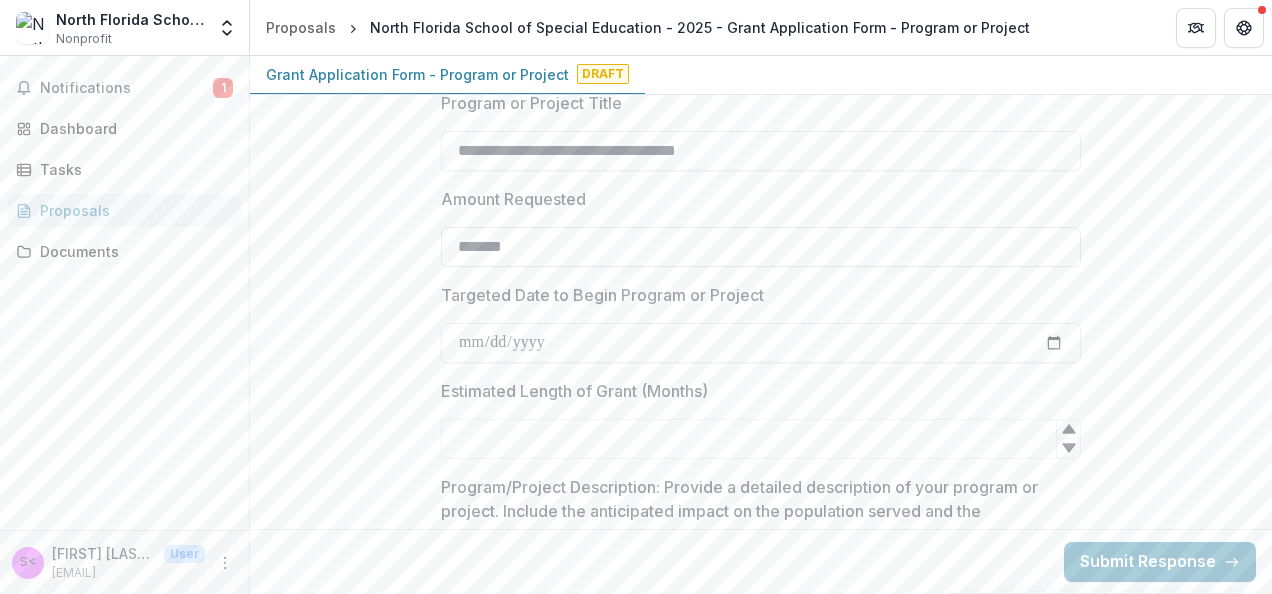 scroll, scrollTop: 4332, scrollLeft: 0, axis: vertical 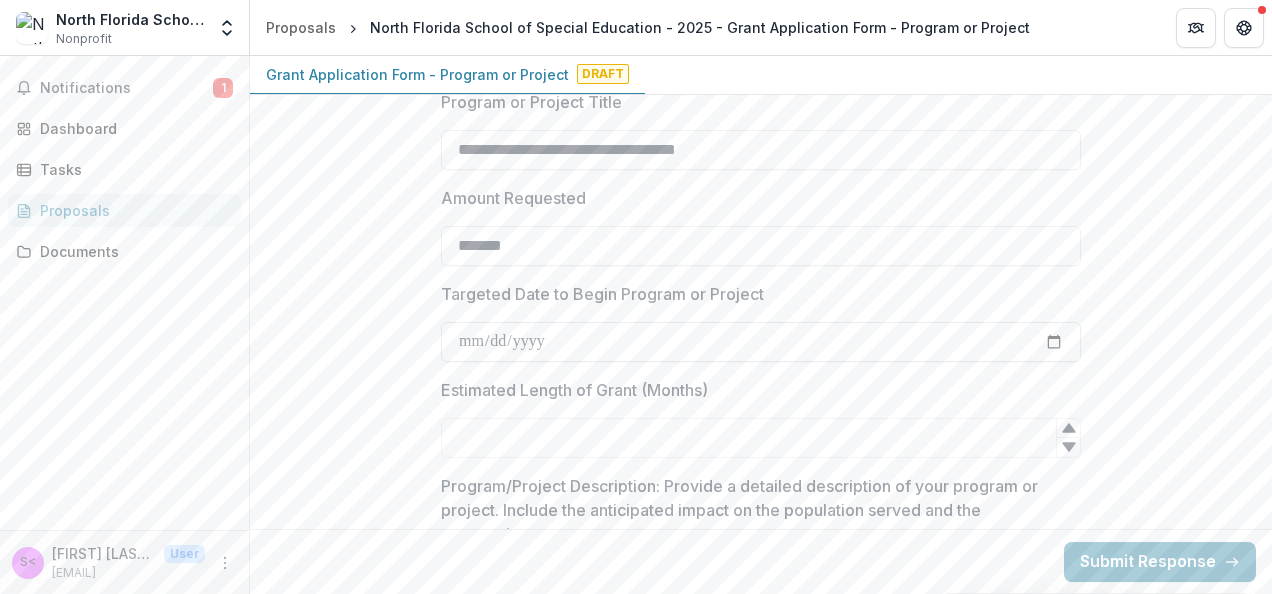 type on "*******" 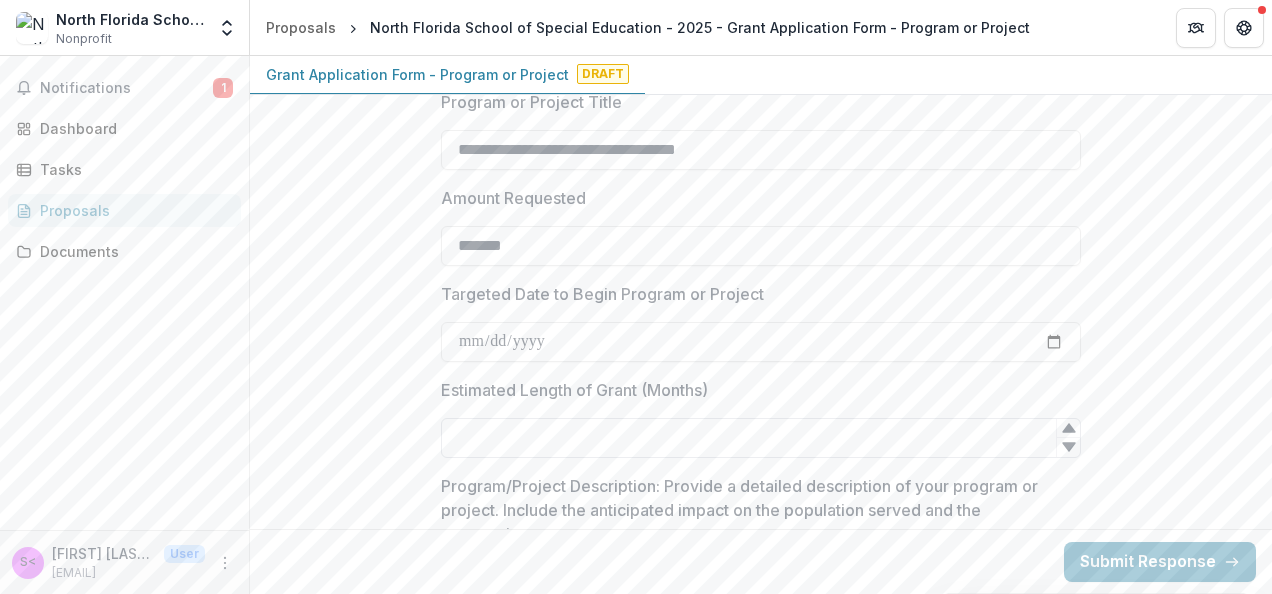 click on "Estimated Length of Grant (Months)" at bounding box center [761, 438] 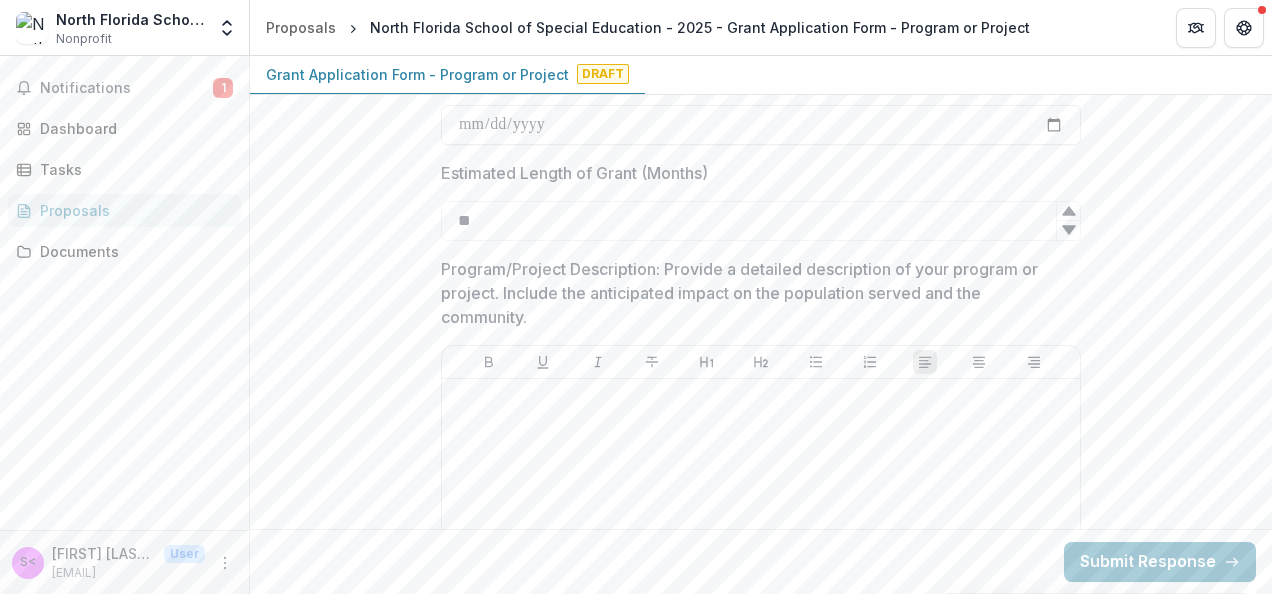 scroll, scrollTop: 4573, scrollLeft: 0, axis: vertical 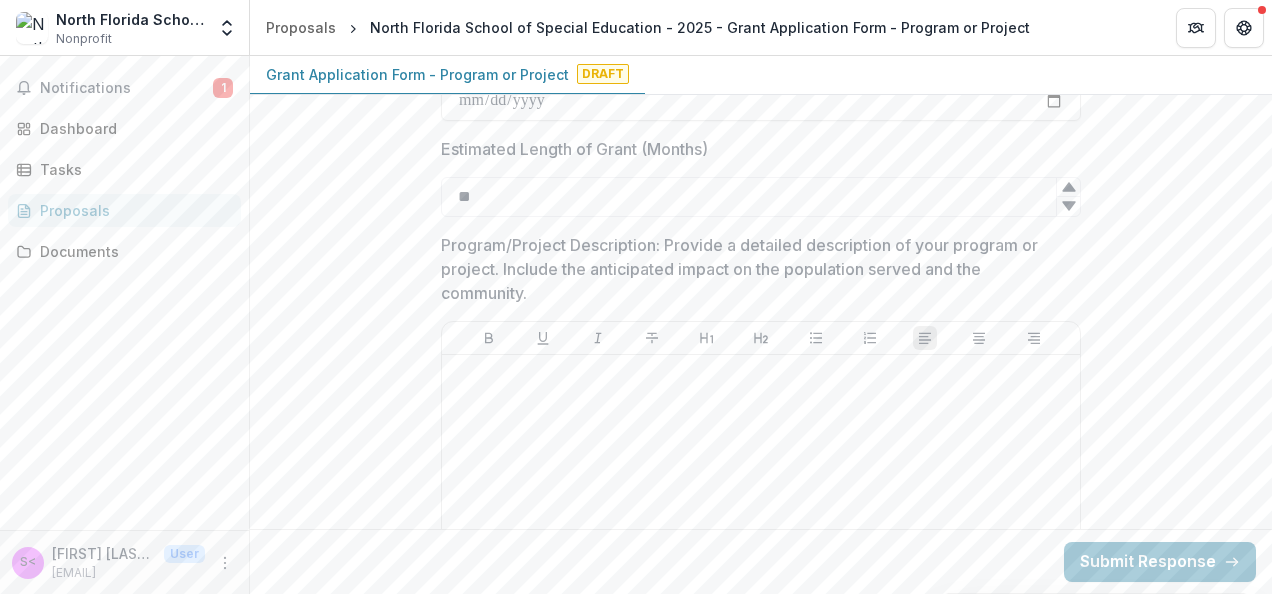 type on "**" 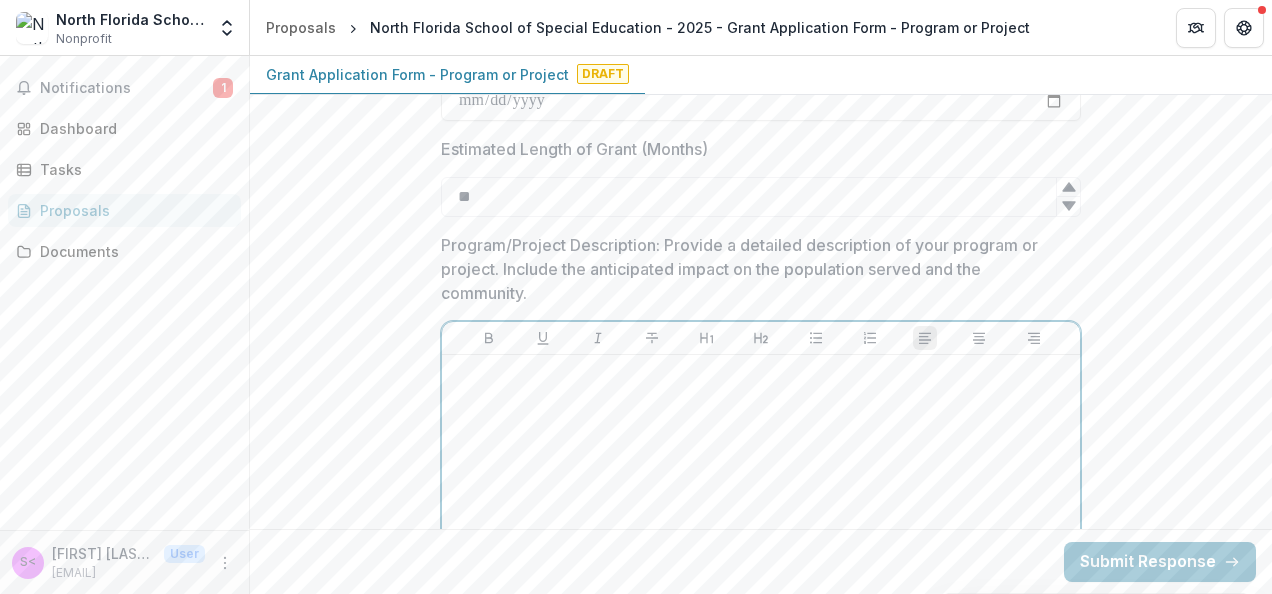 click at bounding box center (761, 513) 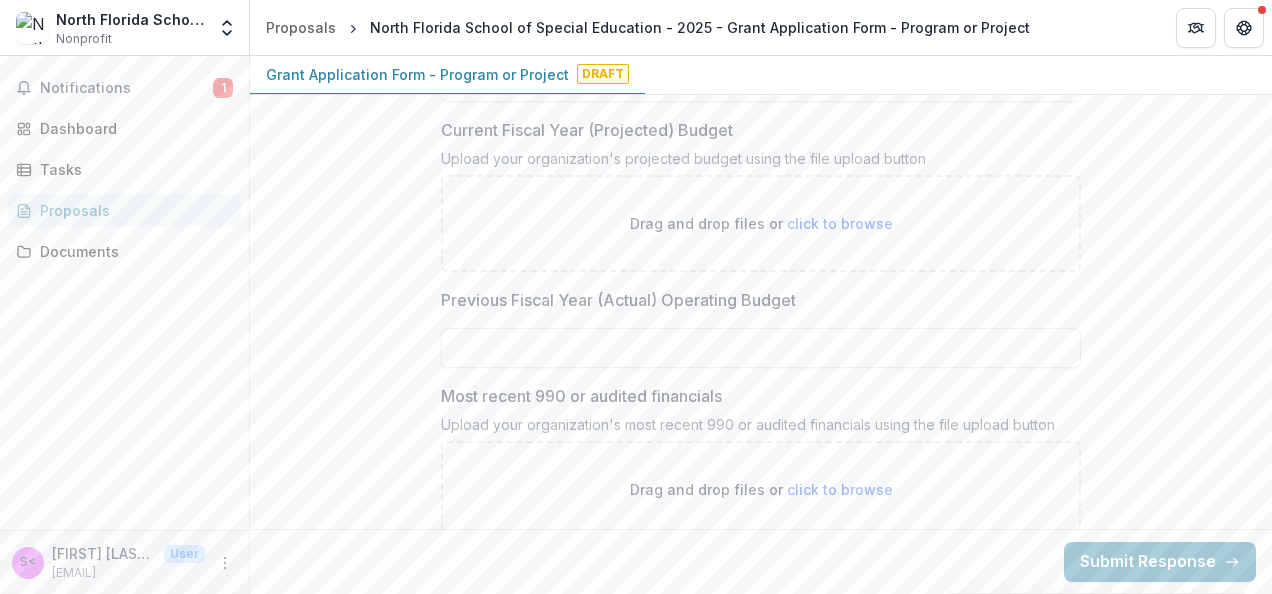 scroll, scrollTop: 3875, scrollLeft: 0, axis: vertical 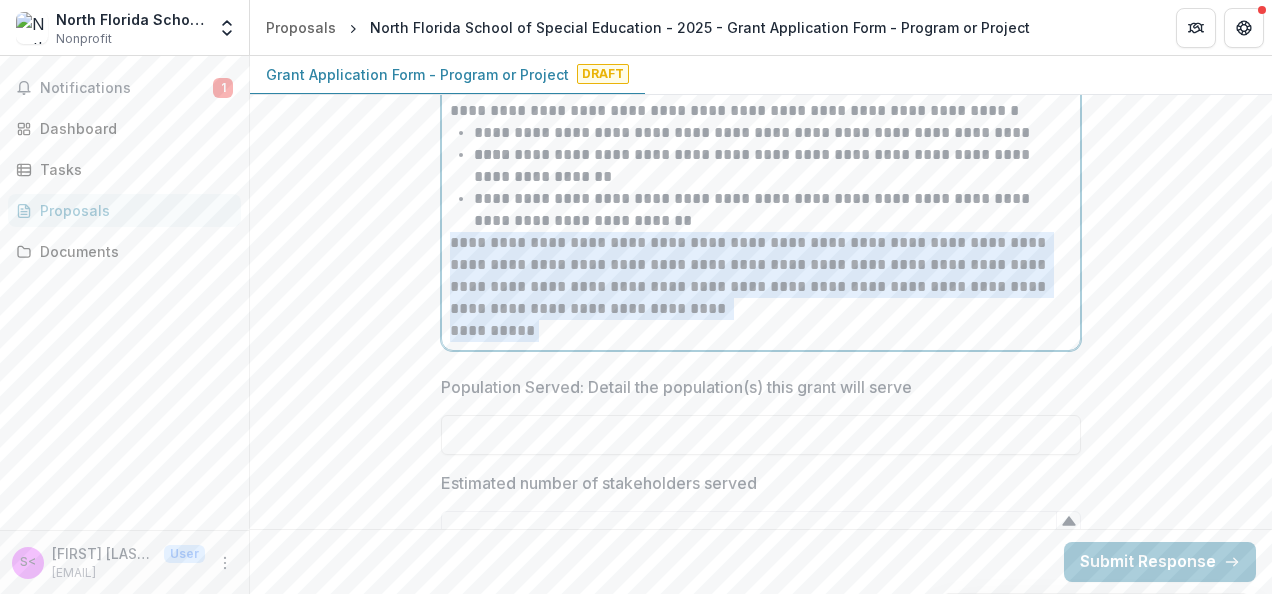 drag, startPoint x: 548, startPoint y: 355, endPoint x: 436, endPoint y: 269, distance: 141.20906 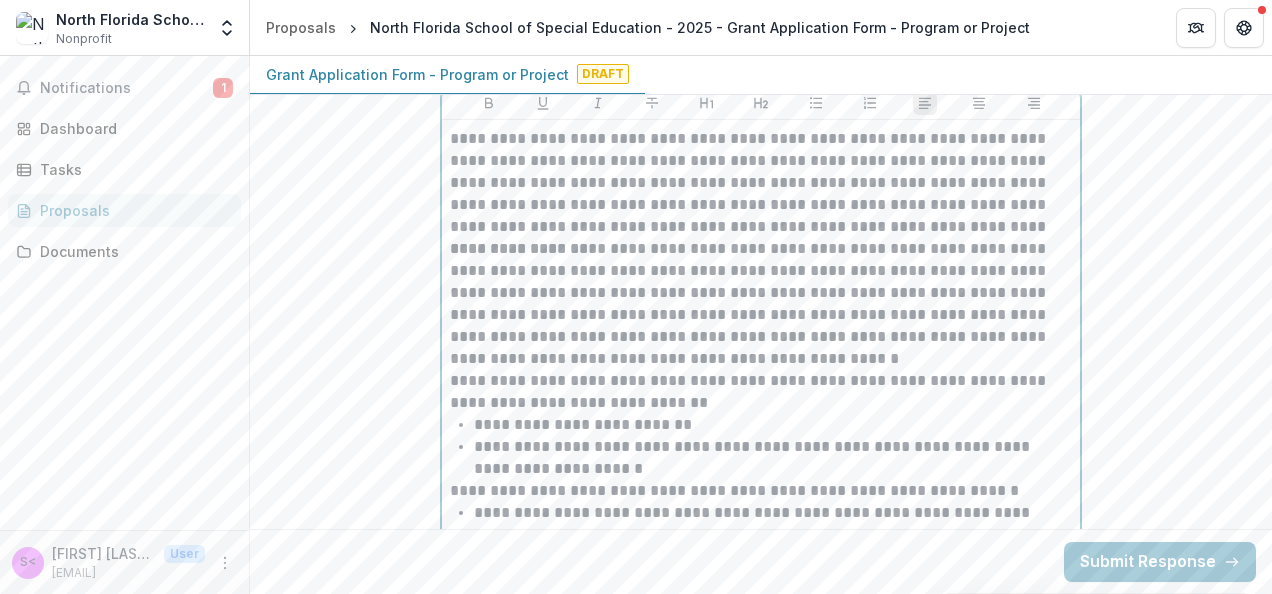 scroll, scrollTop: 4794, scrollLeft: 0, axis: vertical 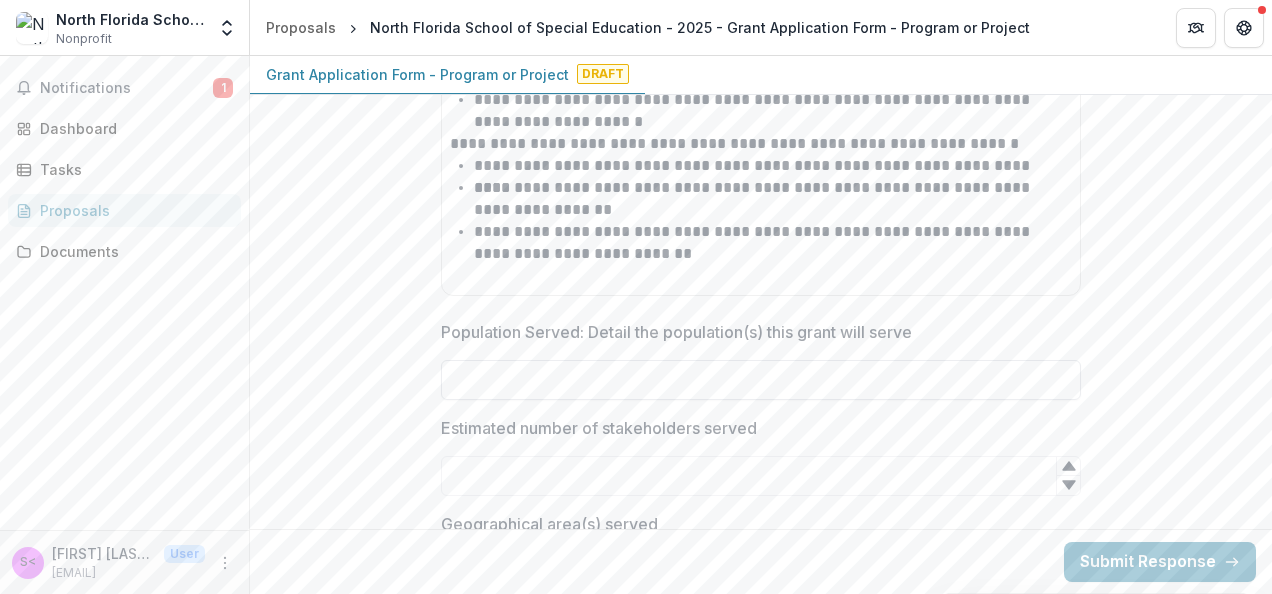 click on "Population Served: Detail the population(s) this grant will serve" at bounding box center (761, 380) 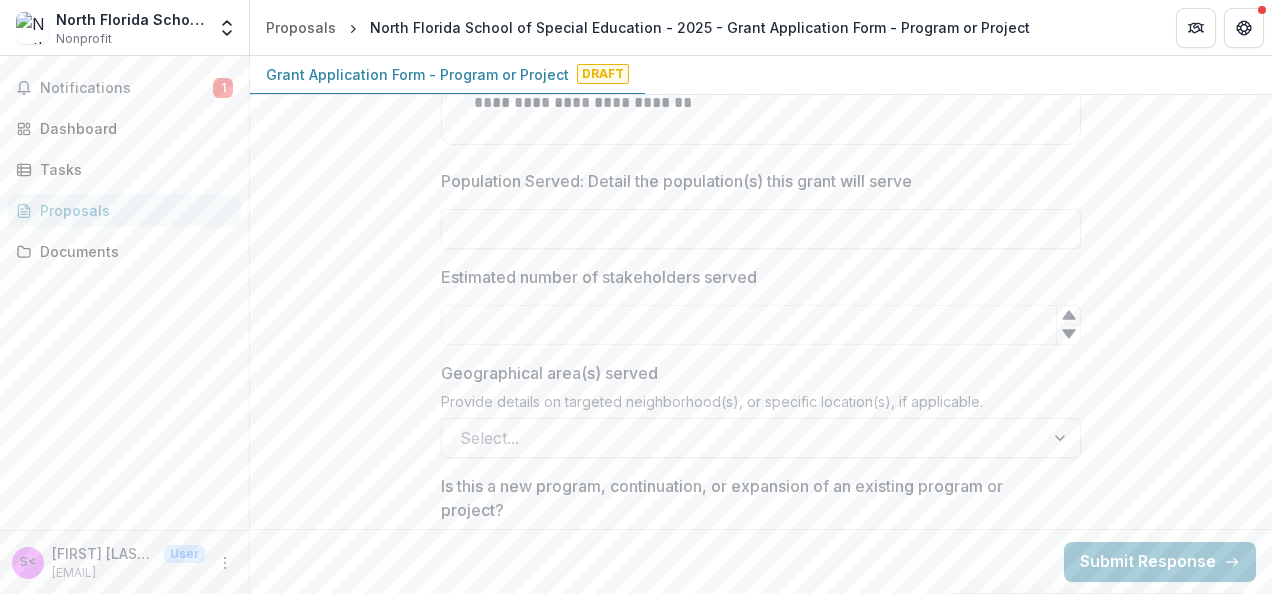 scroll, scrollTop: 5307, scrollLeft: 0, axis: vertical 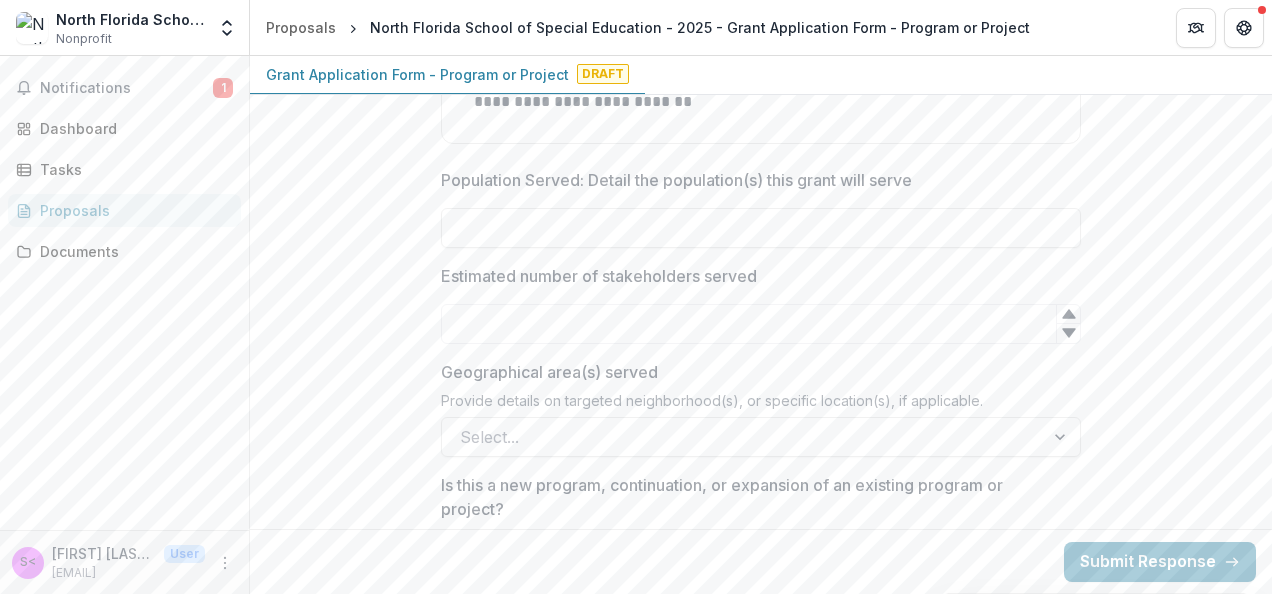 paste on "**********" 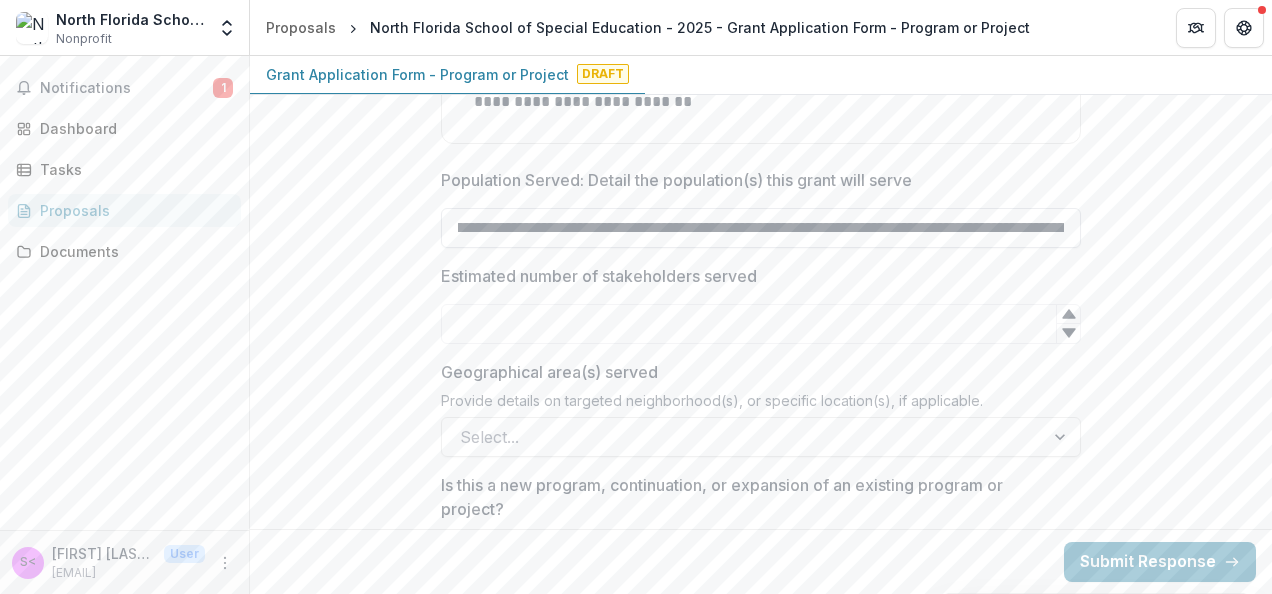 scroll, scrollTop: 0, scrollLeft: 0, axis: both 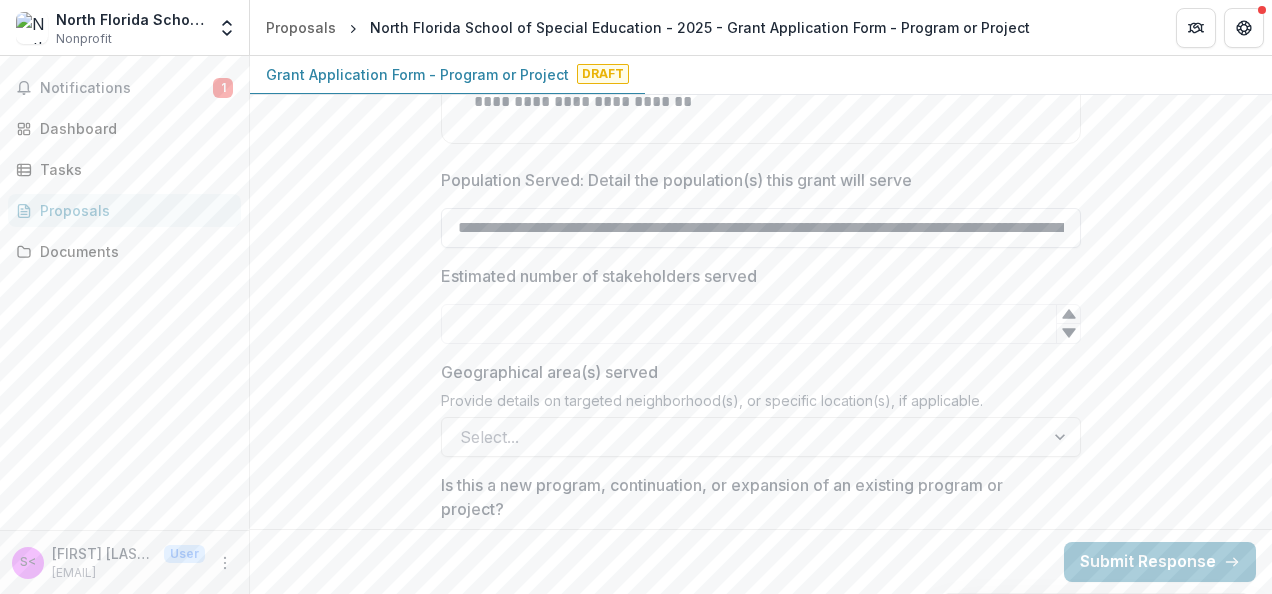 click on "**********" at bounding box center (761, 228) 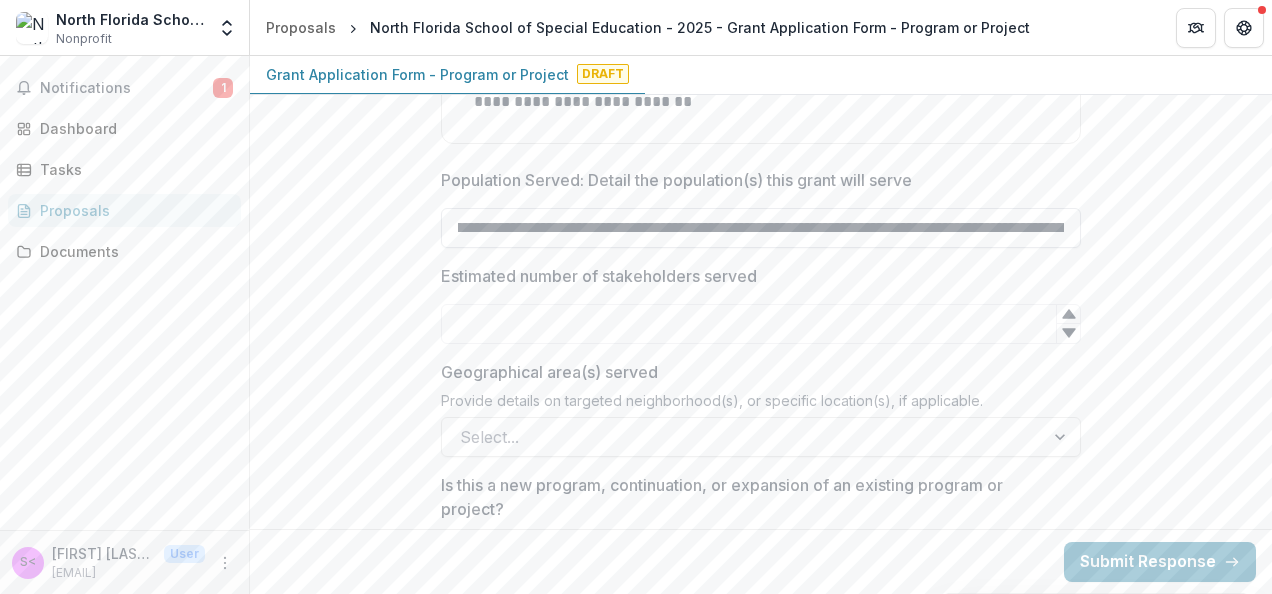 scroll, scrollTop: 0, scrollLeft: 305, axis: horizontal 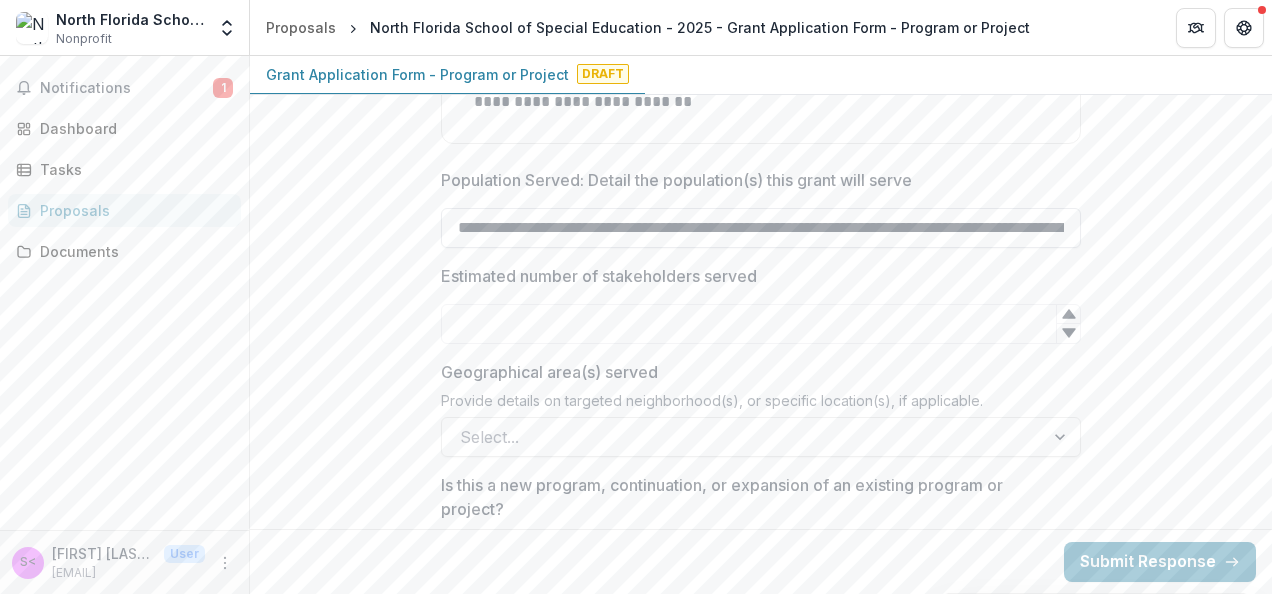 drag, startPoint x: 863, startPoint y: 250, endPoint x: 664, endPoint y: 256, distance: 199.09044 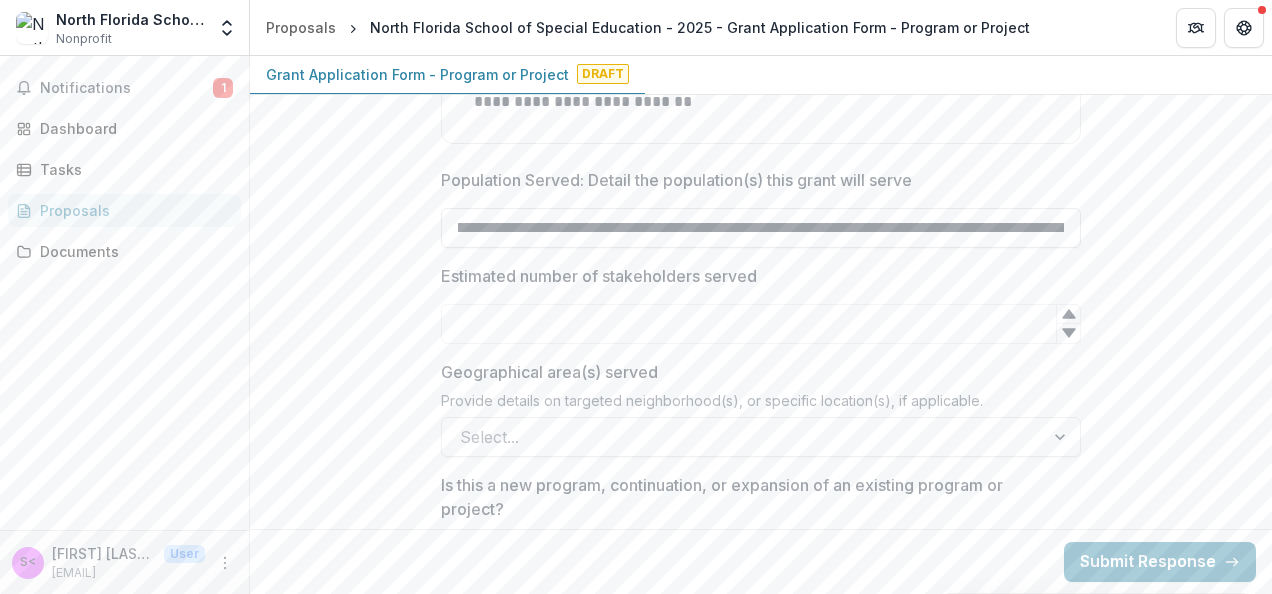 scroll, scrollTop: 0, scrollLeft: 188, axis: horizontal 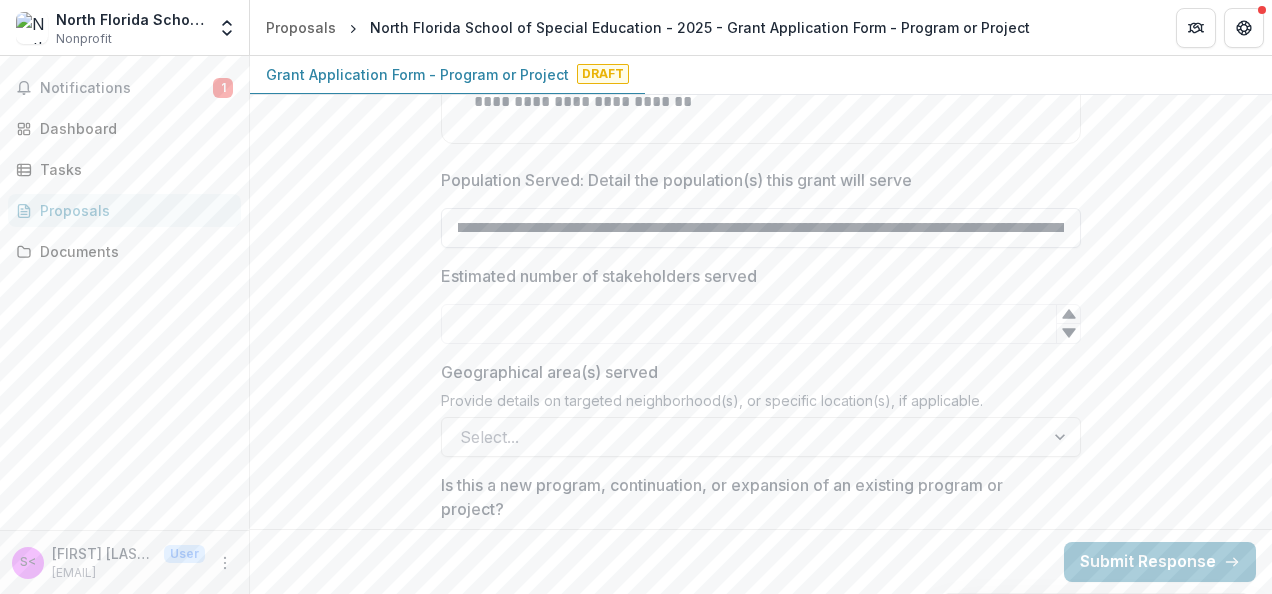 click on "**********" at bounding box center [761, 228] 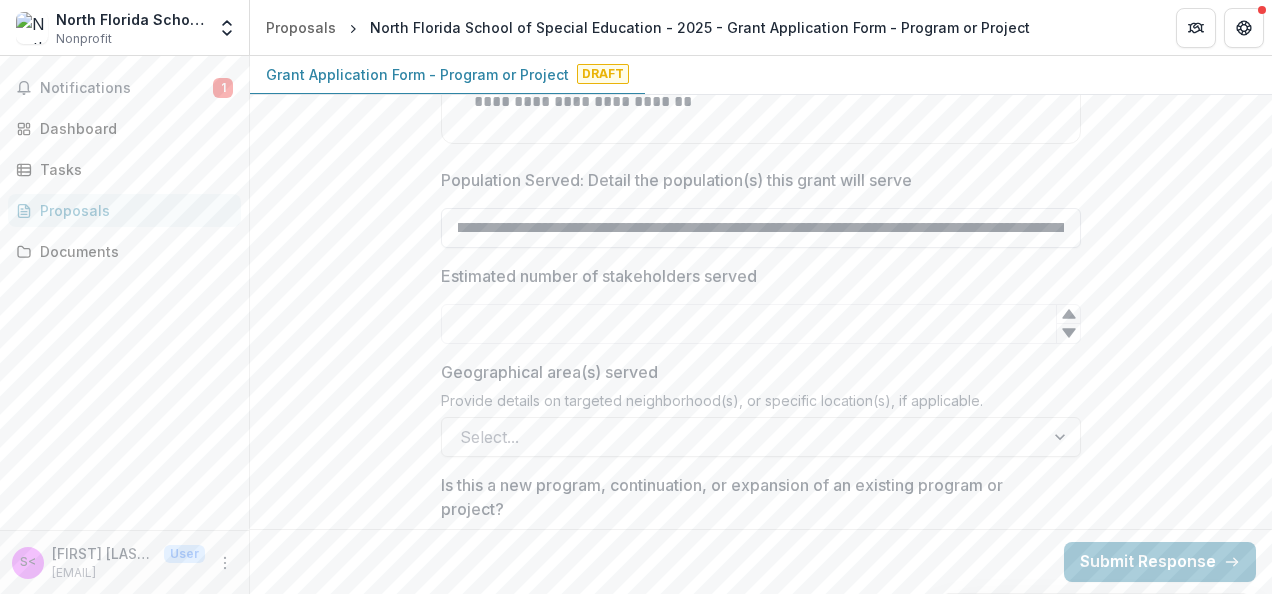 scroll, scrollTop: 0, scrollLeft: 887, axis: horizontal 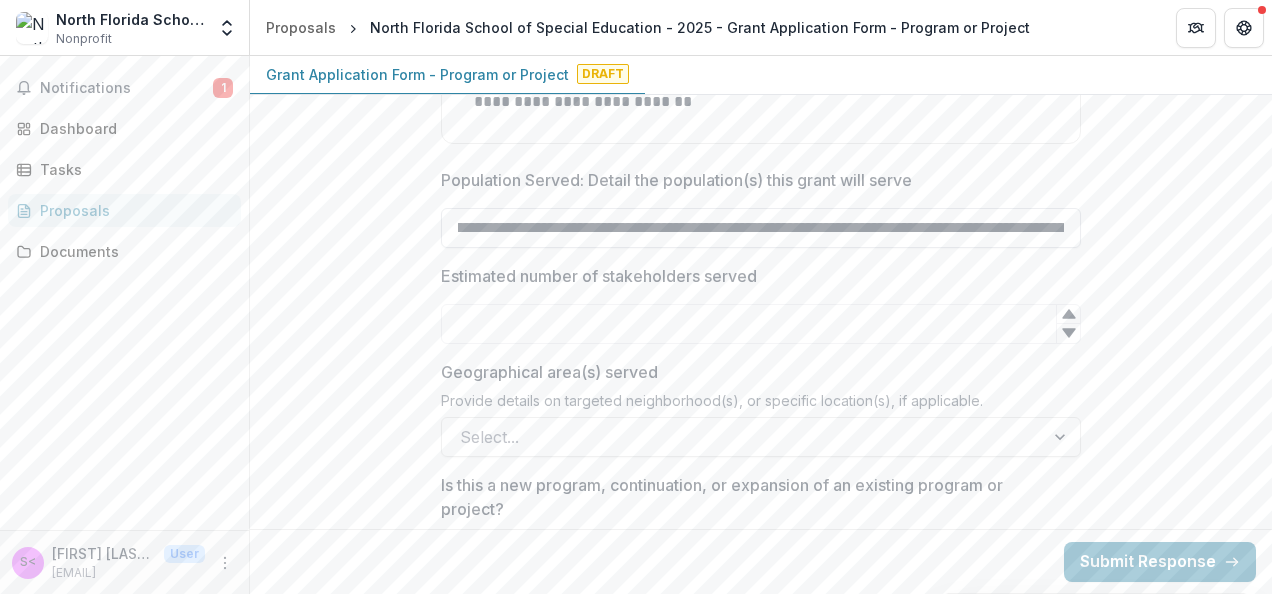 click on "**********" at bounding box center [761, 228] 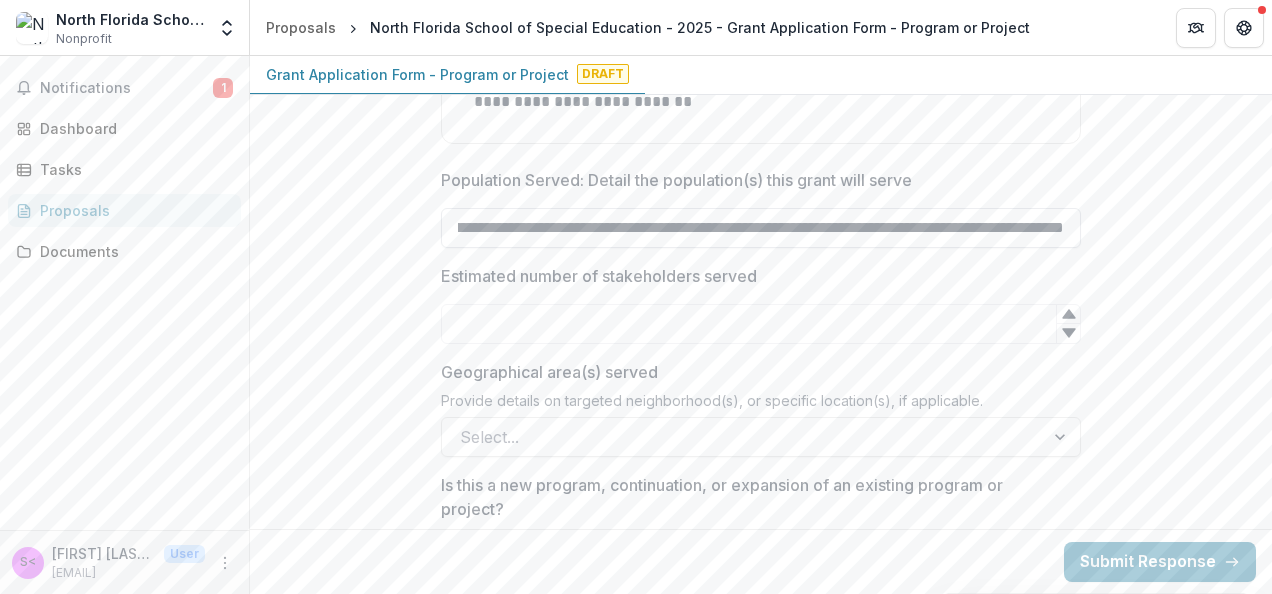 scroll, scrollTop: 0, scrollLeft: 1908, axis: horizontal 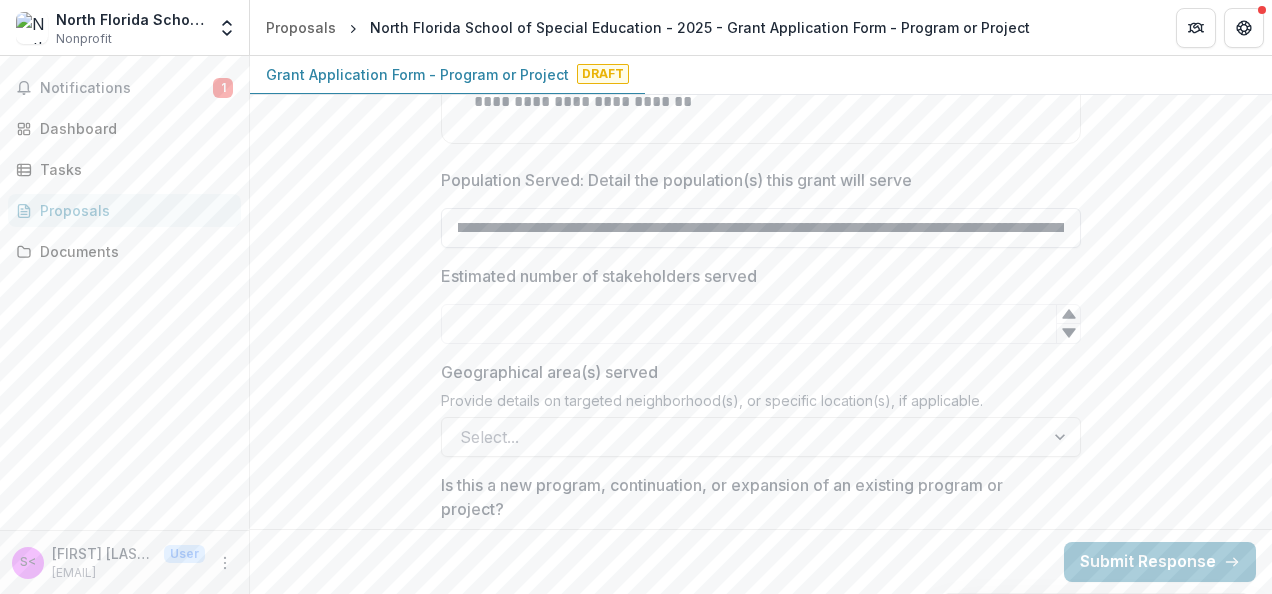 drag, startPoint x: 1069, startPoint y: 244, endPoint x: 934, endPoint y: 250, distance: 135.13327 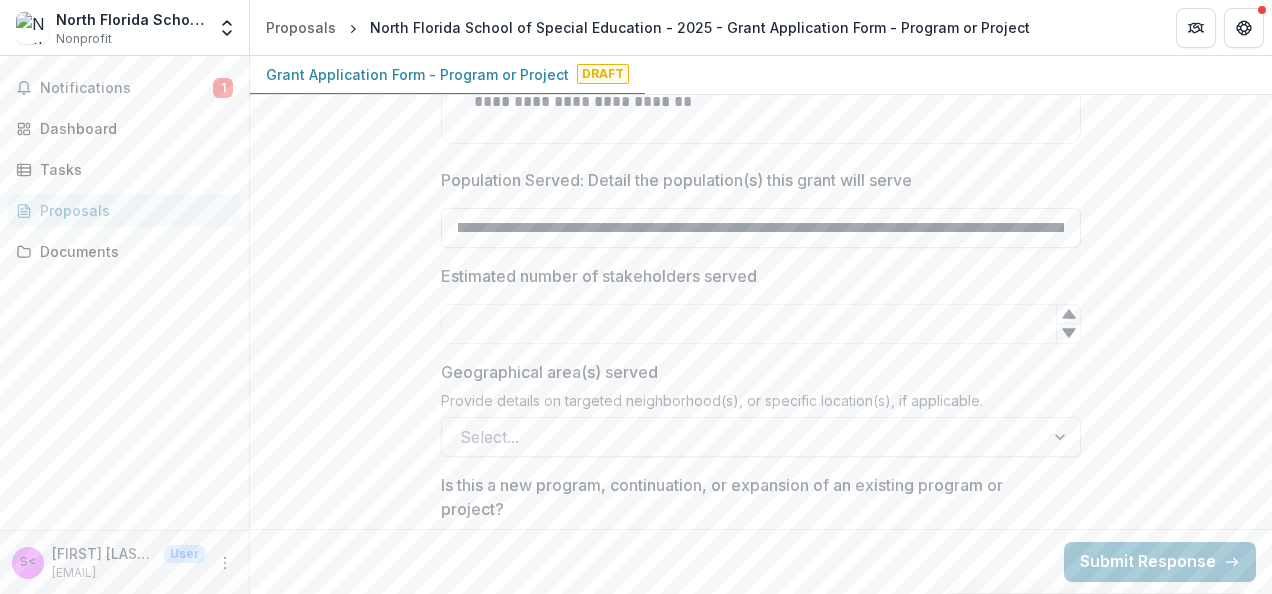 scroll, scrollTop: 0, scrollLeft: 1224, axis: horizontal 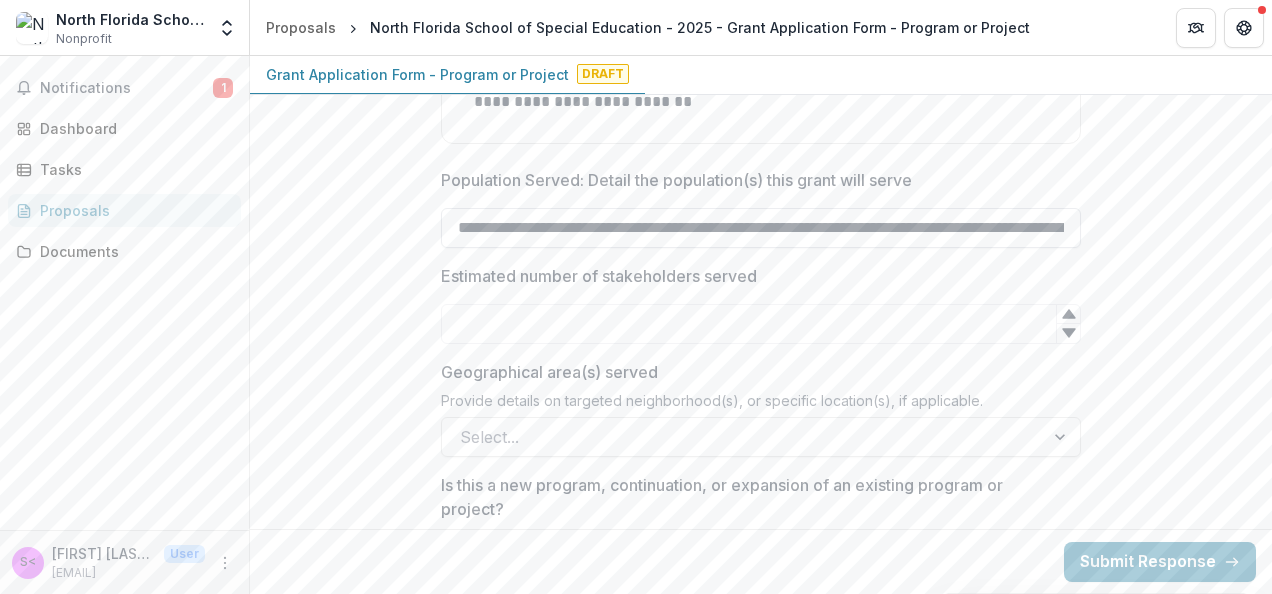 click on "**********" at bounding box center (761, 228) 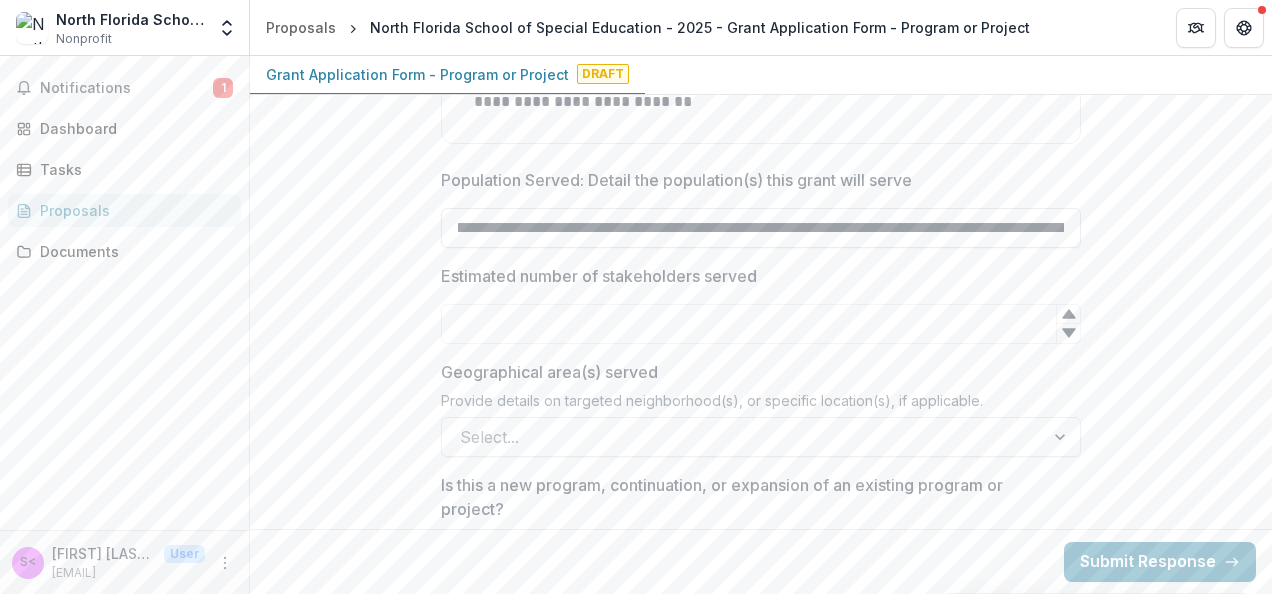 scroll, scrollTop: 0, scrollLeft: 1192, axis: horizontal 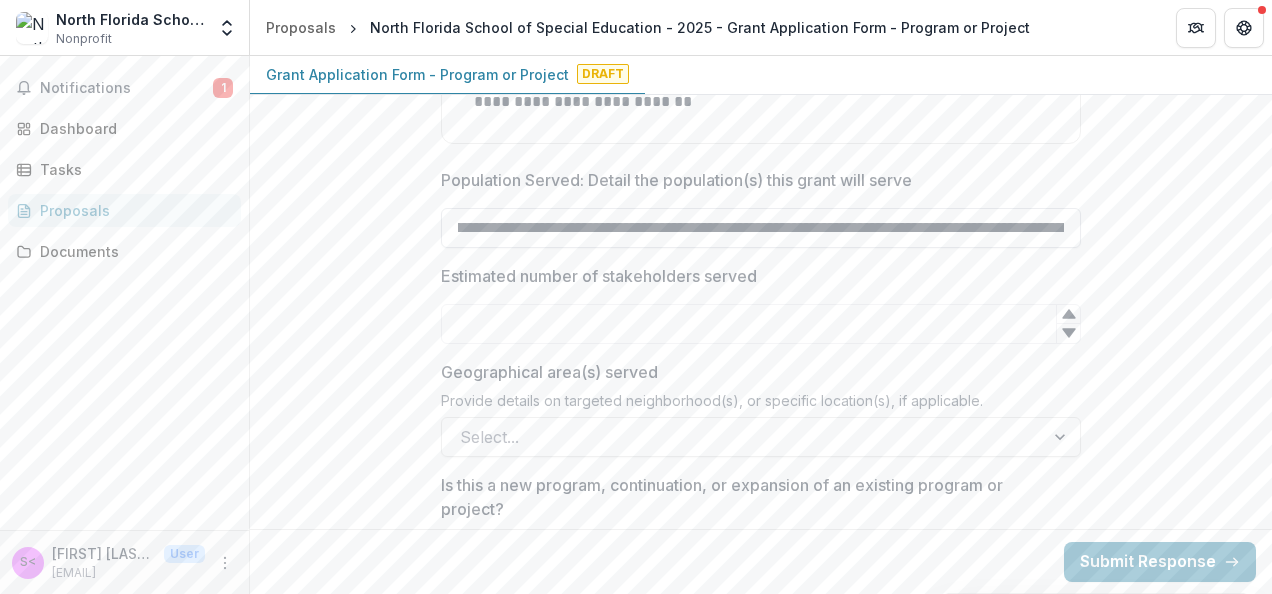 click on "**********" at bounding box center [761, 228] 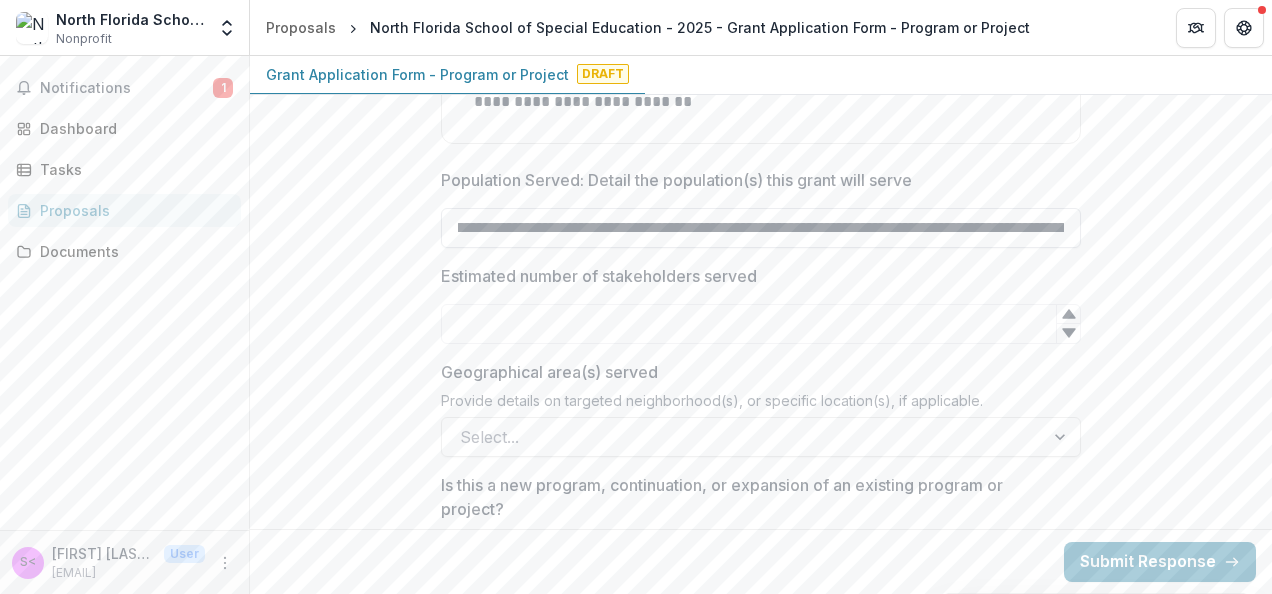 scroll, scrollTop: 0, scrollLeft: 1545, axis: horizontal 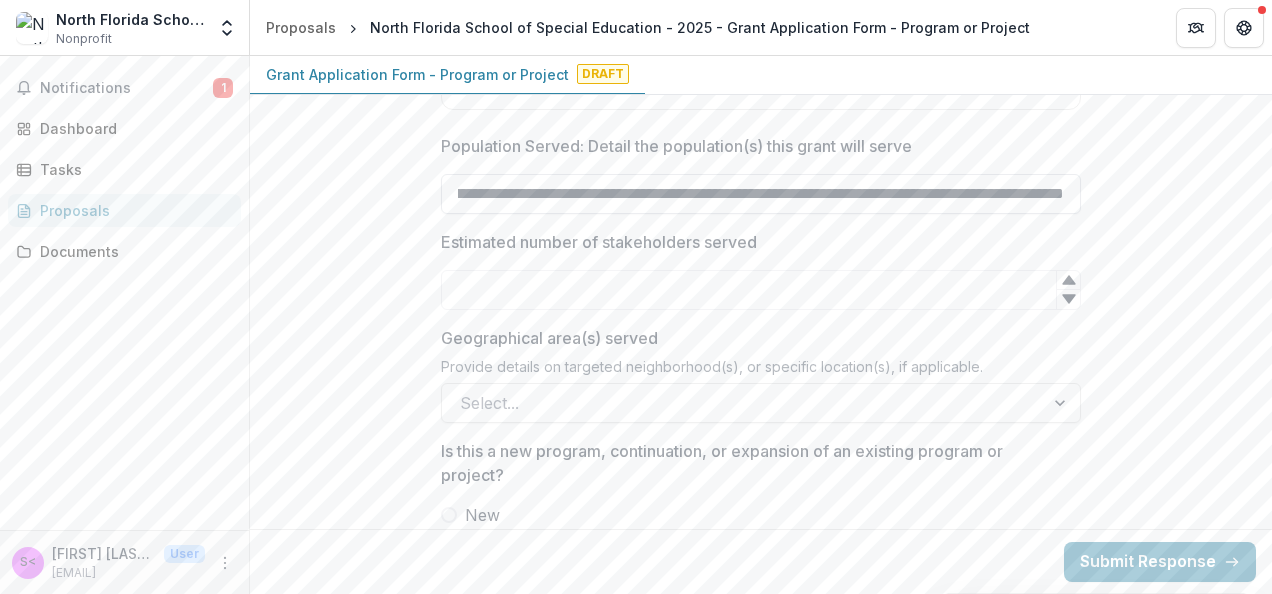 click on "**********" at bounding box center [761, 194] 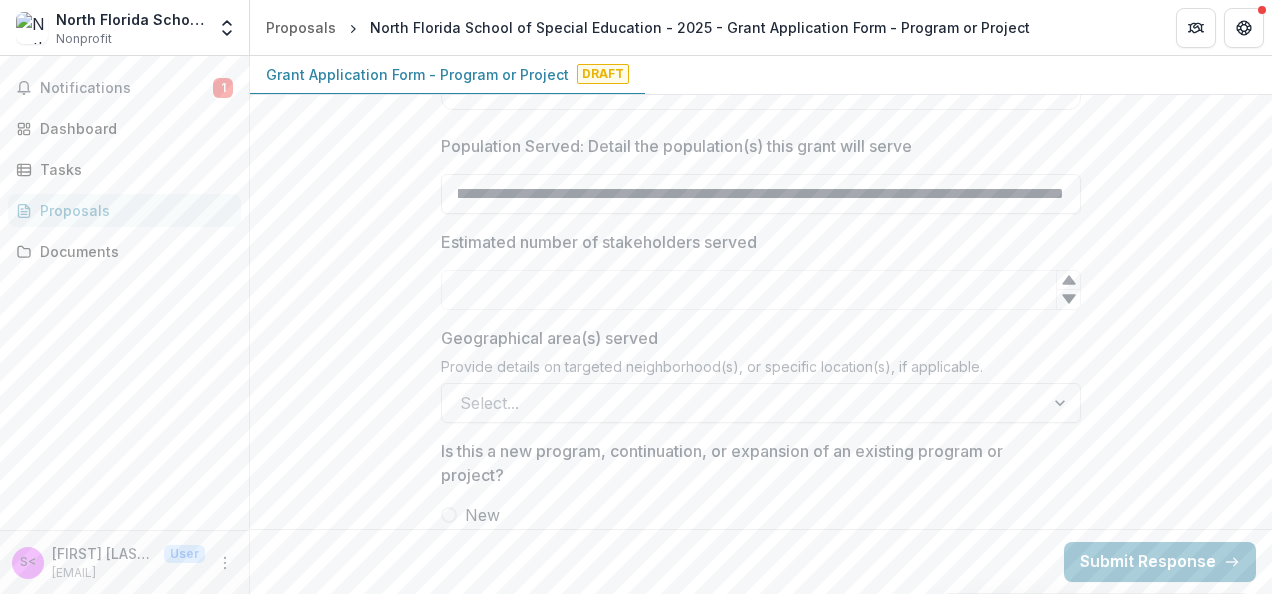 scroll, scrollTop: 0, scrollLeft: 0, axis: both 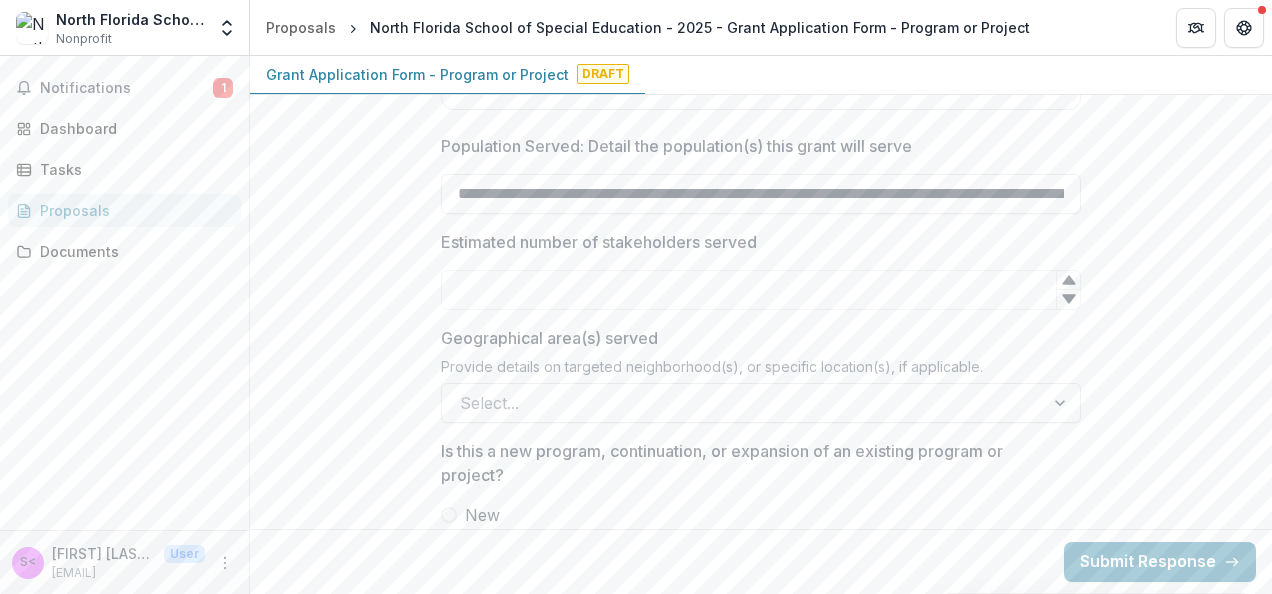 click at bounding box center (761, 170) 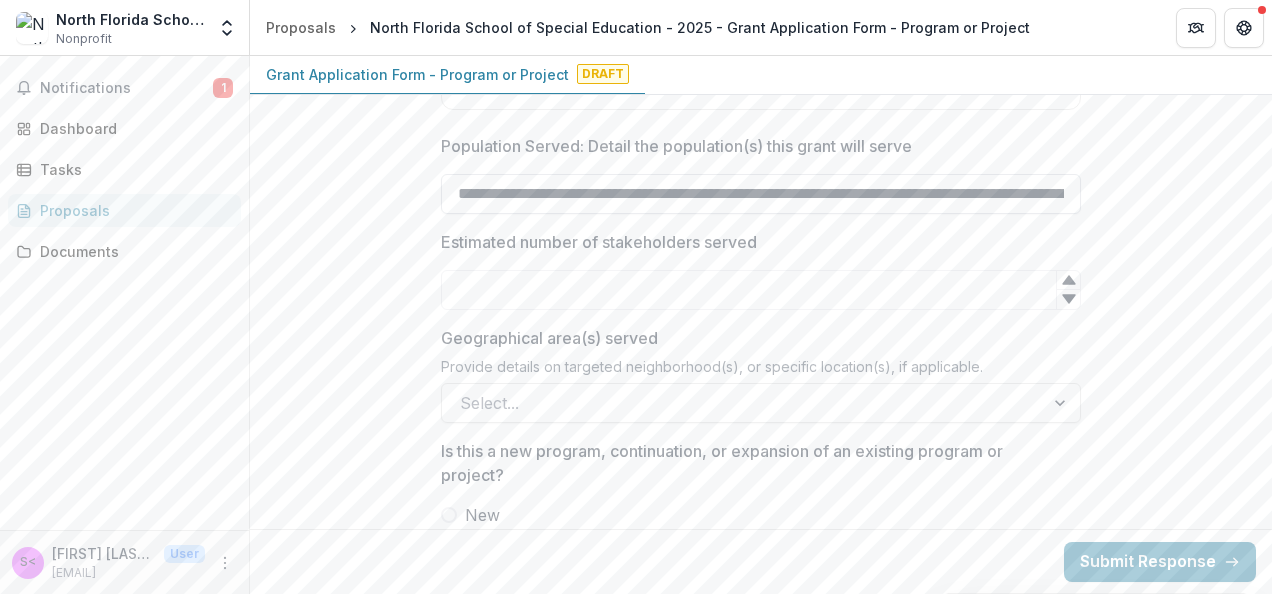 click on "**********" at bounding box center [761, 194] 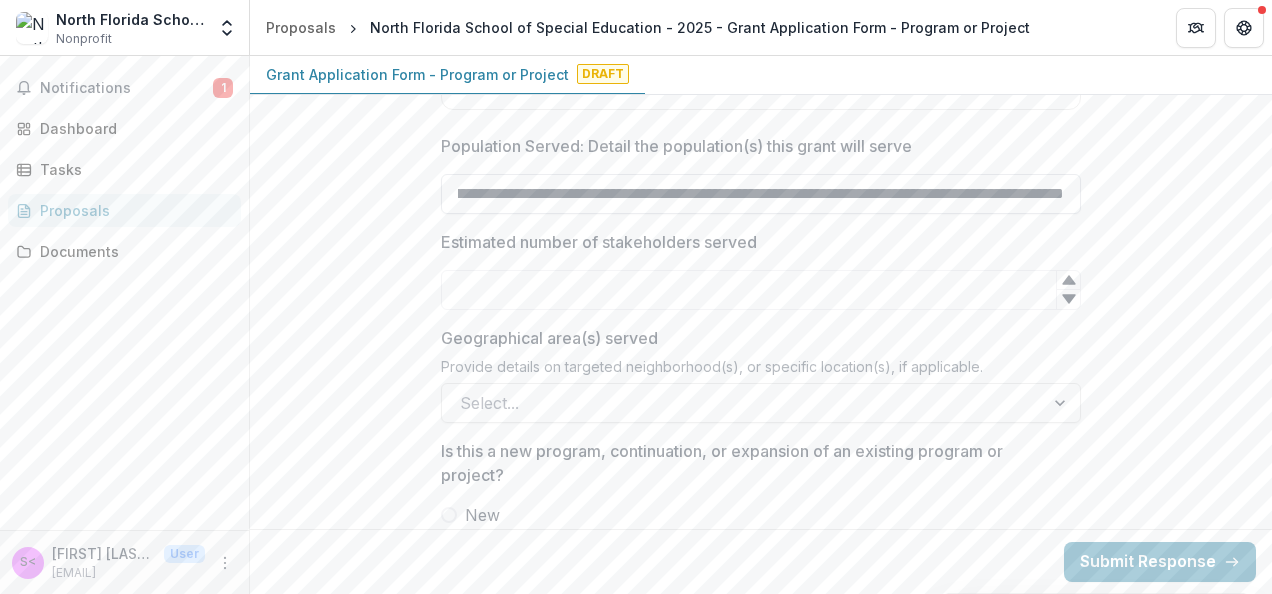 scroll, scrollTop: 0, scrollLeft: 2730, axis: horizontal 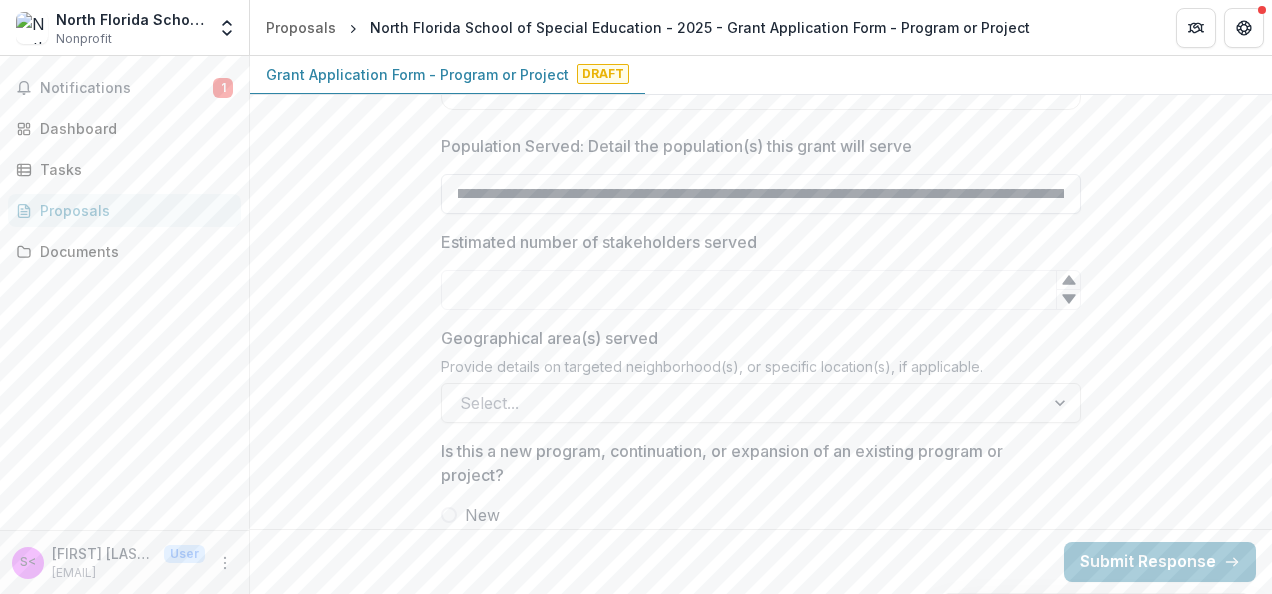 drag, startPoint x: 818, startPoint y: 212, endPoint x: 528, endPoint y: 198, distance: 290.33774 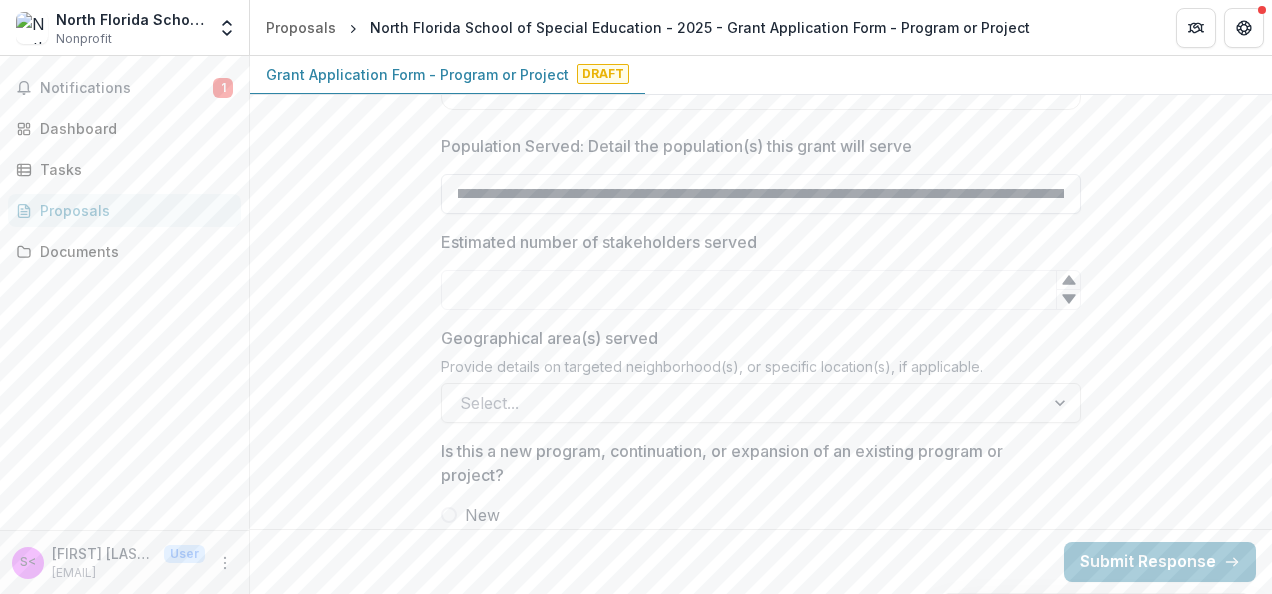 scroll, scrollTop: 0, scrollLeft: 2632, axis: horizontal 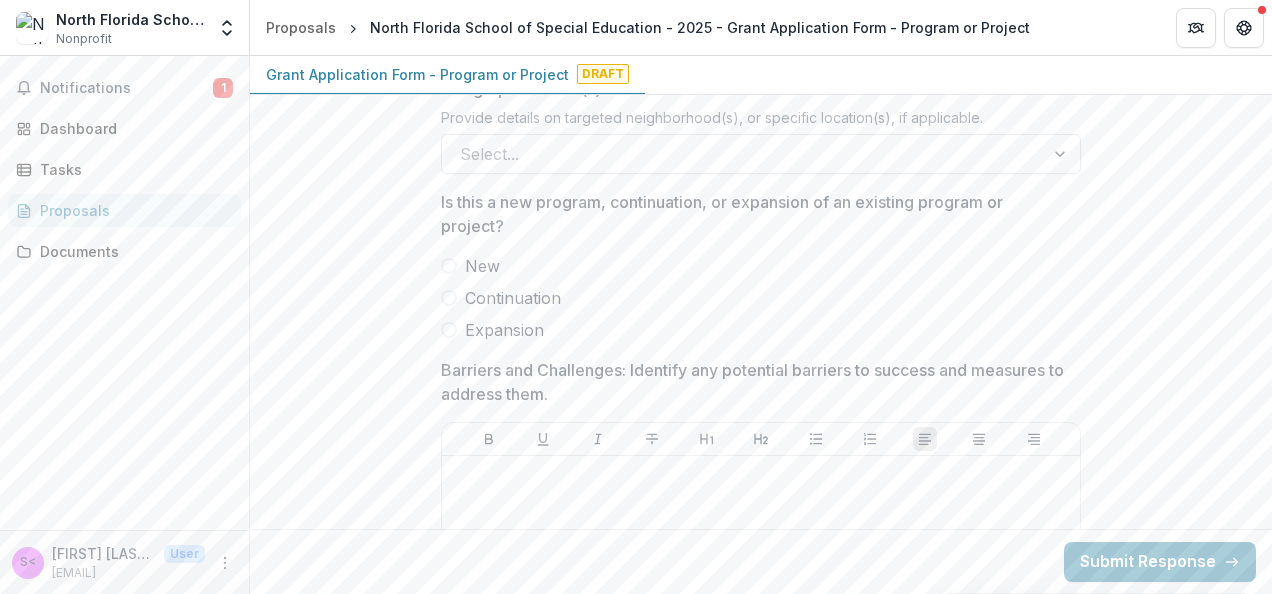 type on "**********" 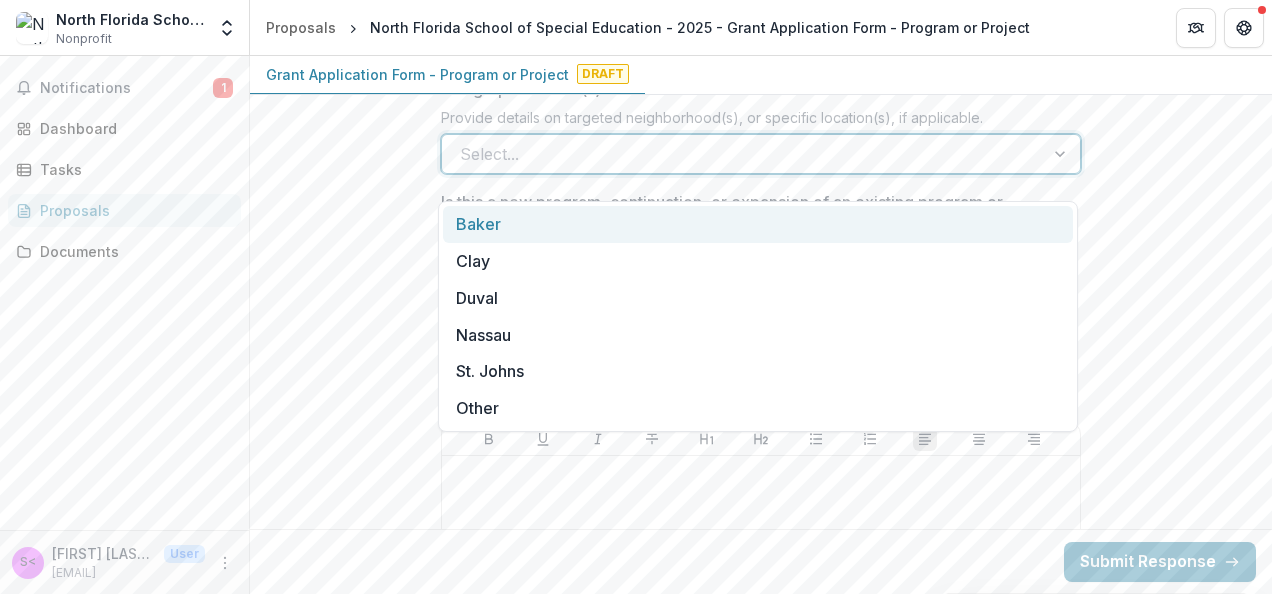 scroll, scrollTop: 0, scrollLeft: 0, axis: both 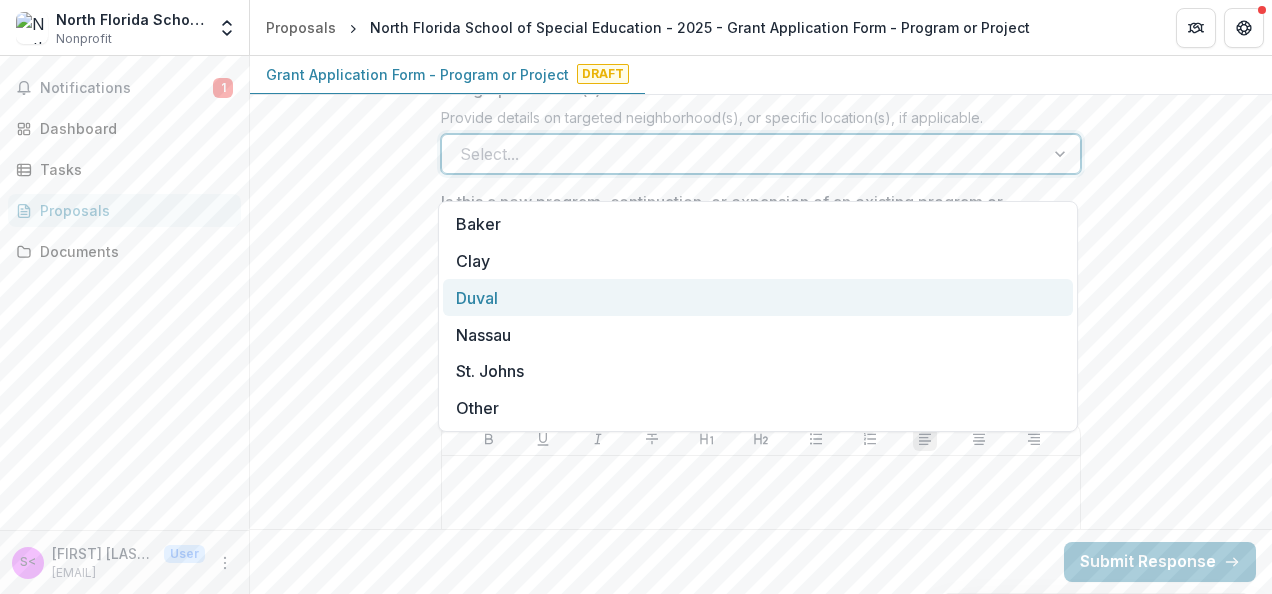 click on "Duval" at bounding box center (758, 297) 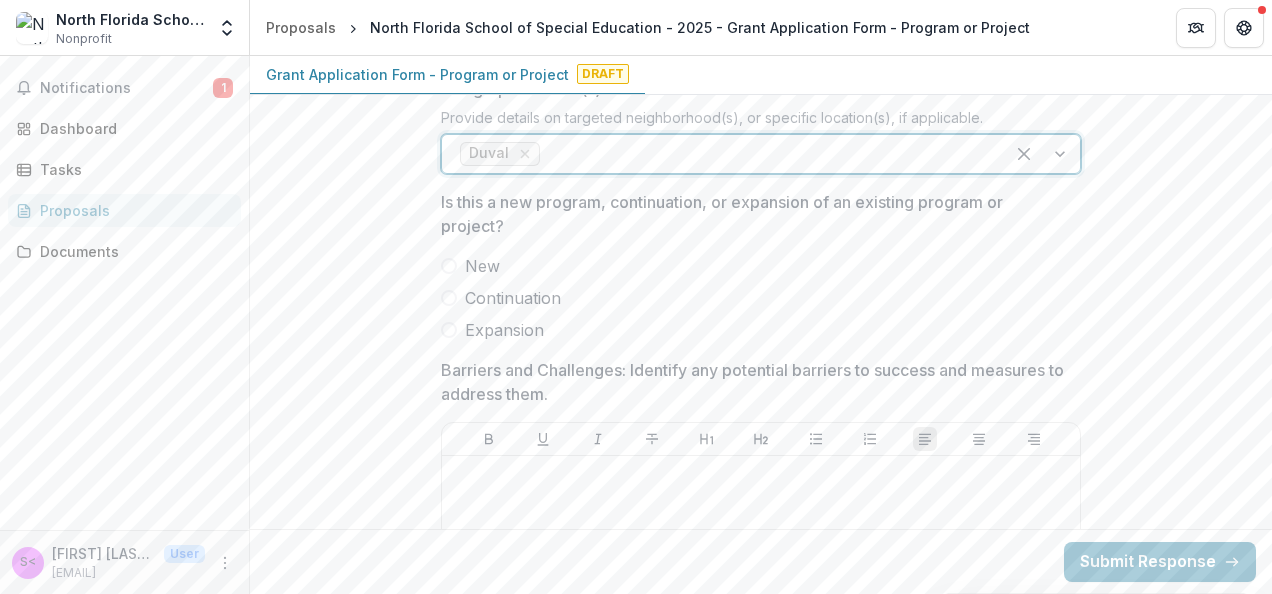 scroll, scrollTop: 0, scrollLeft: 0, axis: both 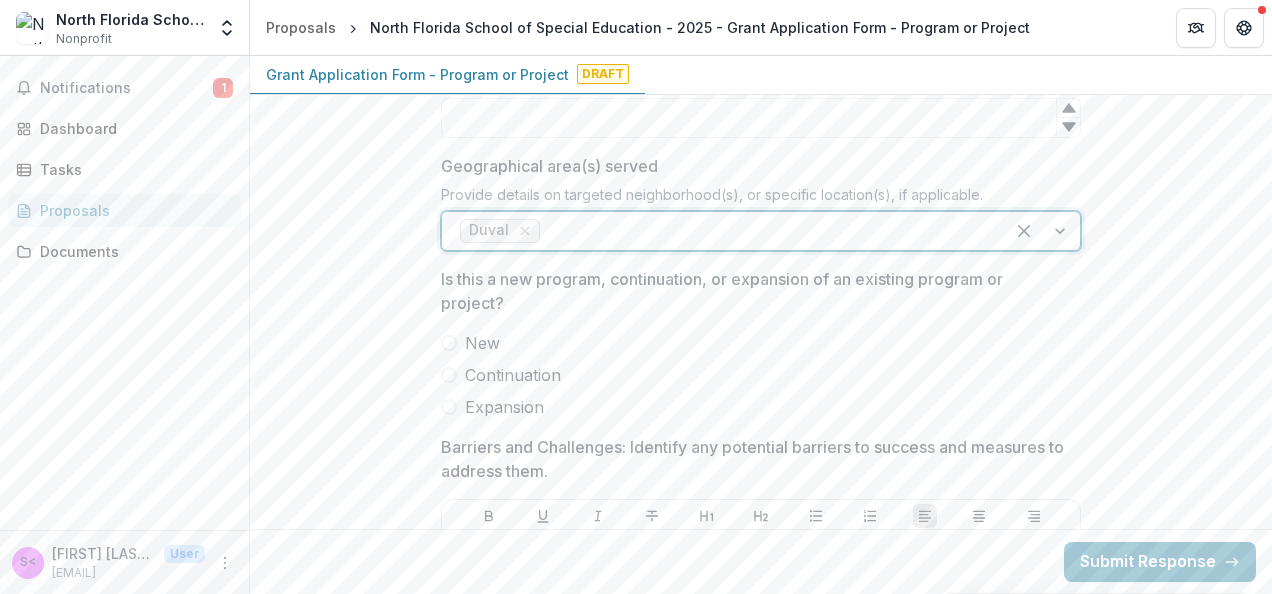 click at bounding box center [449, 343] 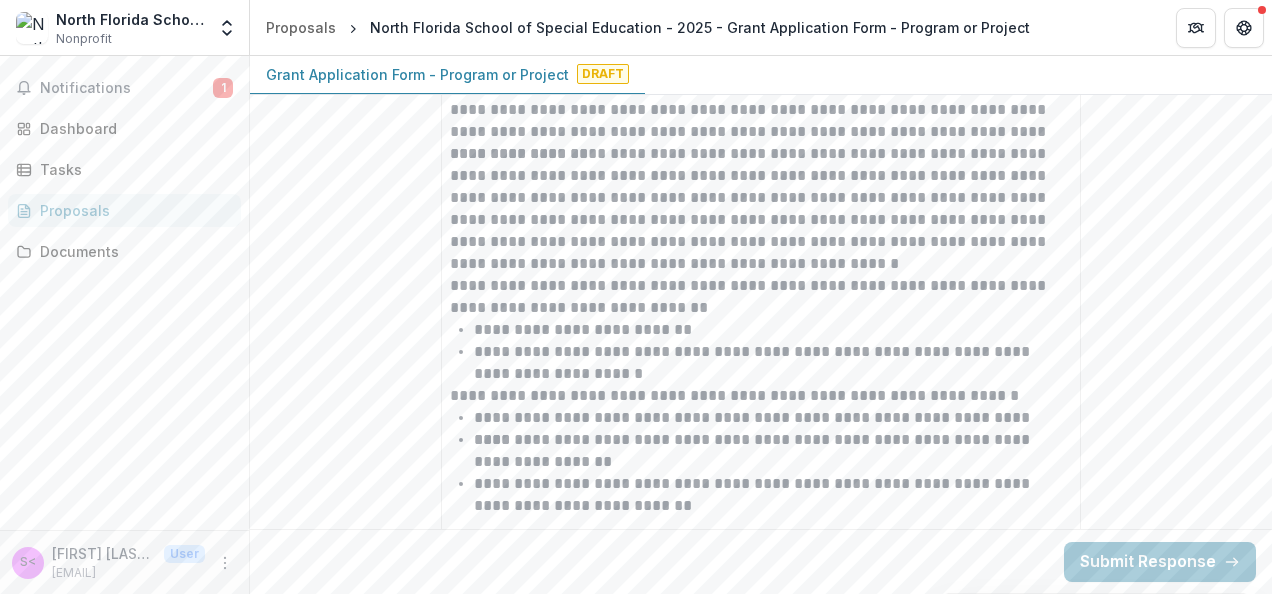 scroll, scrollTop: 4923, scrollLeft: 0, axis: vertical 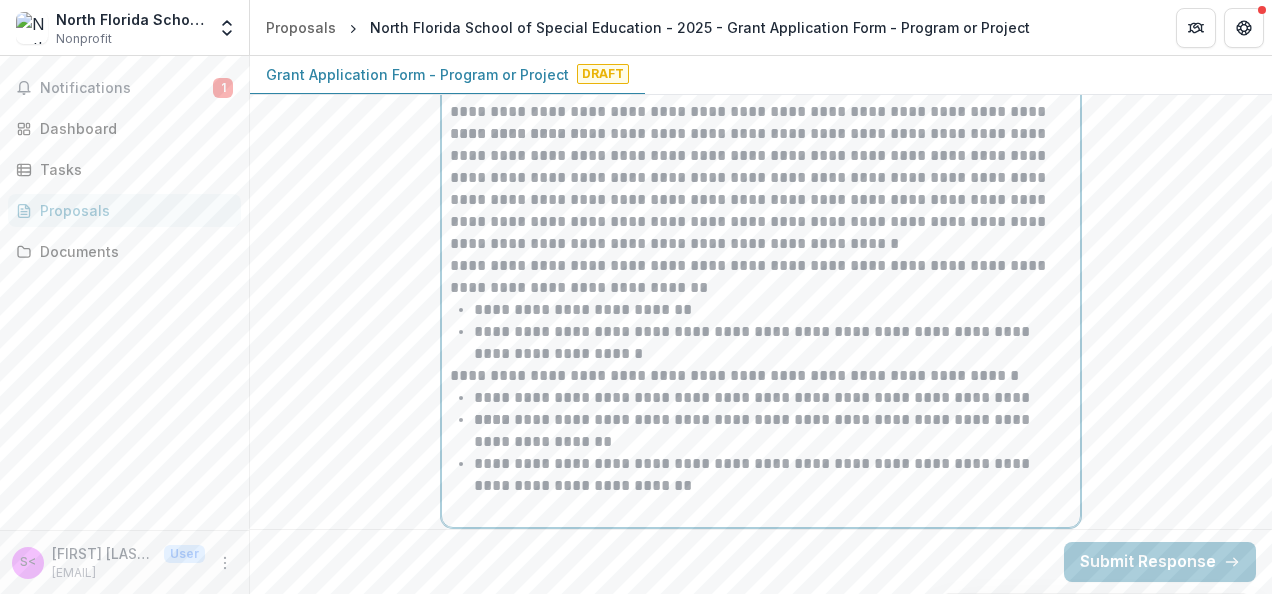 drag, startPoint x: 448, startPoint y: 286, endPoint x: 772, endPoint y: 512, distance: 395.03418 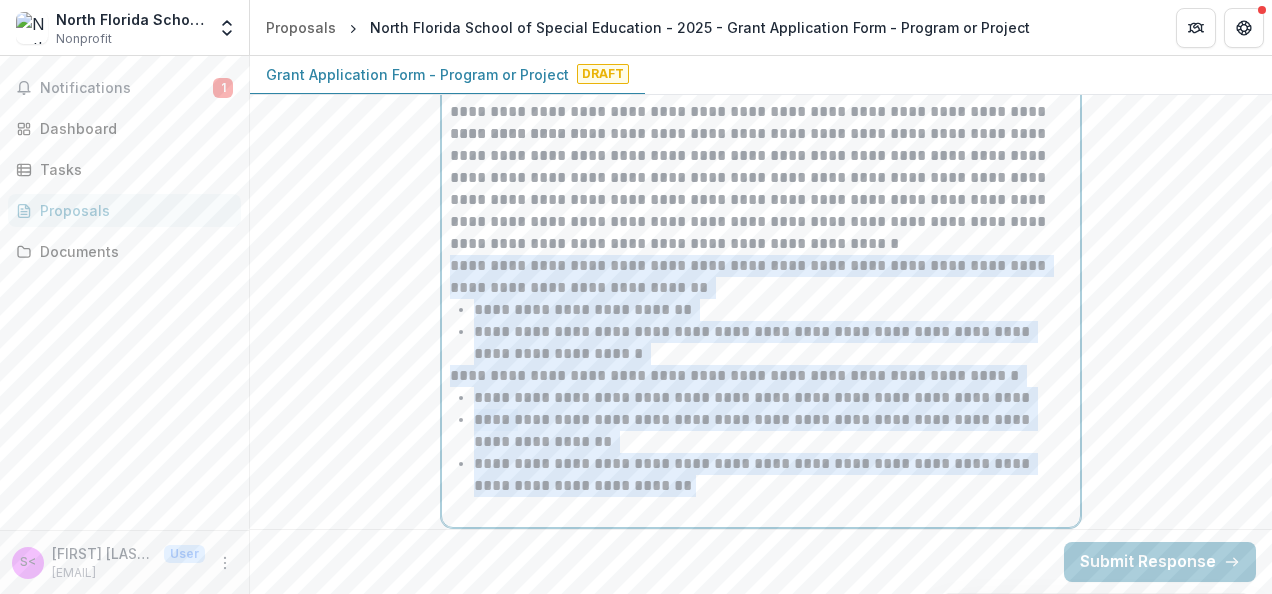 drag, startPoint x: 716, startPoint y: 510, endPoint x: 438, endPoint y: 288, distance: 355.76398 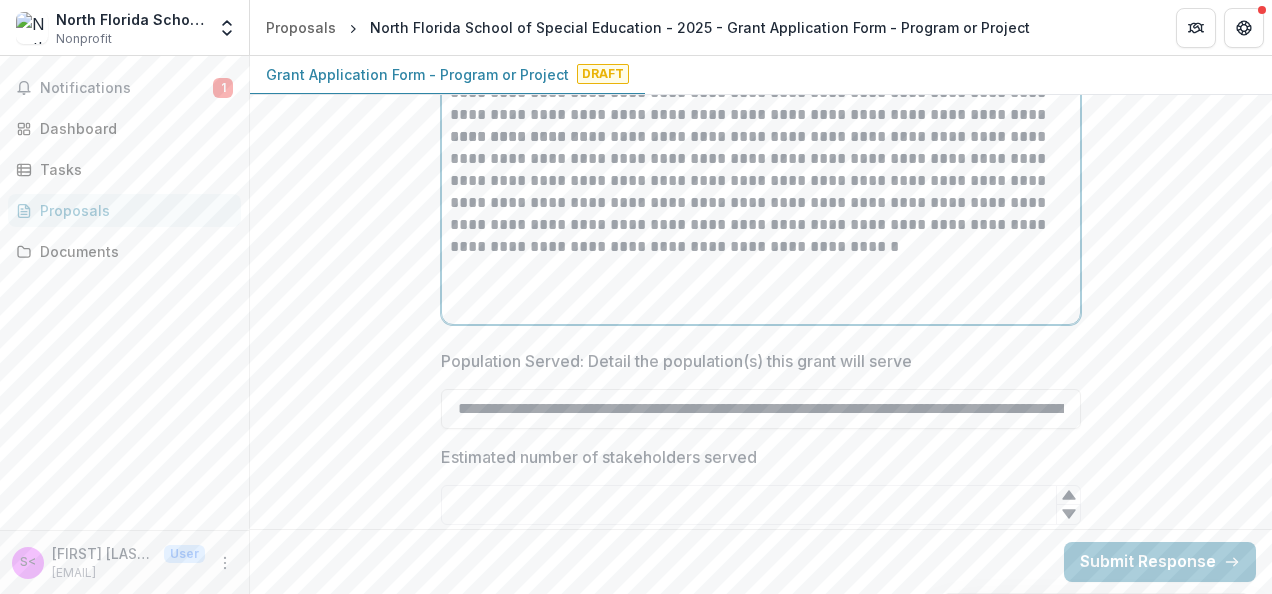 scroll, scrollTop: 4922, scrollLeft: 0, axis: vertical 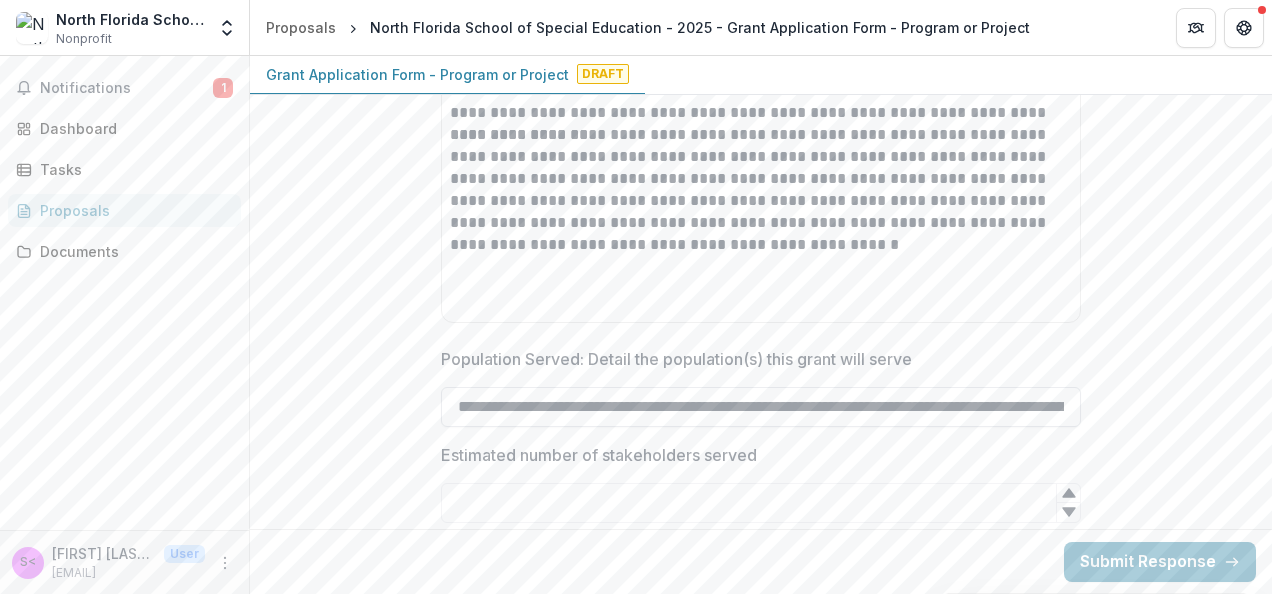 click on "**********" at bounding box center [761, 407] 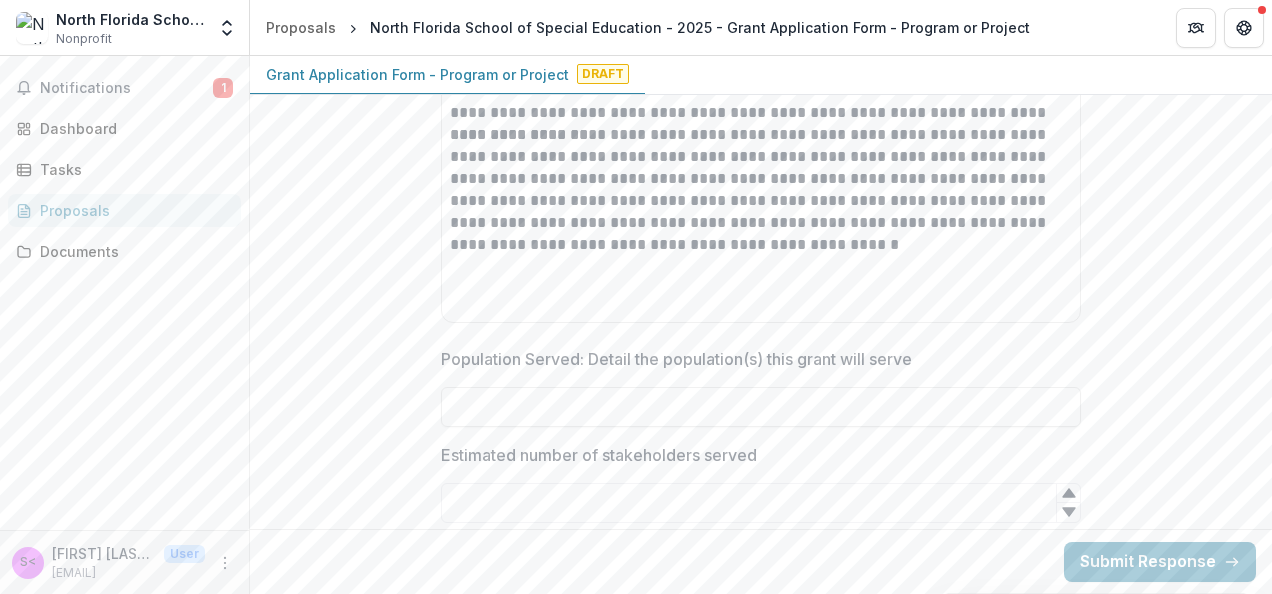 scroll, scrollTop: 0, scrollLeft: 0, axis: both 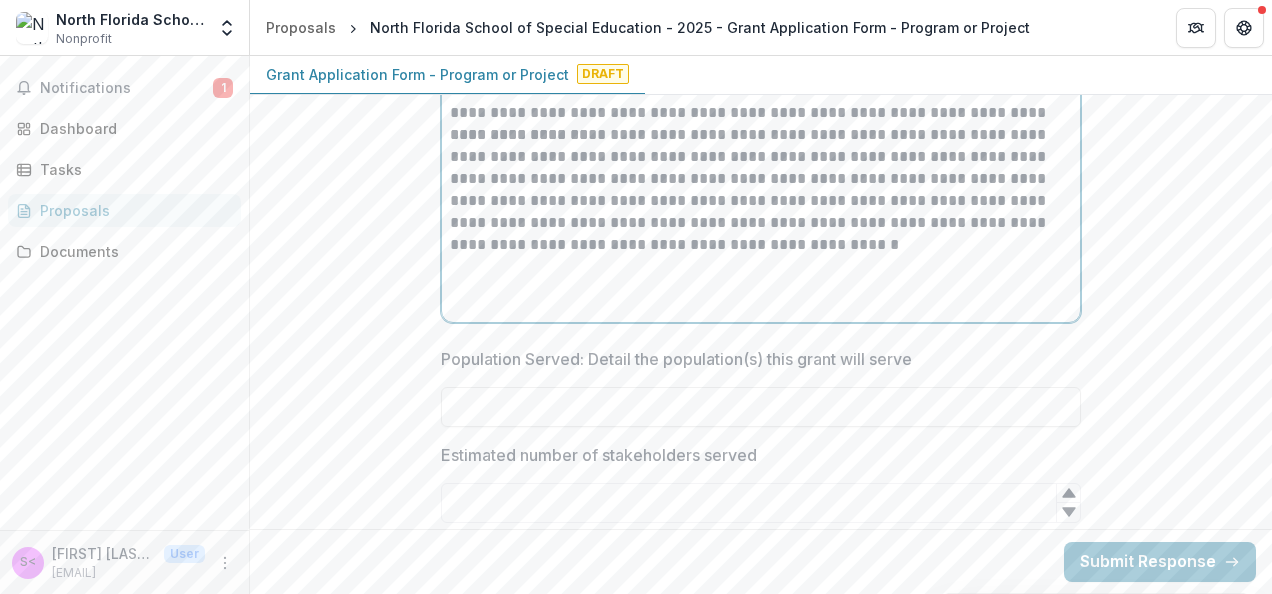 click on "**********" at bounding box center (761, 190) 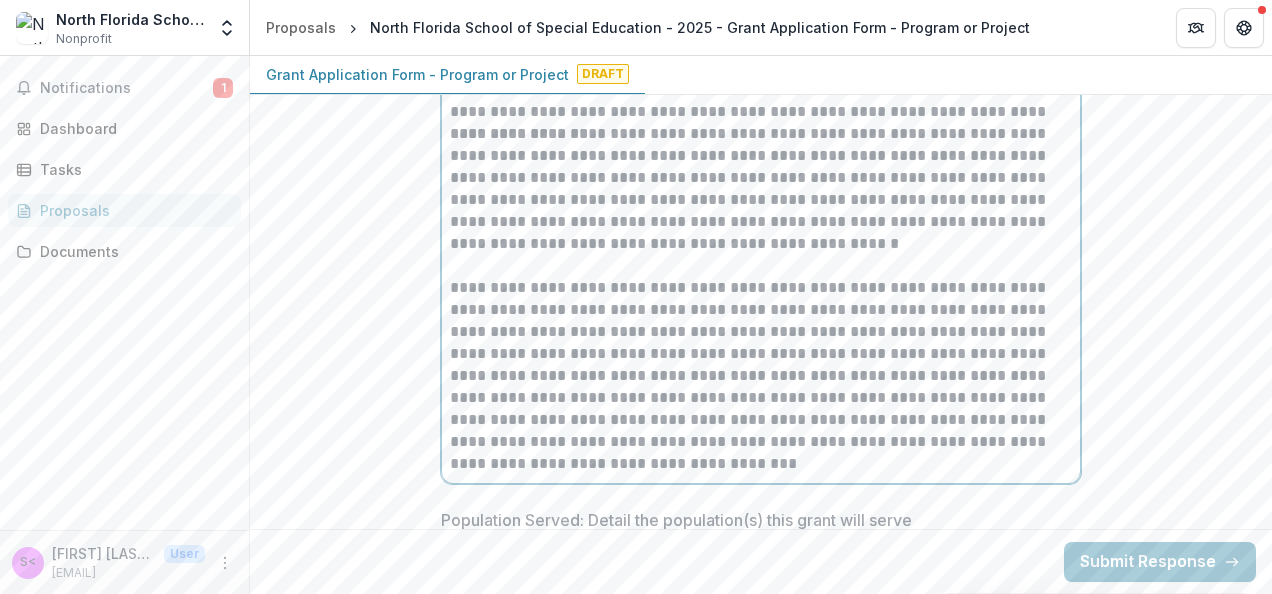 scroll, scrollTop: 4924, scrollLeft: 0, axis: vertical 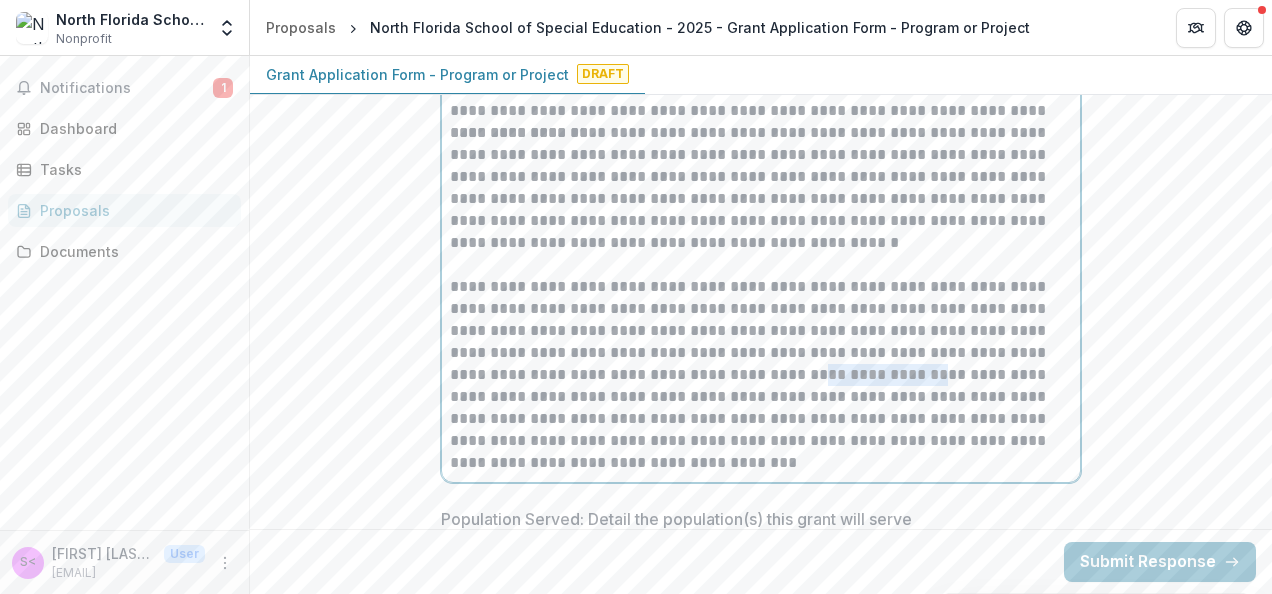 drag, startPoint x: 885, startPoint y: 393, endPoint x: 770, endPoint y: 394, distance: 115.00435 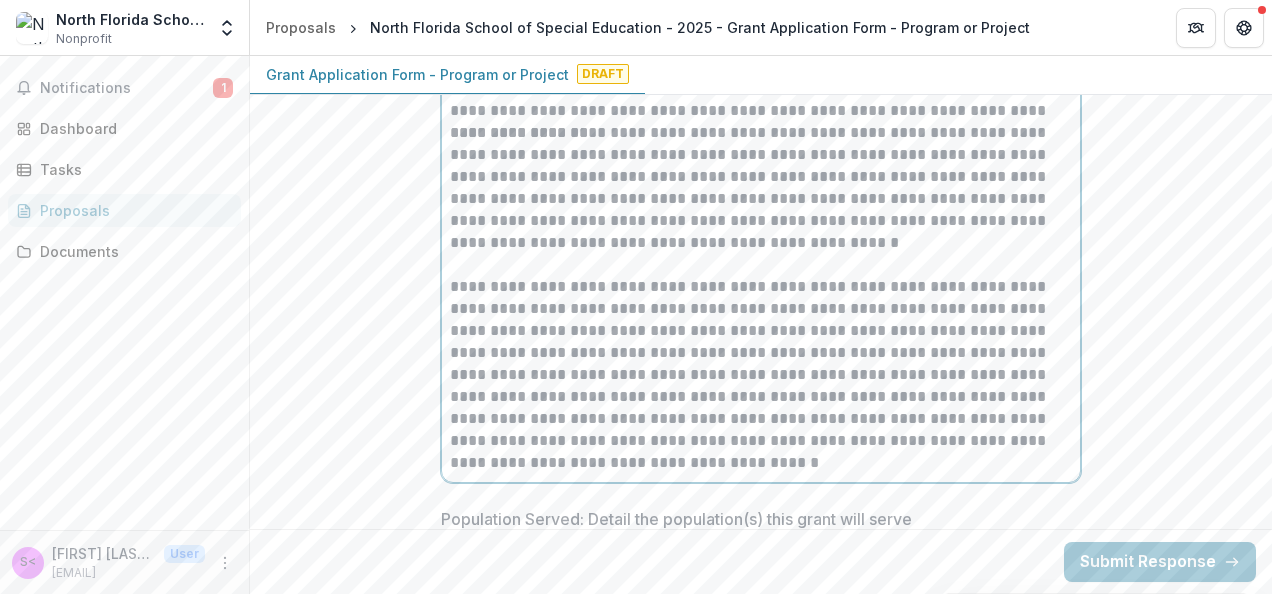 click on "**********" at bounding box center [761, 375] 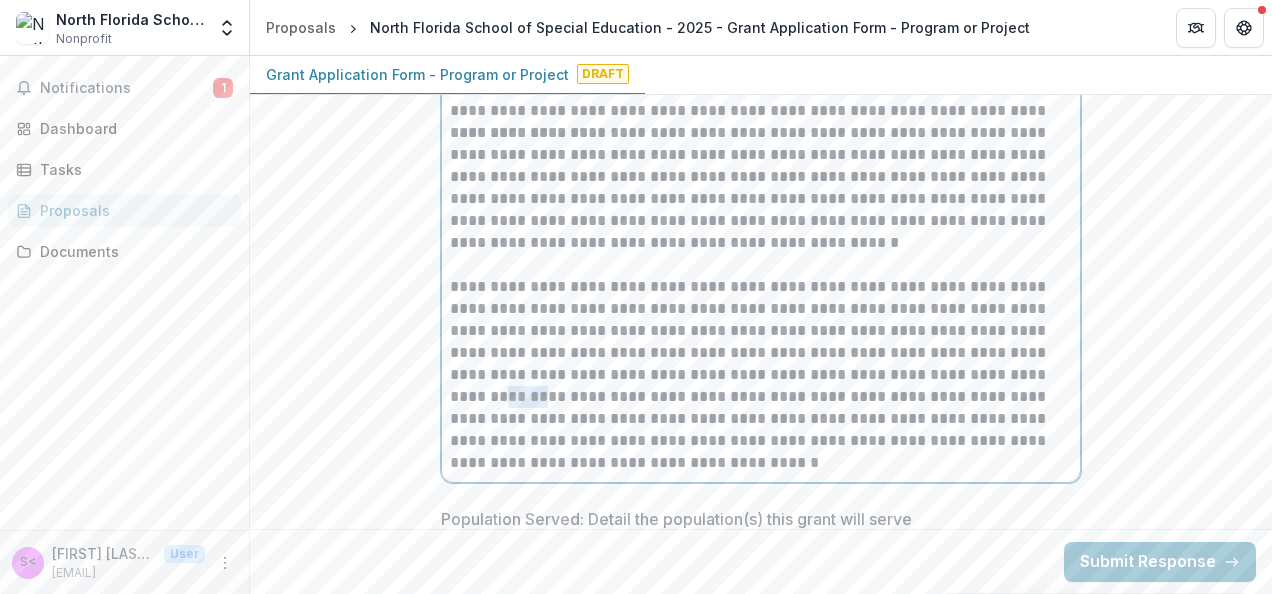 click on "**********" at bounding box center (761, 375) 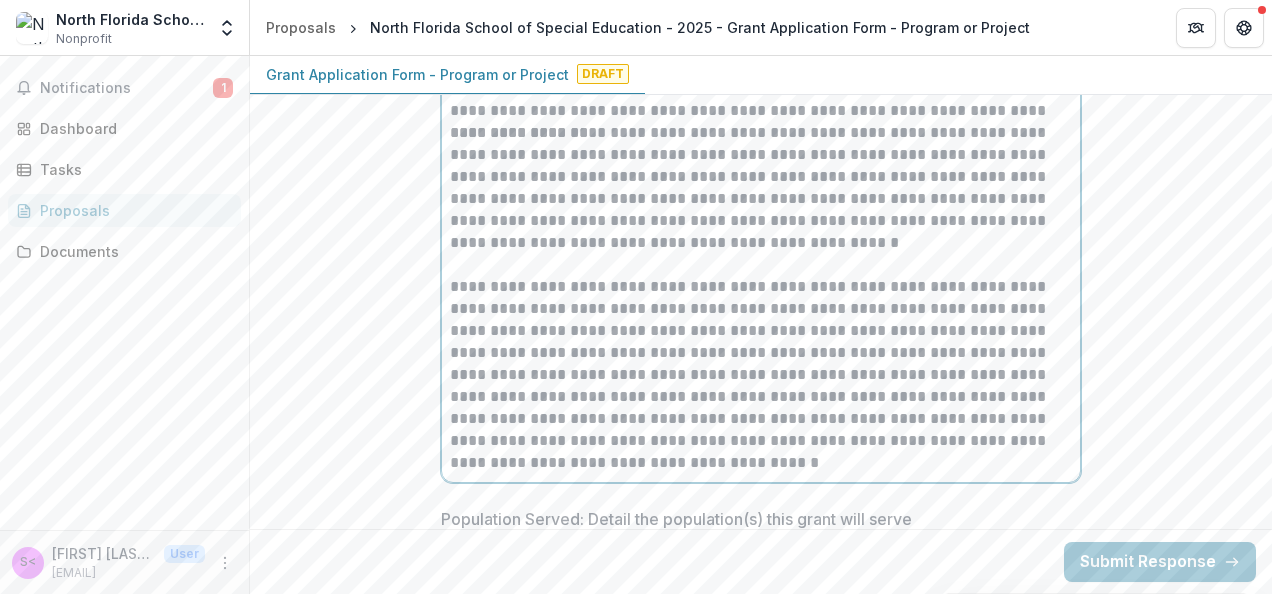 click on "**********" at bounding box center [761, 375] 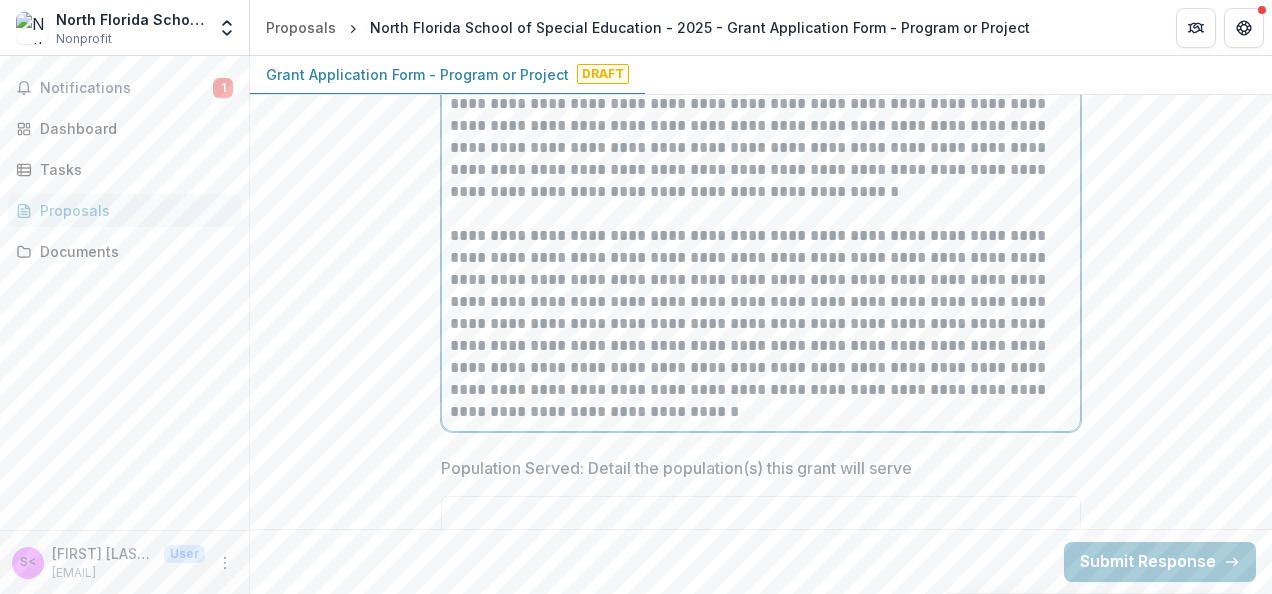 scroll, scrollTop: 4977, scrollLeft: 0, axis: vertical 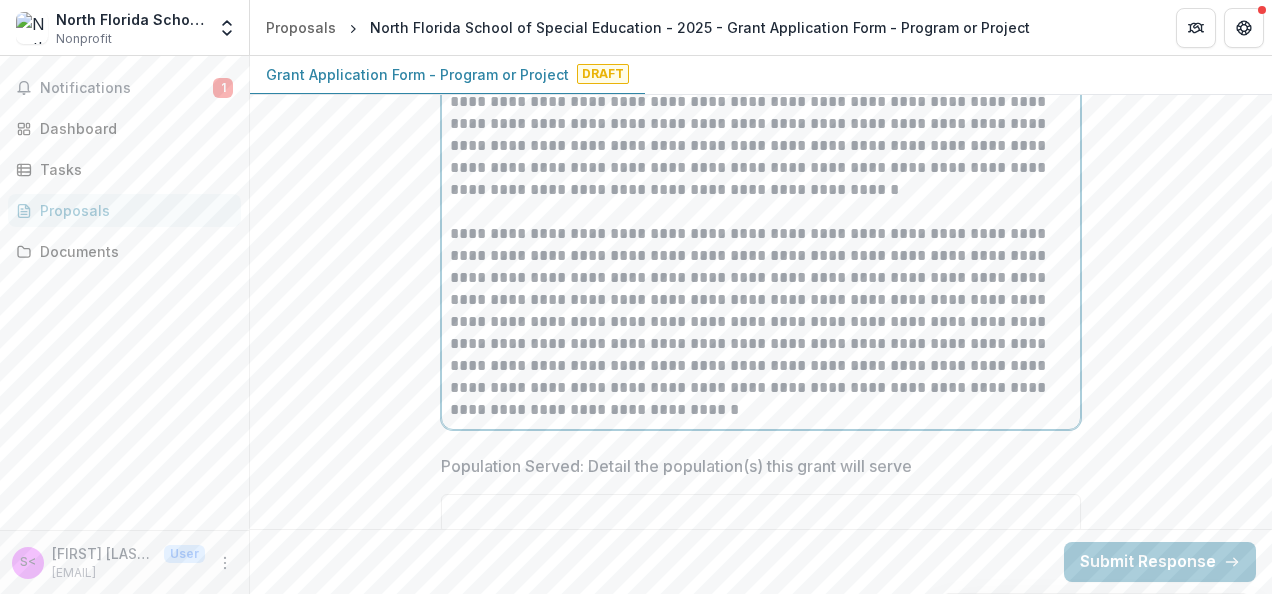 click on "**********" at bounding box center (761, 322) 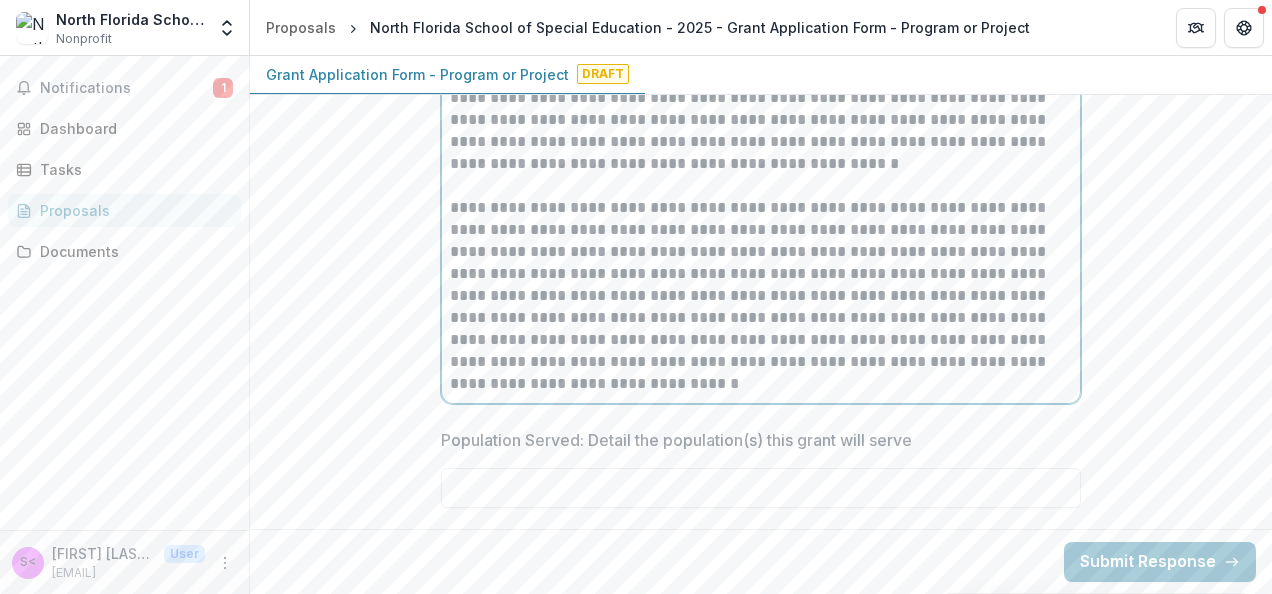 scroll, scrollTop: 5004, scrollLeft: 0, axis: vertical 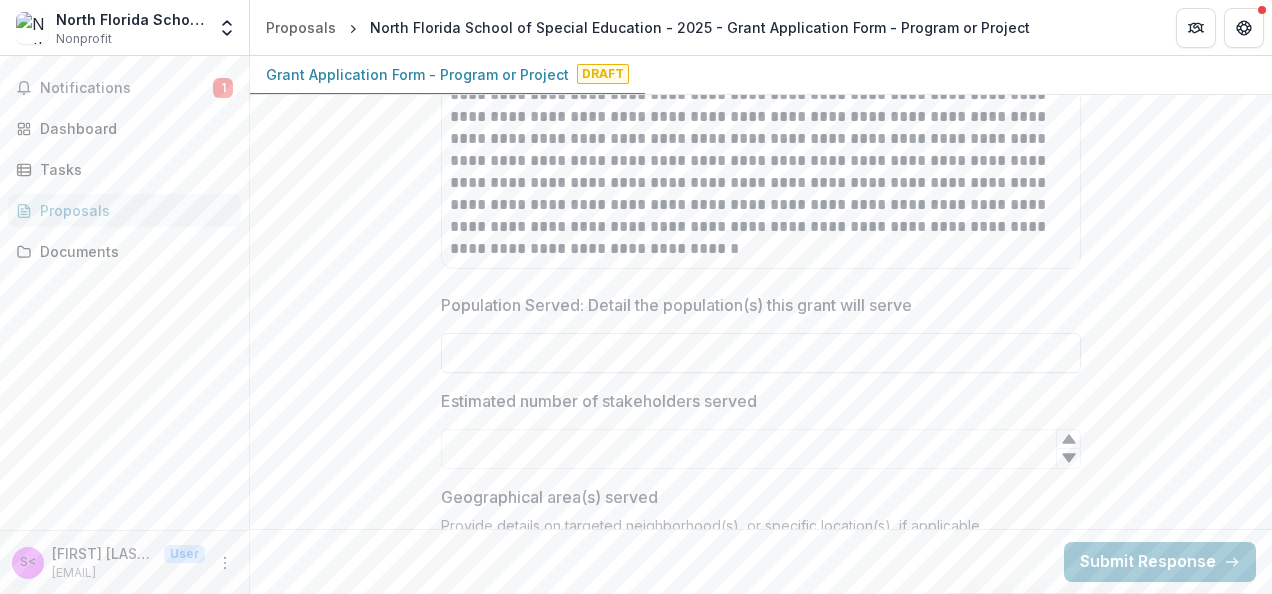 click on "Population Served: Detail the population(s) this grant will serve" at bounding box center (761, 353) 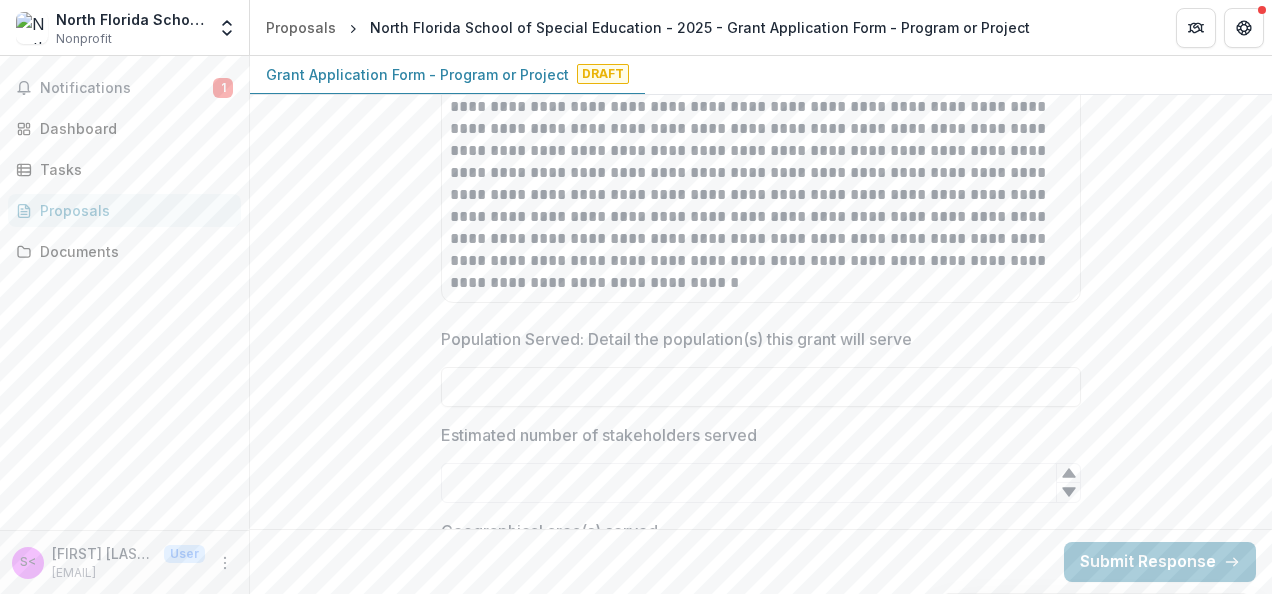 scroll, scrollTop: 5134, scrollLeft: 0, axis: vertical 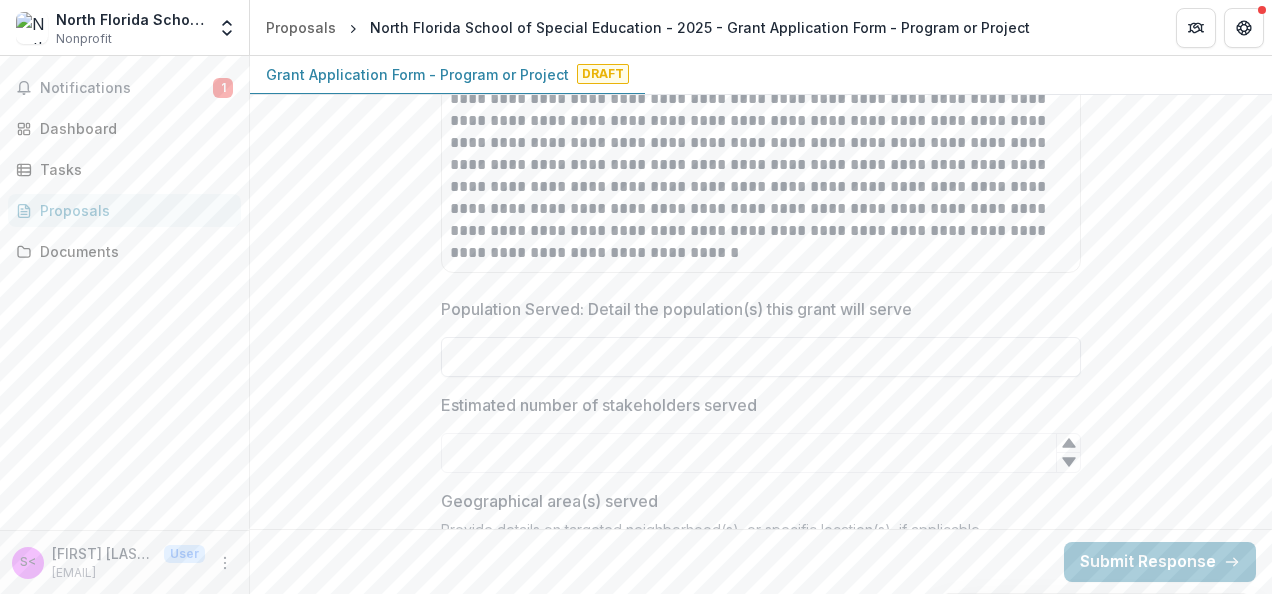 click on "Population Served: Detail the population(s) this grant will serve" at bounding box center (761, 357) 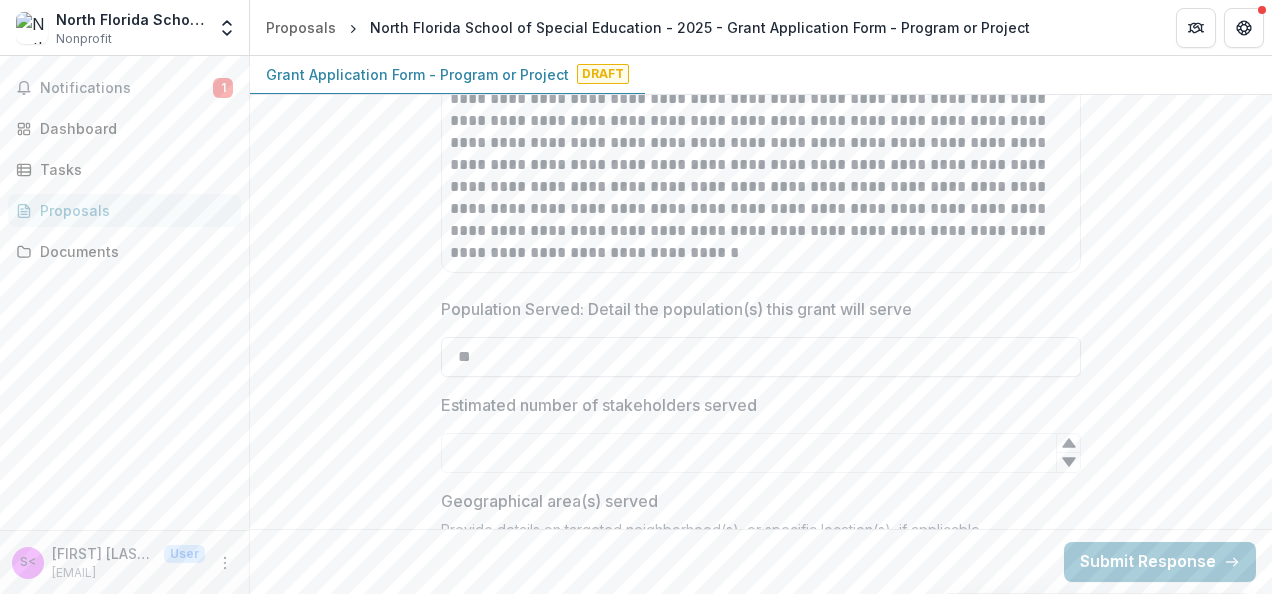 type on "*" 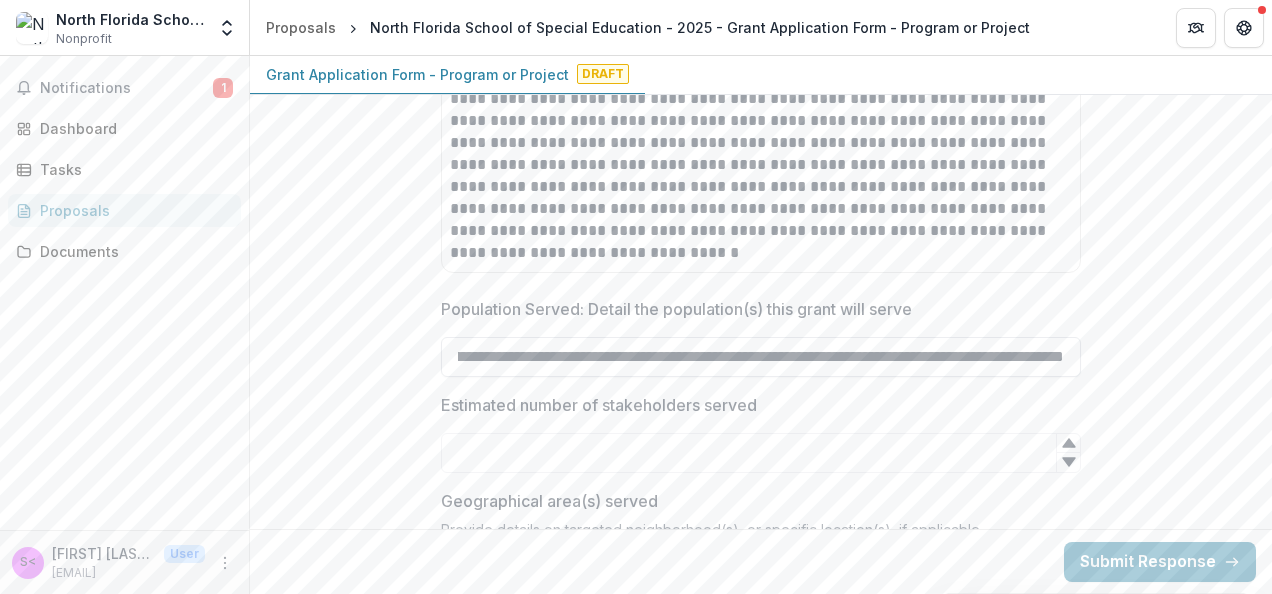 scroll, scrollTop: 0, scrollLeft: 449, axis: horizontal 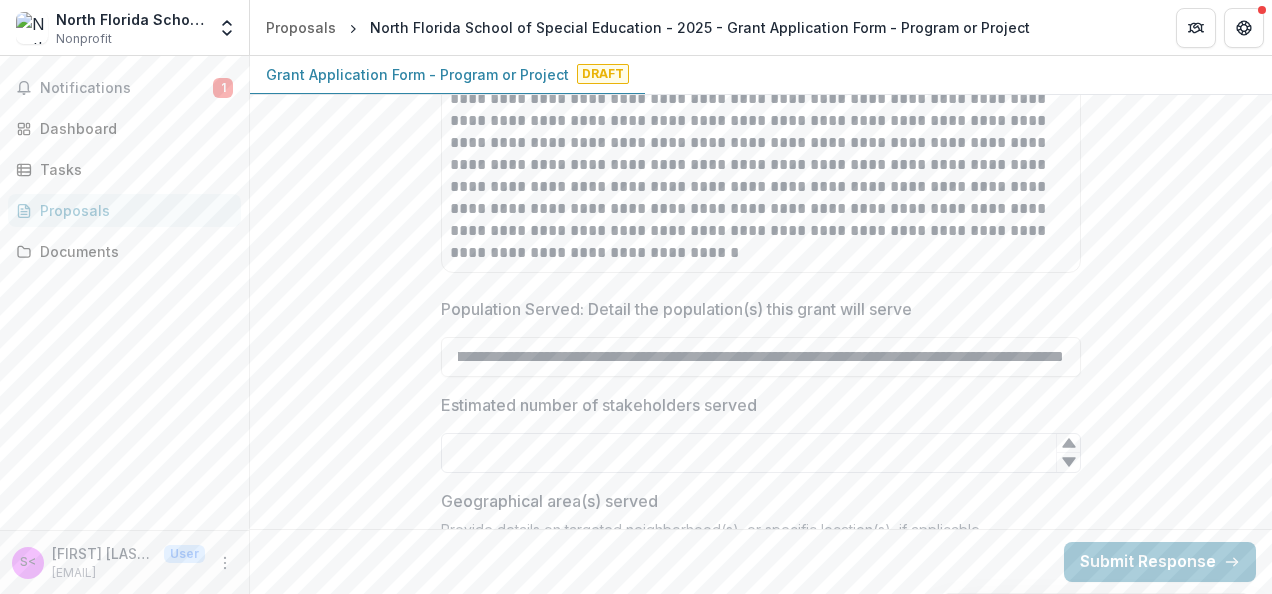 type on "**********" 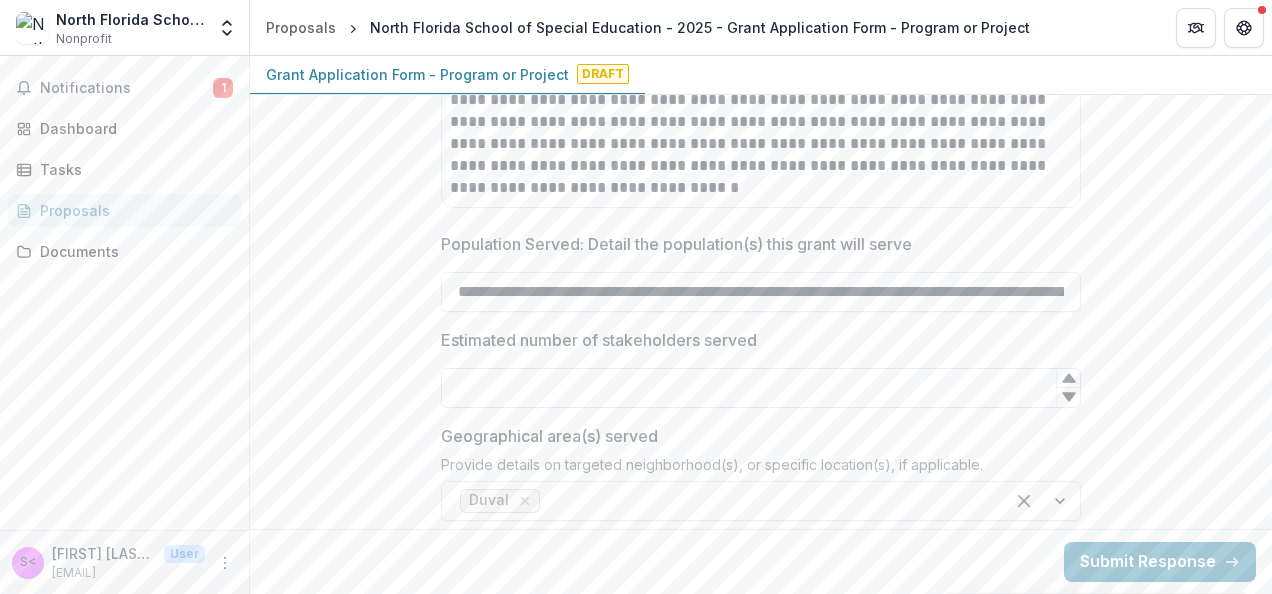 scroll, scrollTop: 5203, scrollLeft: 0, axis: vertical 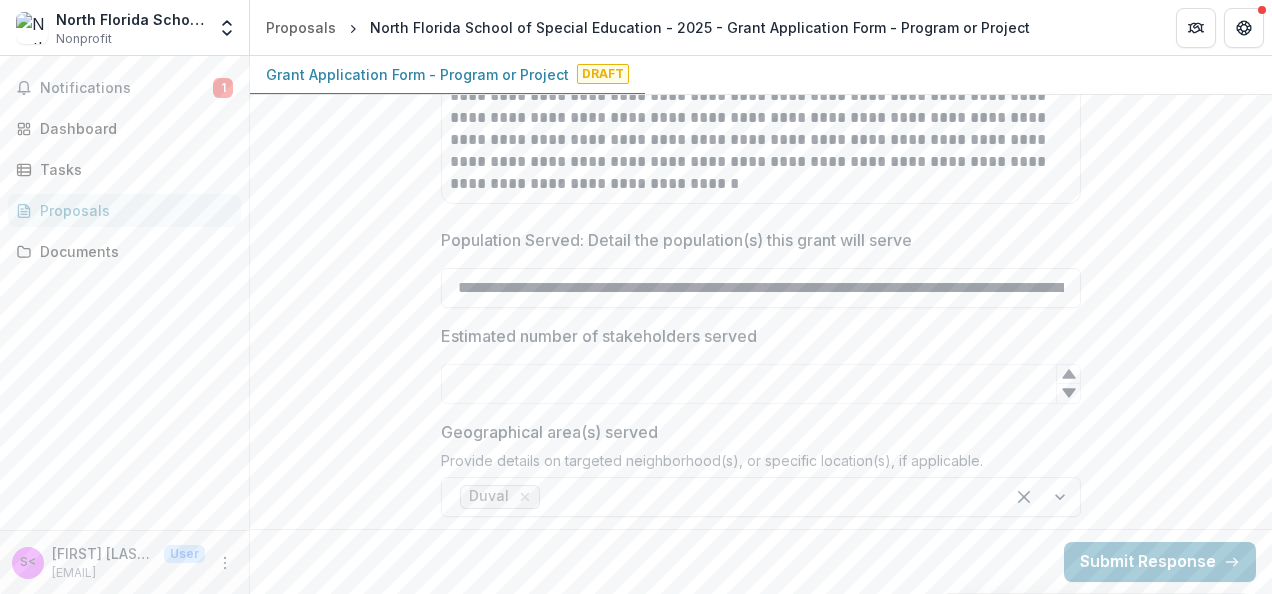 type on "*" 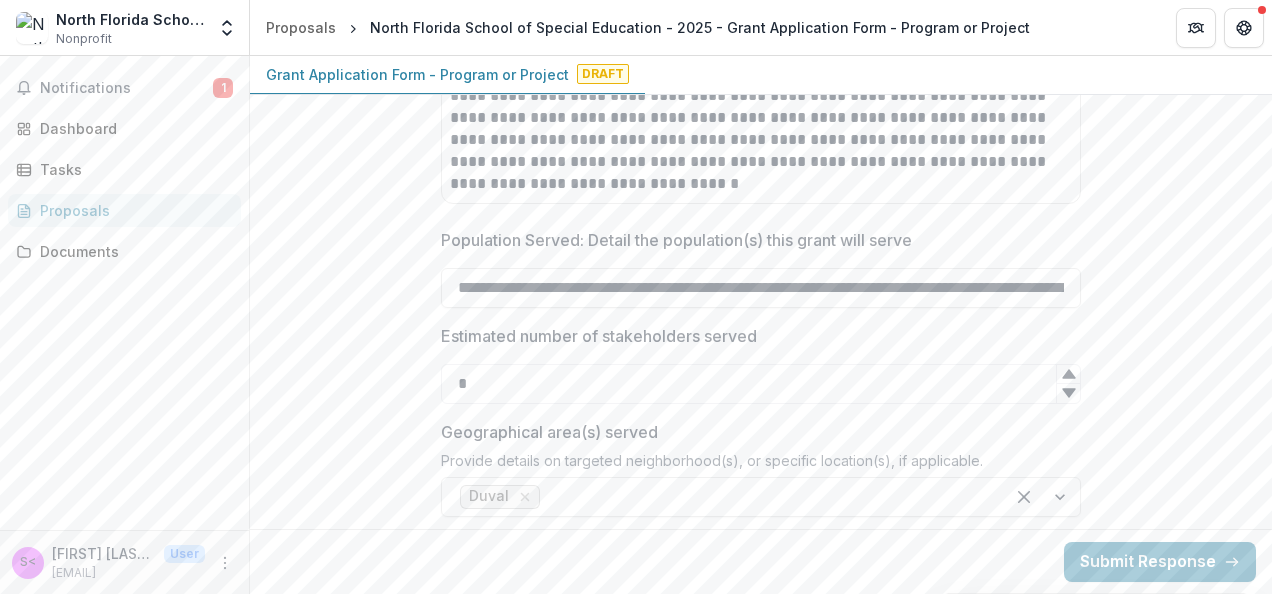 click 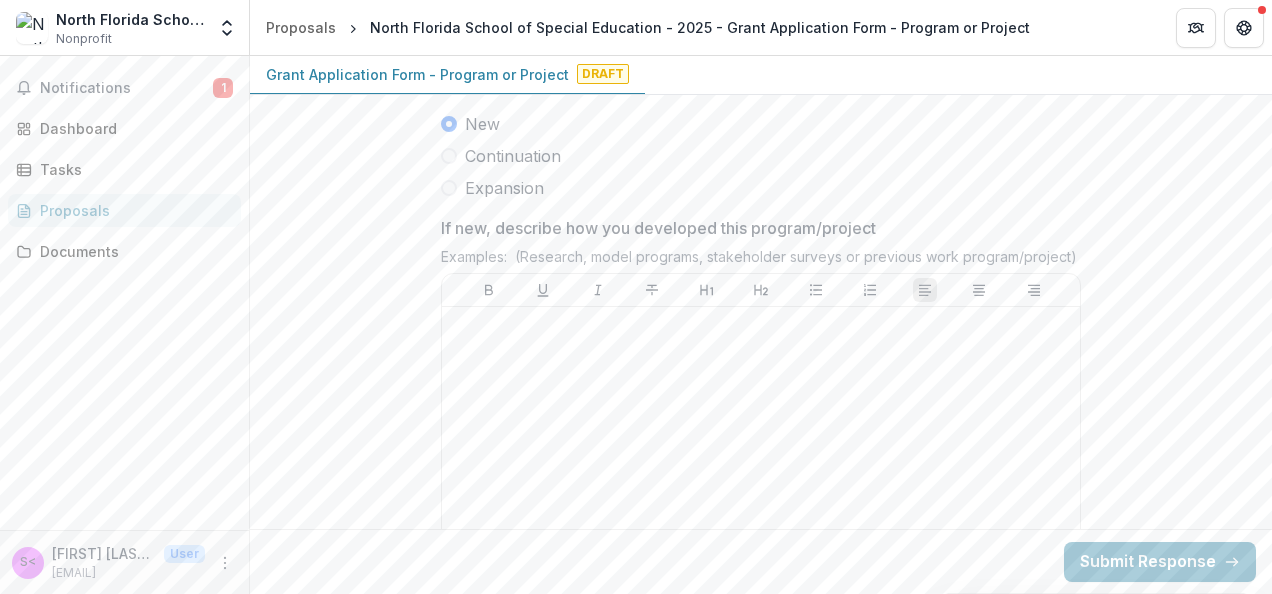 scroll, scrollTop: 5690, scrollLeft: 0, axis: vertical 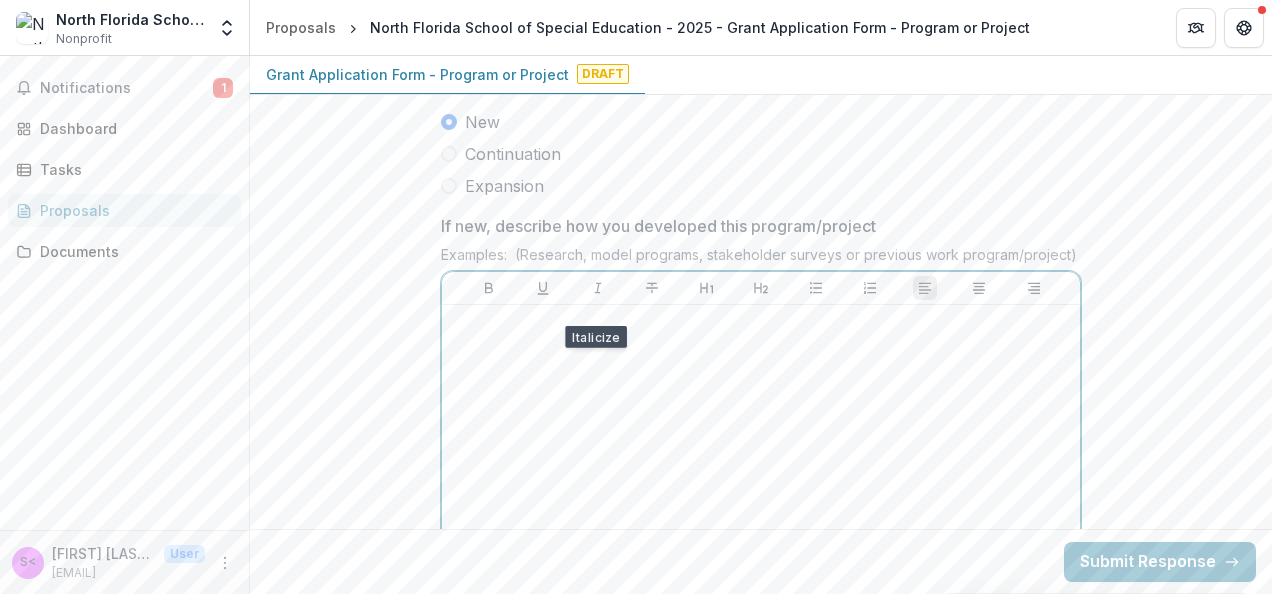 click at bounding box center [761, 463] 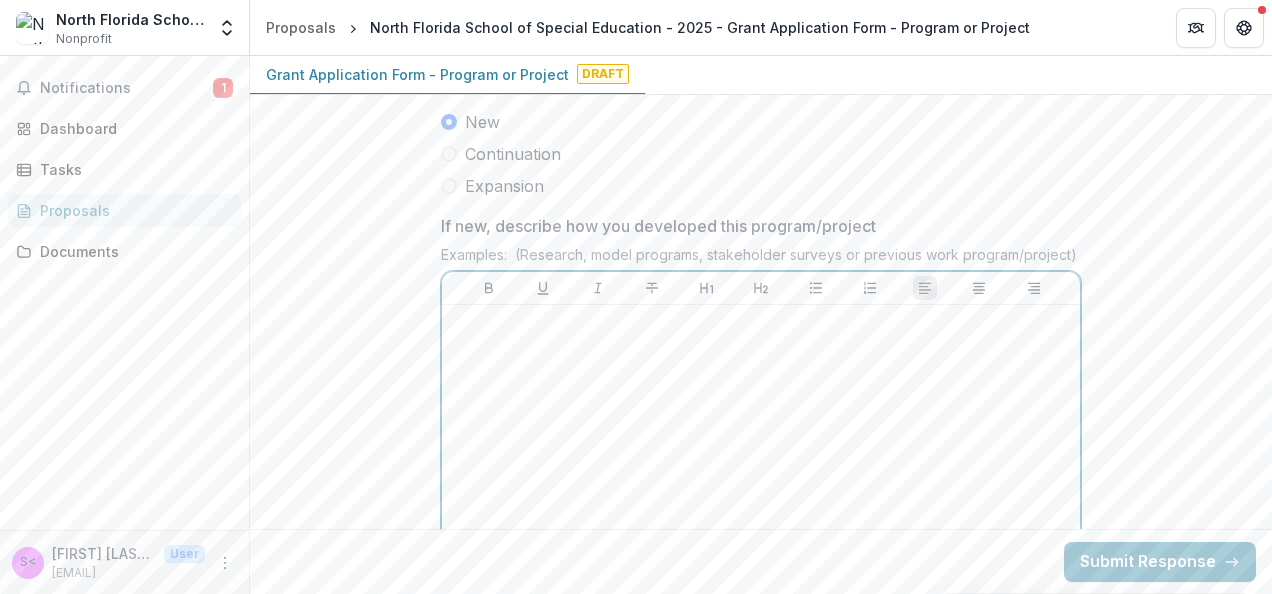 type 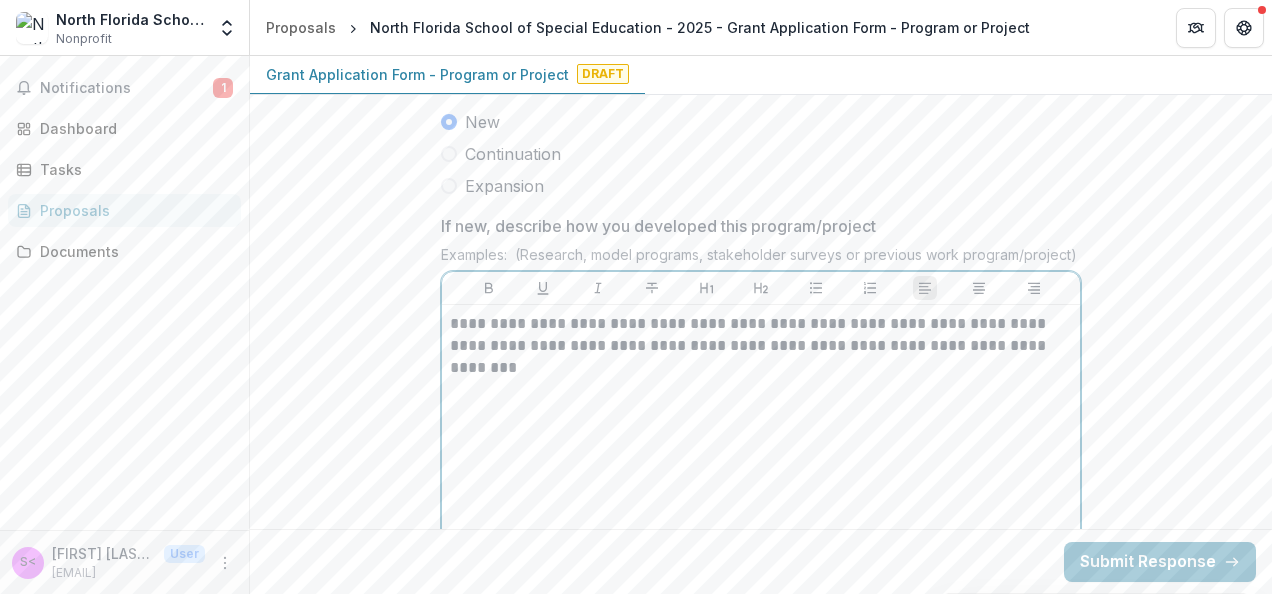 click on "**********" at bounding box center (761, 346) 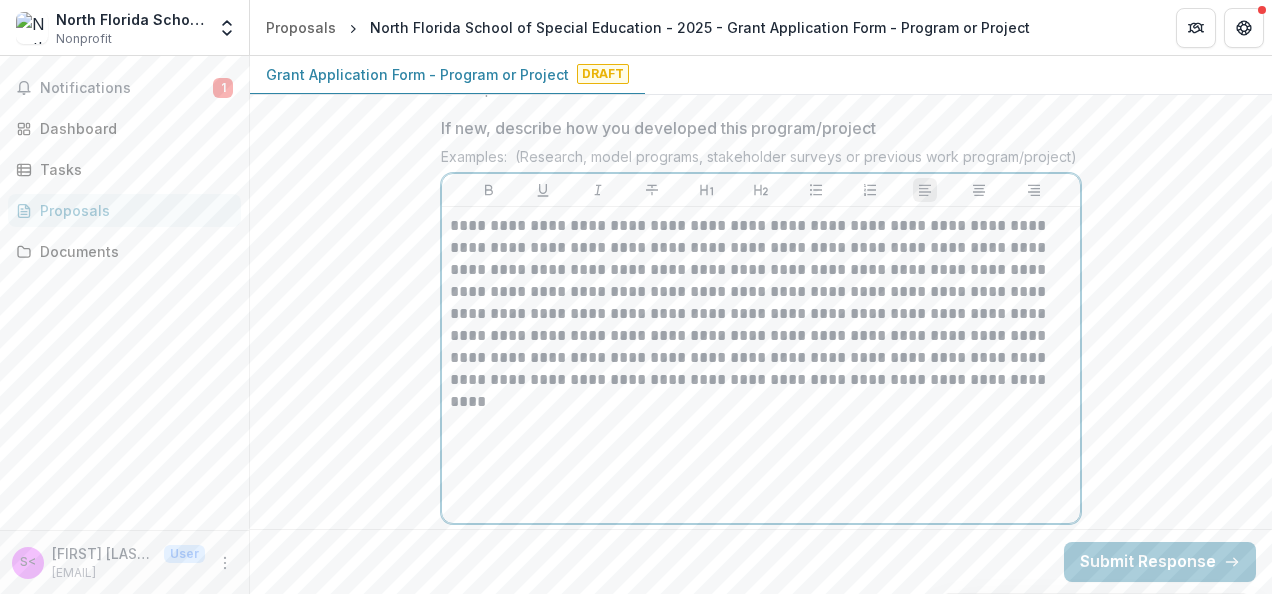 scroll, scrollTop: 5789, scrollLeft: 0, axis: vertical 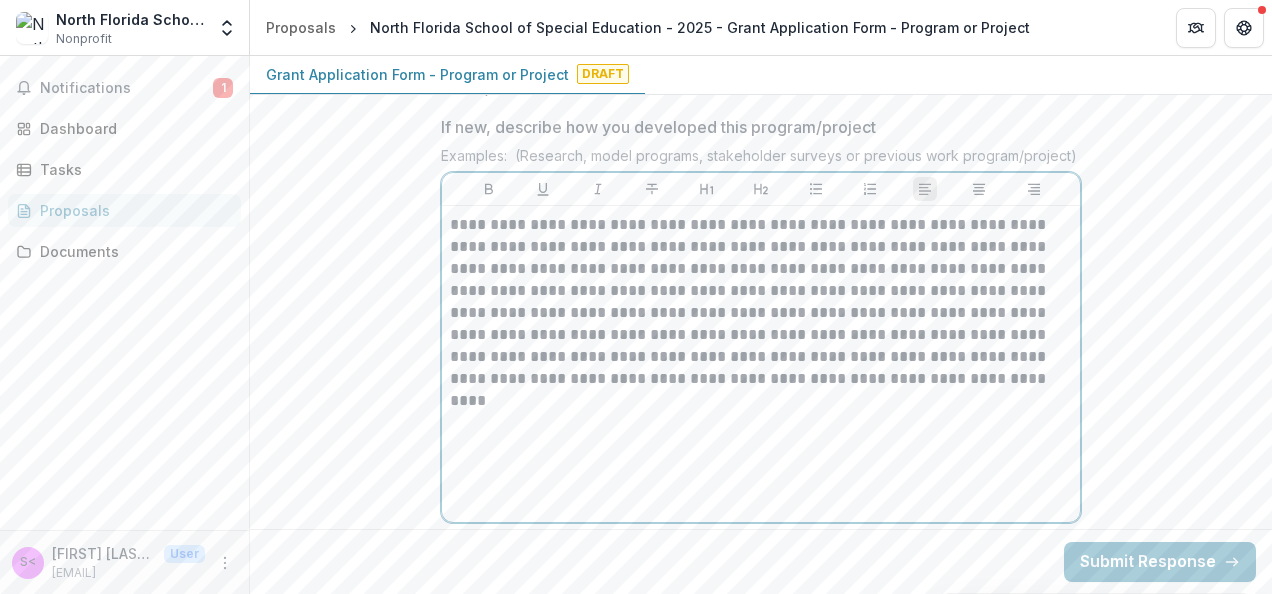 click on "**********" at bounding box center [761, 302] 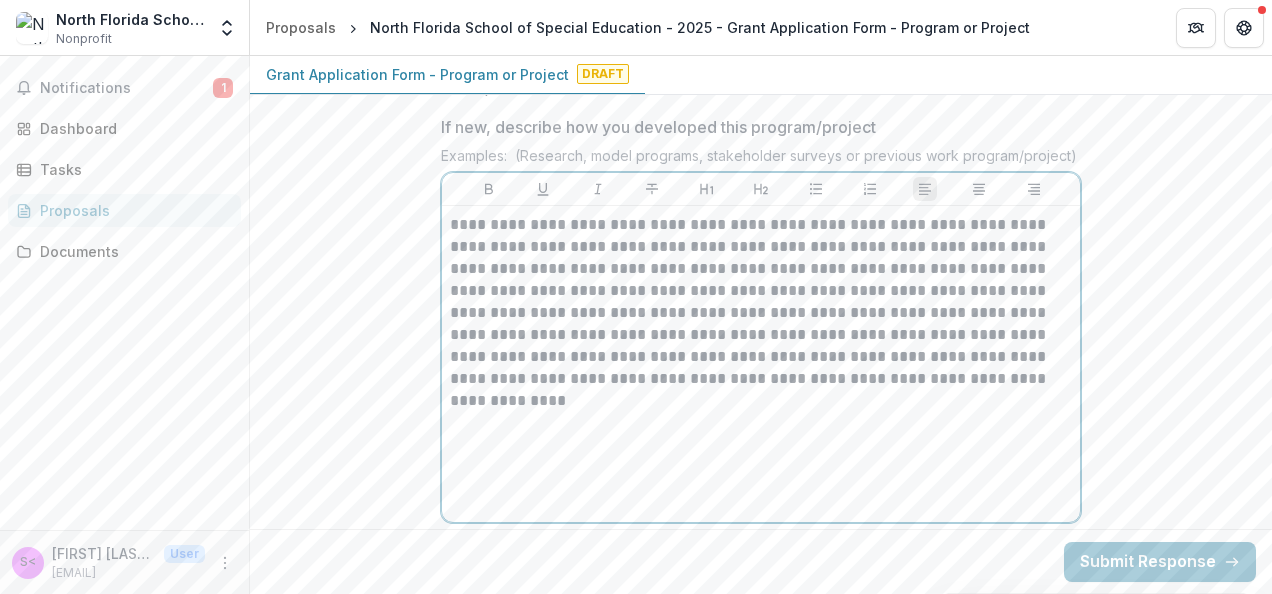 click on "**********" at bounding box center (761, 302) 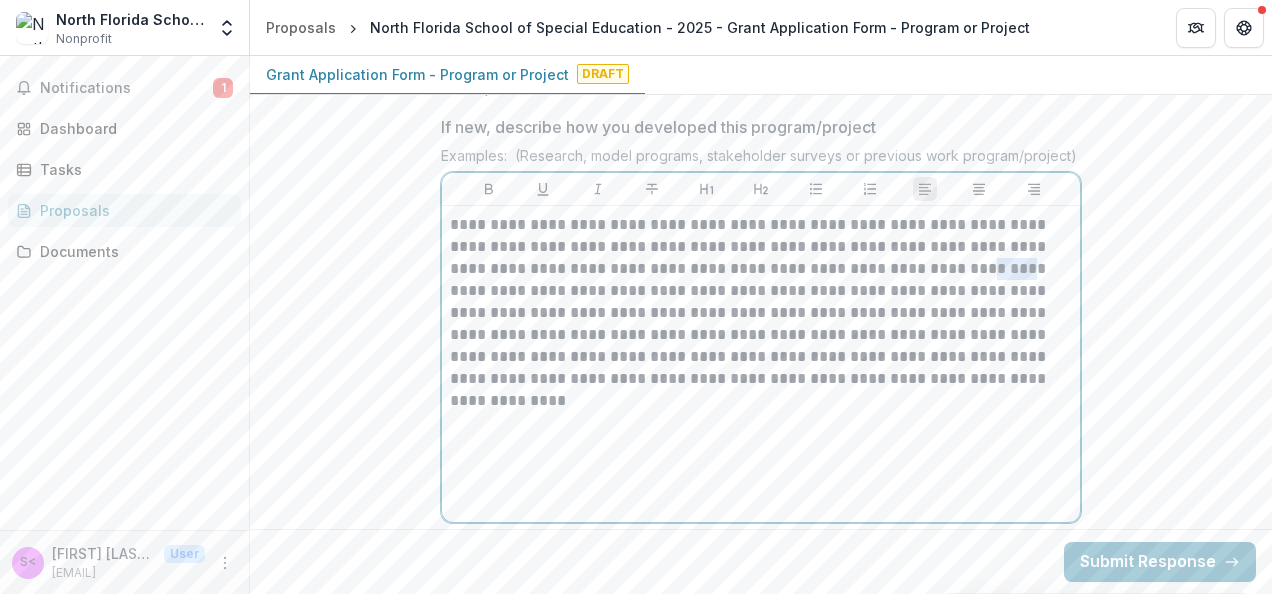 click on "**********" at bounding box center [761, 302] 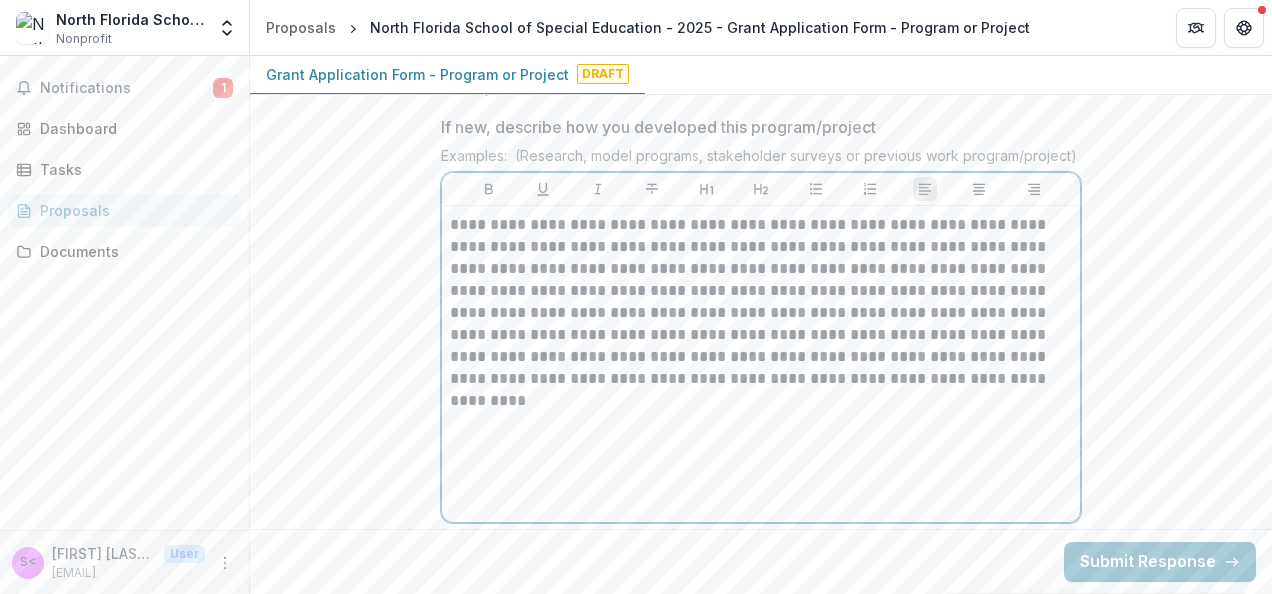click on "**********" at bounding box center (761, 302) 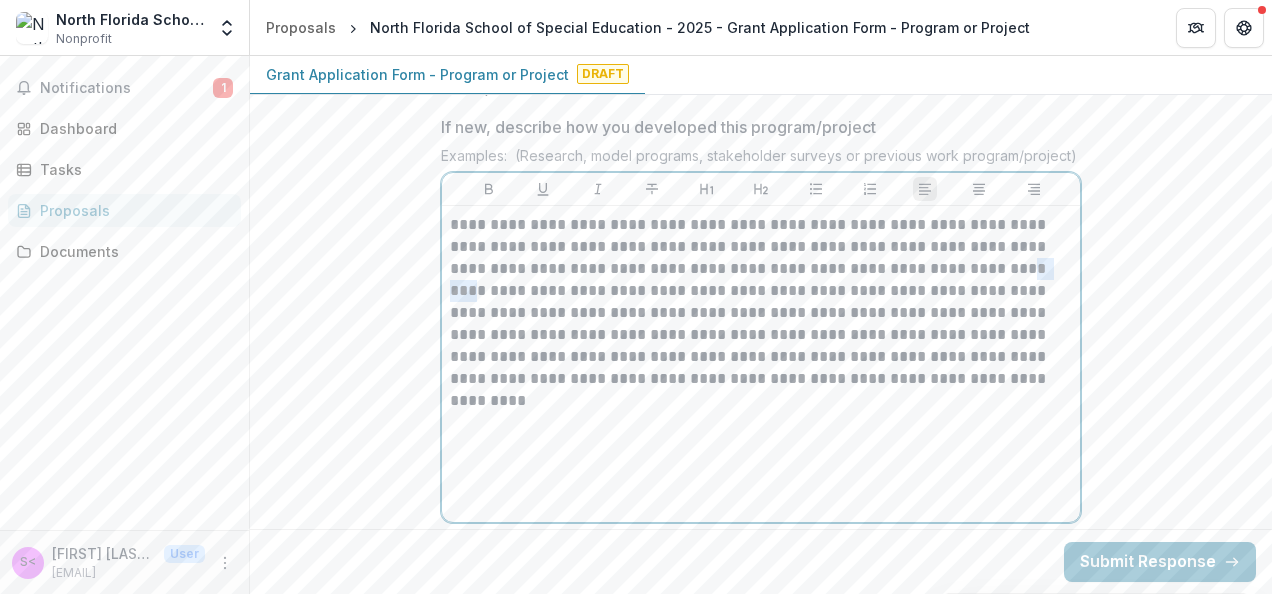 click on "**********" at bounding box center (761, 302) 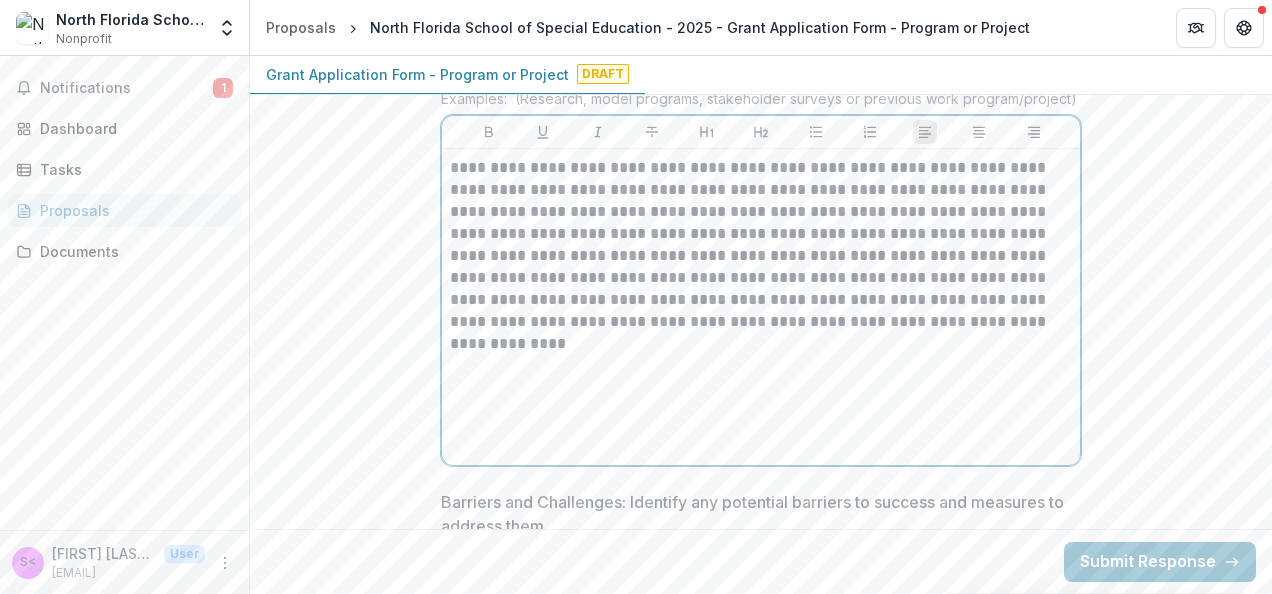 scroll, scrollTop: 5848, scrollLeft: 0, axis: vertical 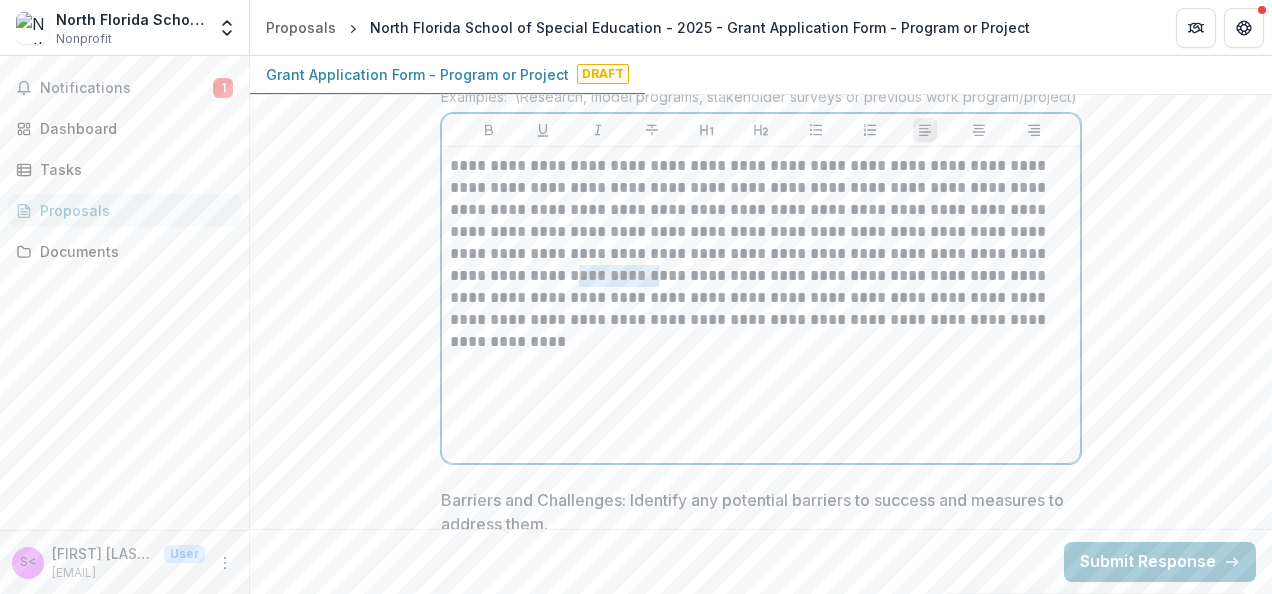 drag, startPoint x: 592, startPoint y: 289, endPoint x: 518, endPoint y: 292, distance: 74.06078 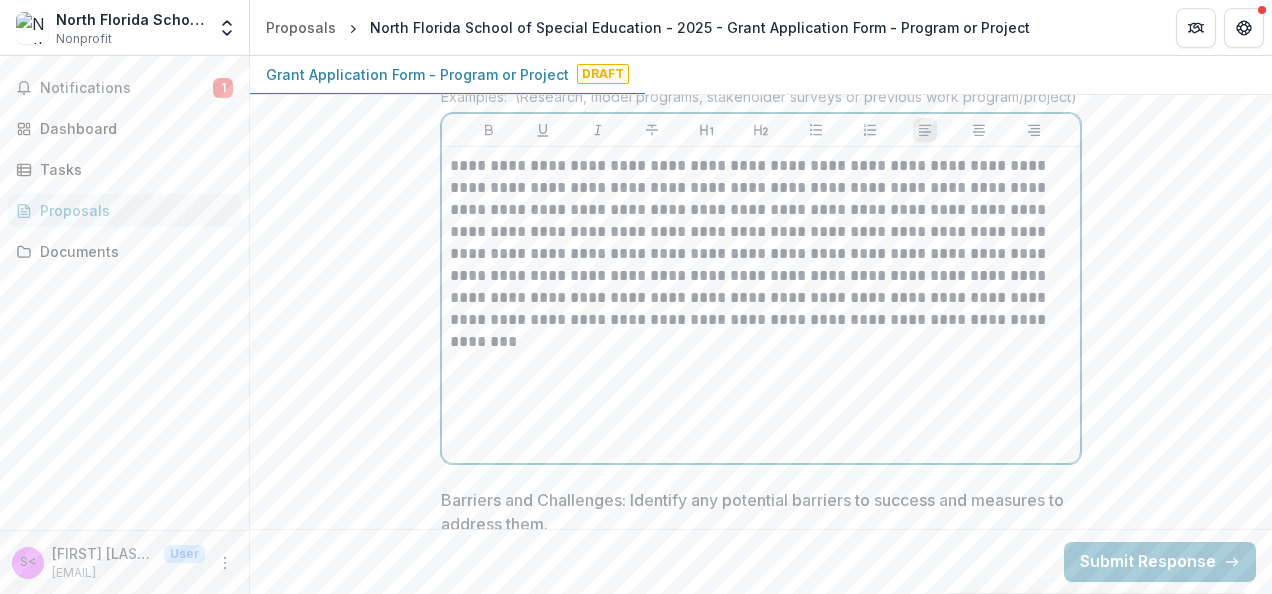 click on "**********" at bounding box center (761, 243) 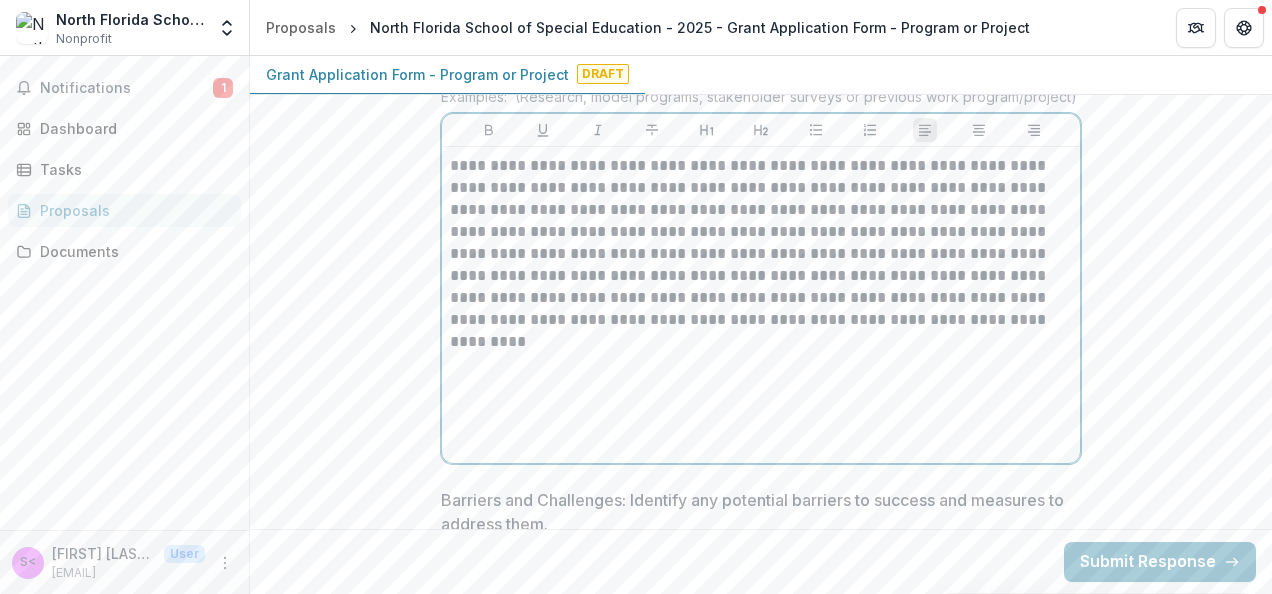 click on "**********" at bounding box center (761, 243) 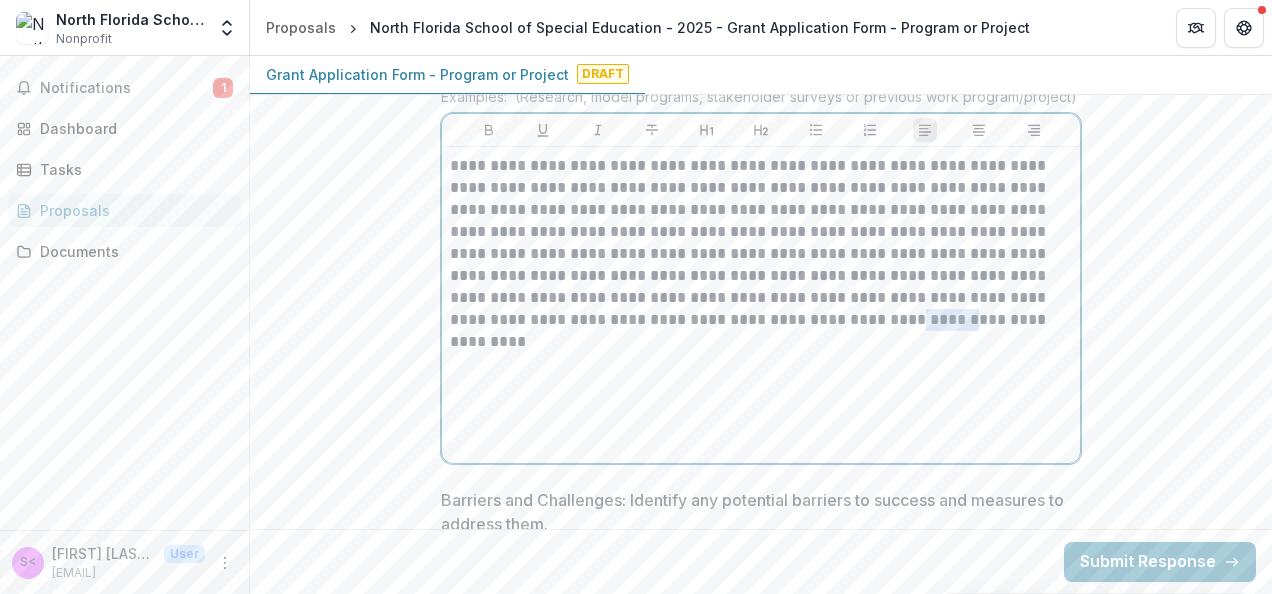 click on "**********" at bounding box center [761, 243] 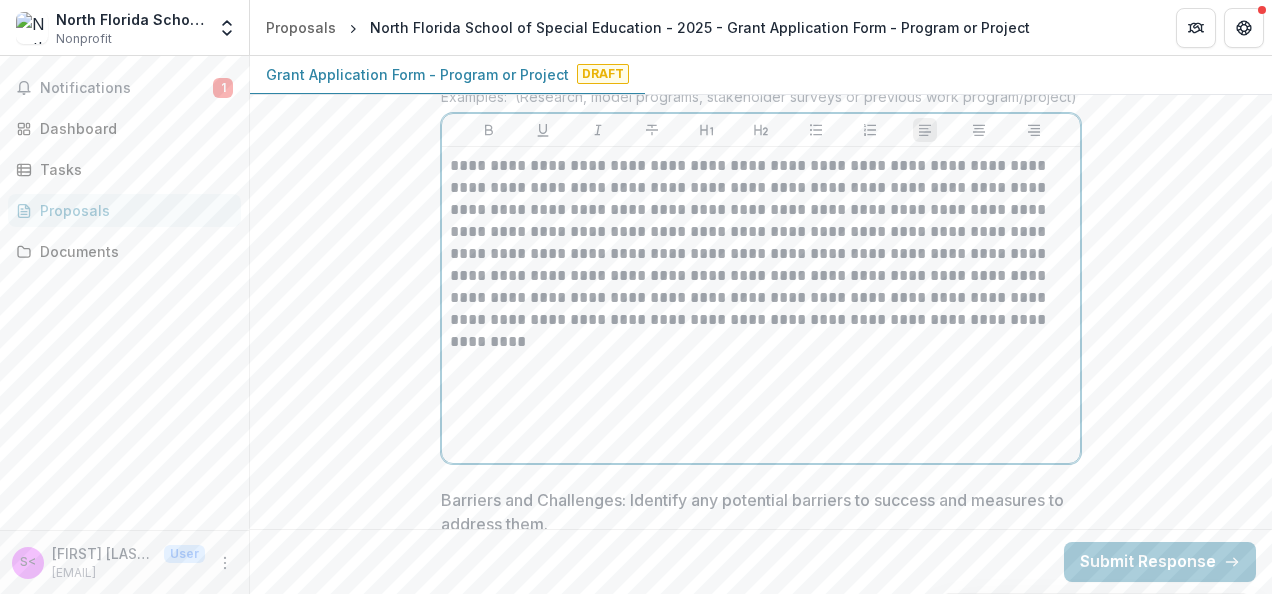 click on "**********" at bounding box center (761, 243) 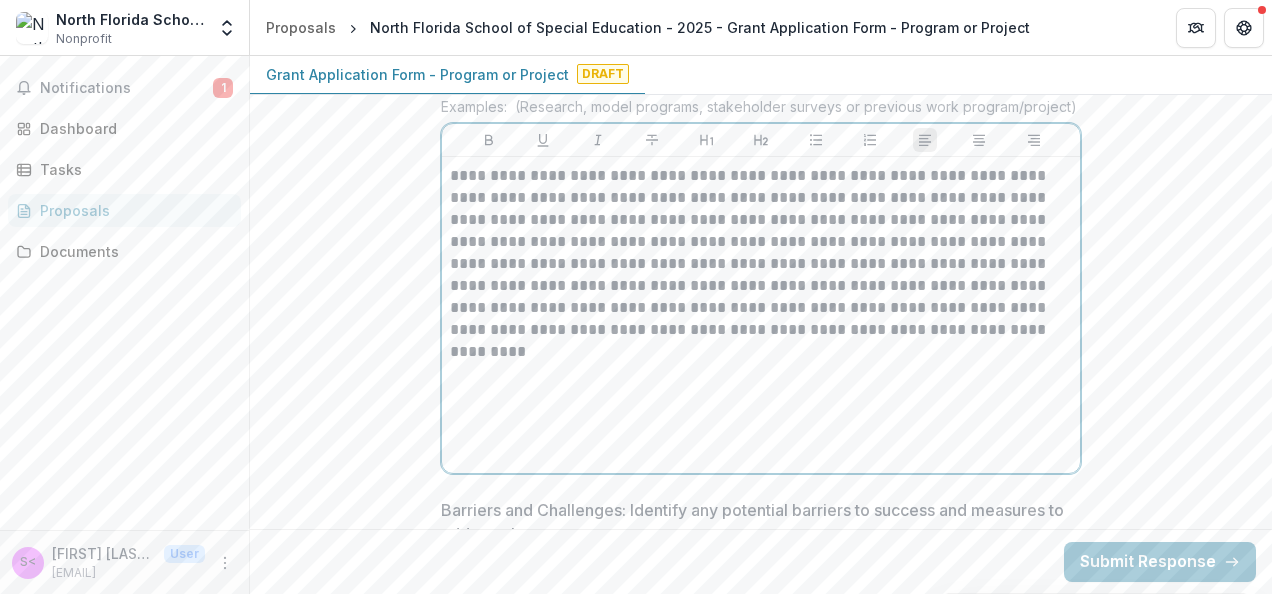 scroll, scrollTop: 5869, scrollLeft: 0, axis: vertical 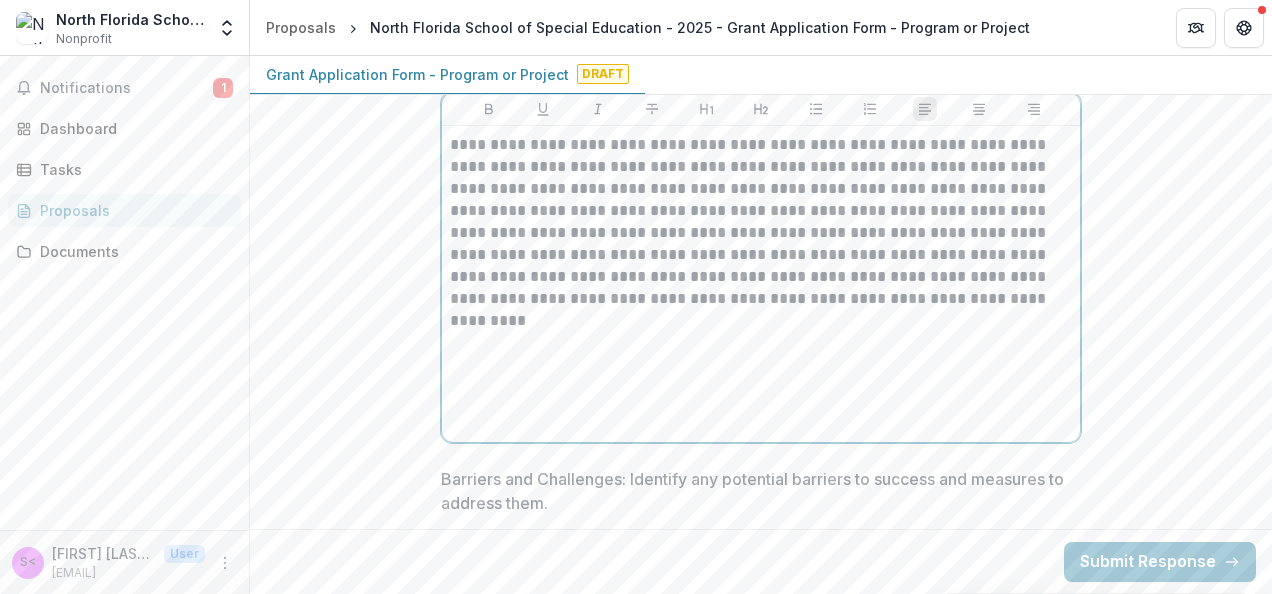 click on "**********" at bounding box center (761, 222) 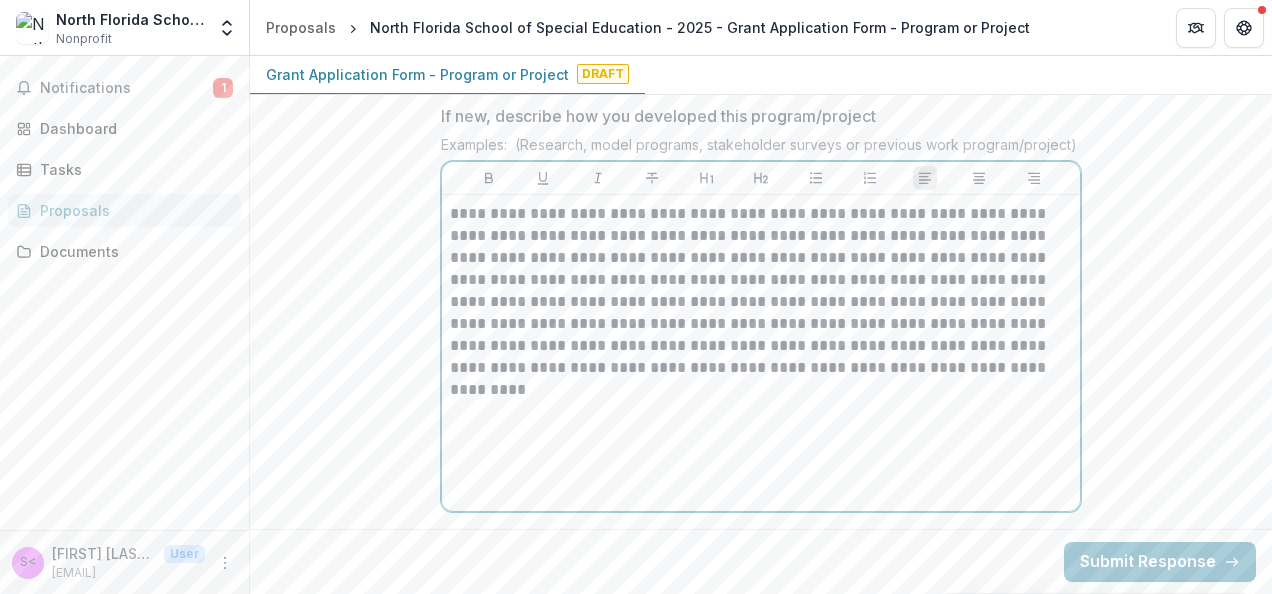 scroll, scrollTop: 5846, scrollLeft: 0, axis: vertical 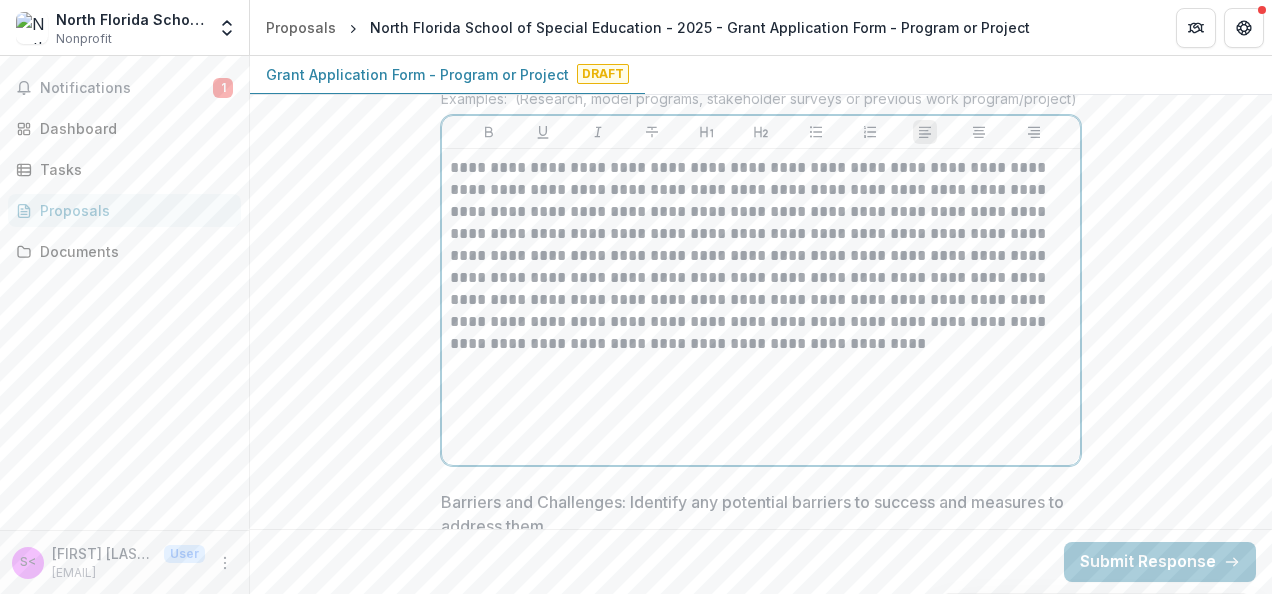 click on "**********" at bounding box center [761, 256] 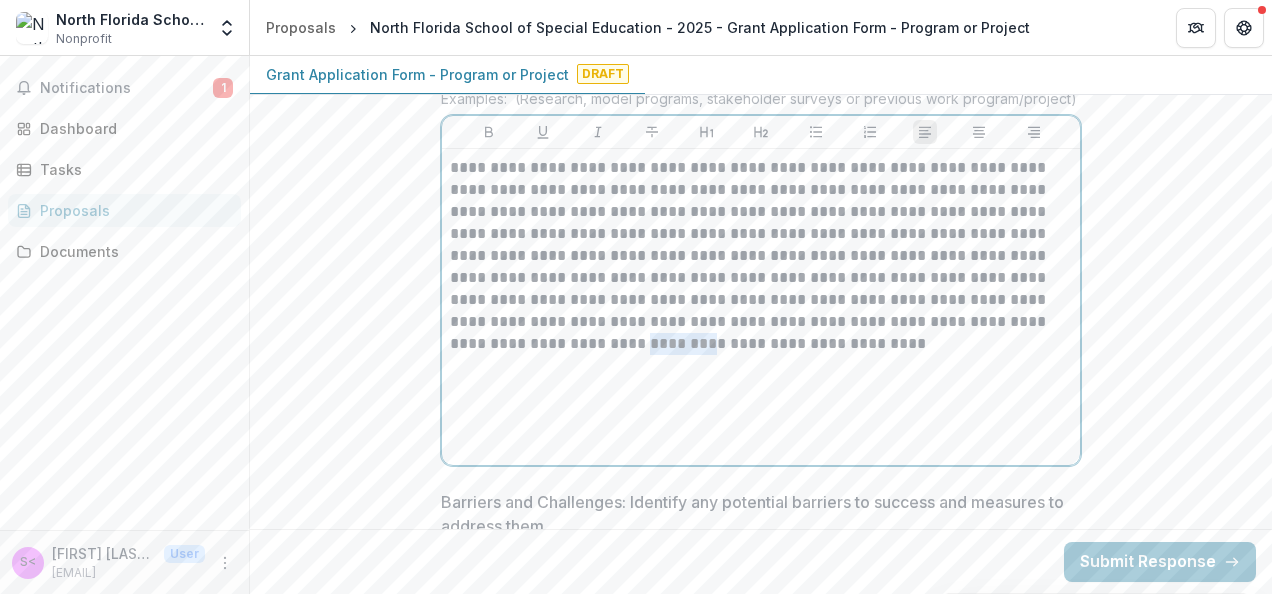 click on "**********" at bounding box center (761, 256) 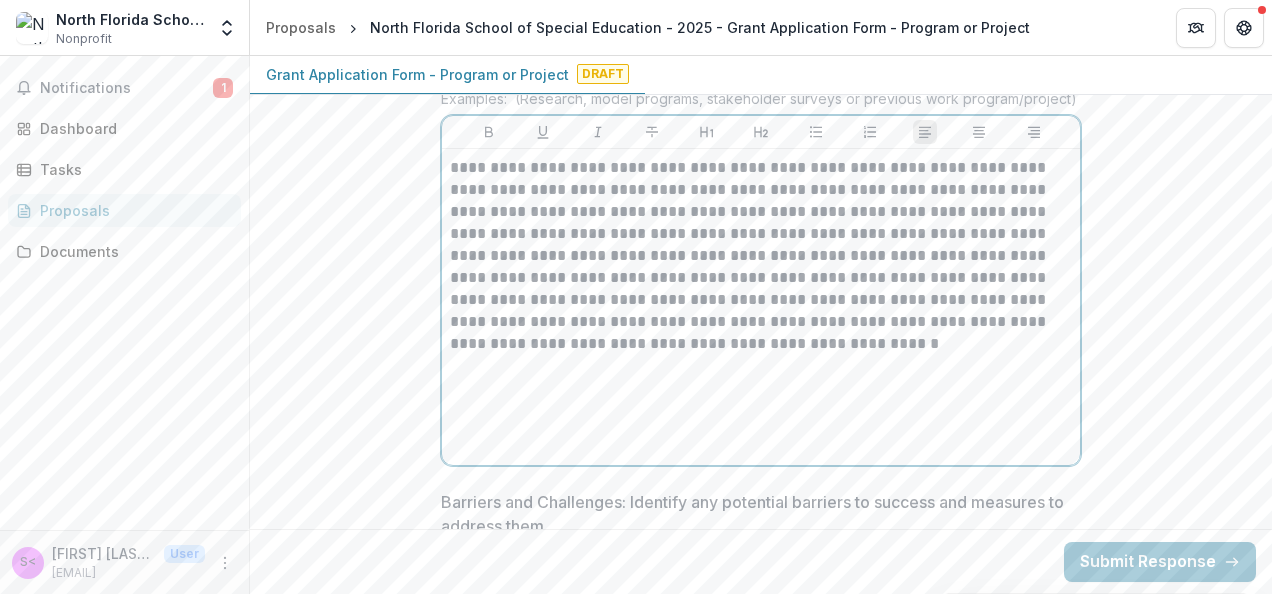 click on "**********" at bounding box center [761, 256] 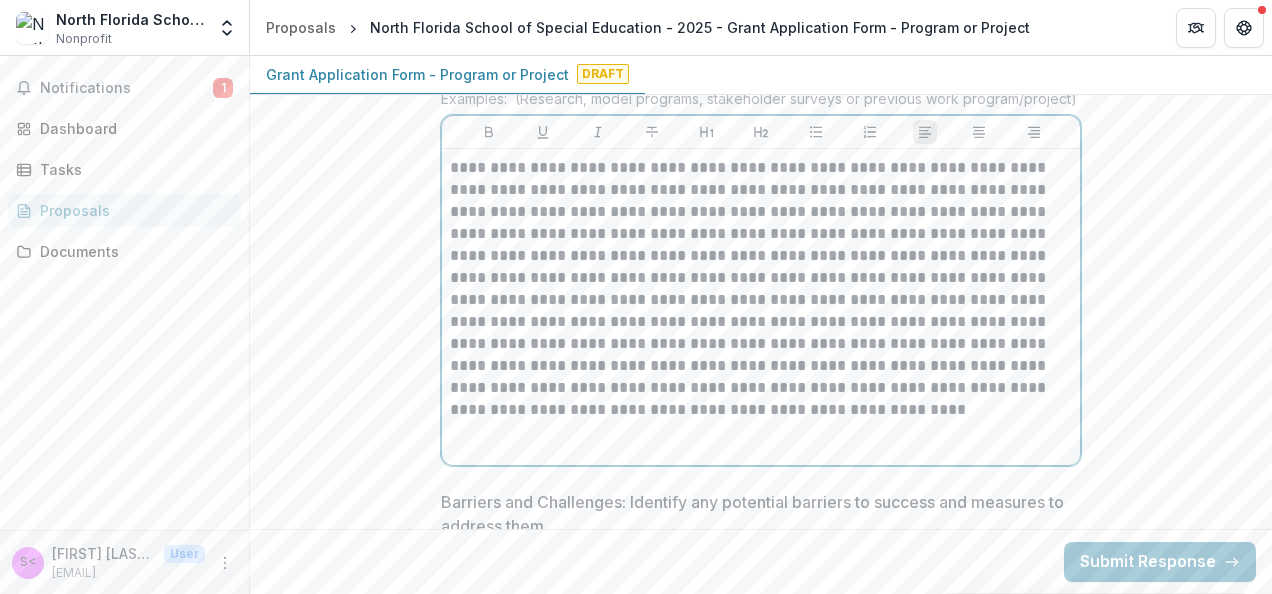 scroll, scrollTop: 5850, scrollLeft: 0, axis: vertical 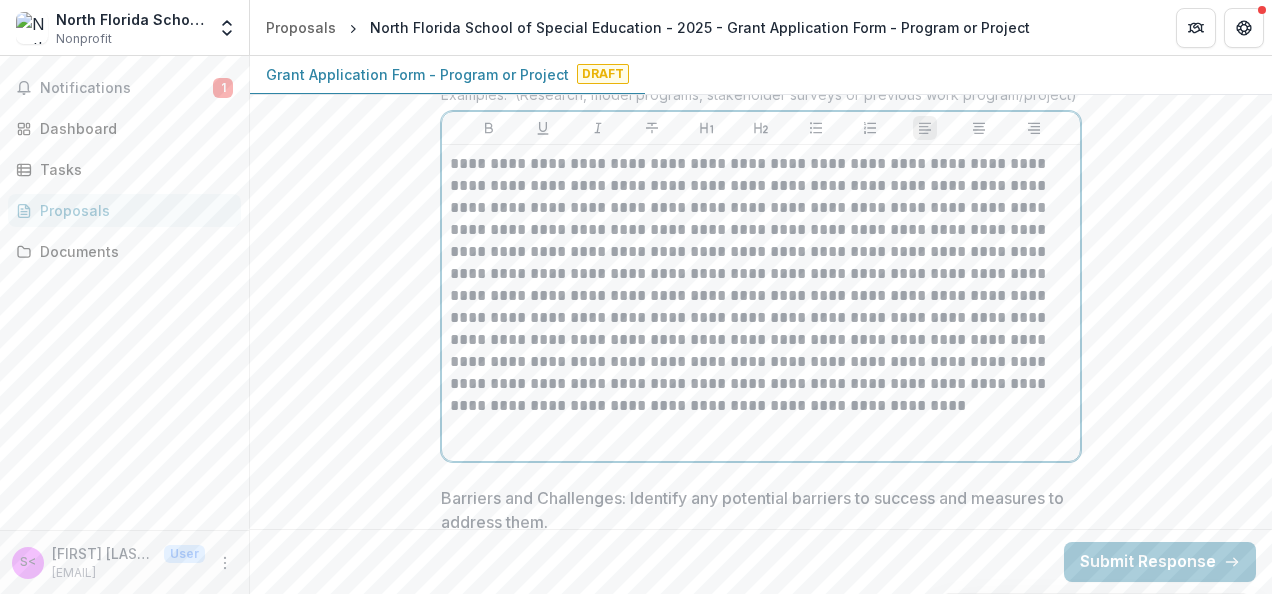 click on "**********" at bounding box center (761, 285) 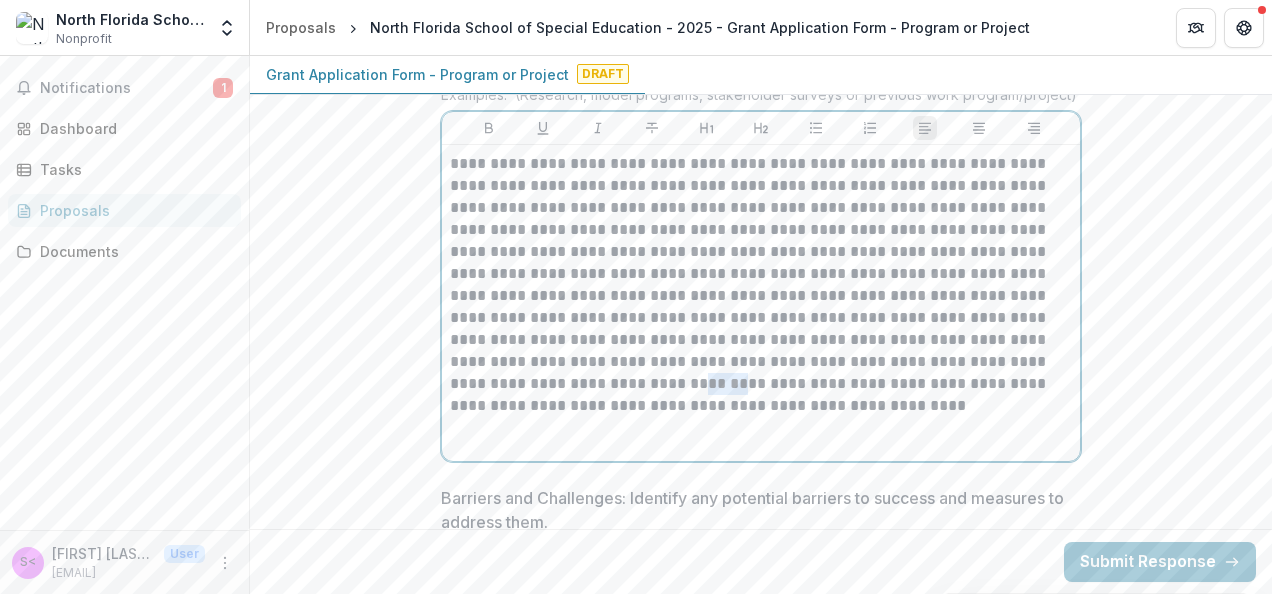 click on "**********" at bounding box center [761, 285] 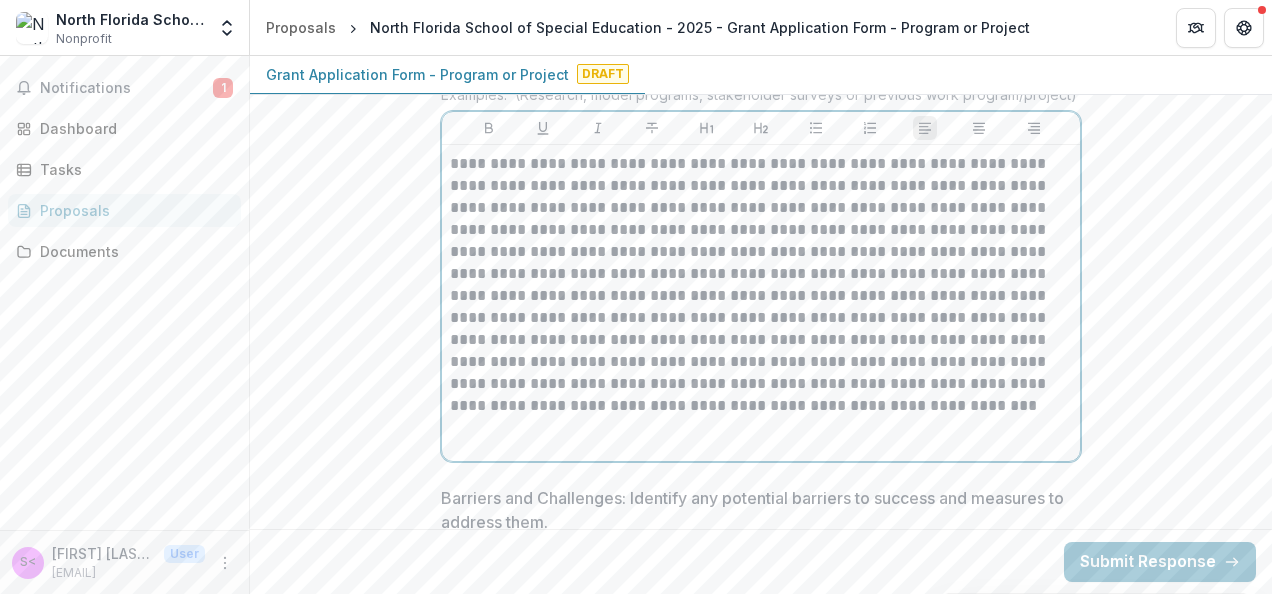 click on "**********" at bounding box center [761, 303] 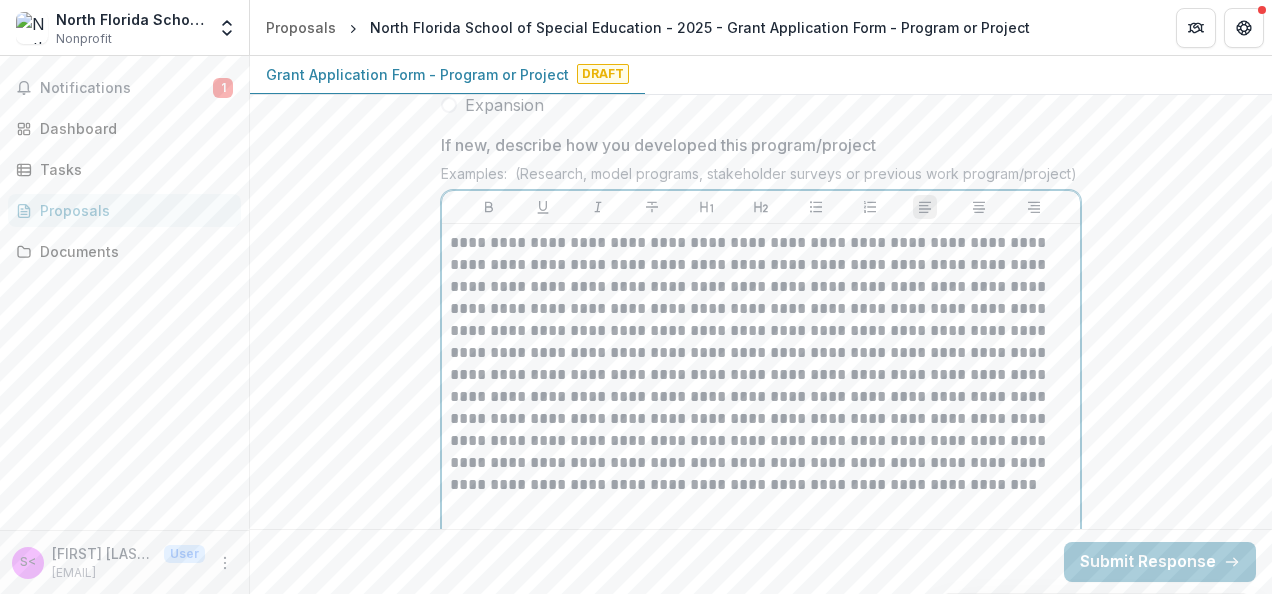 scroll, scrollTop: 5770, scrollLeft: 0, axis: vertical 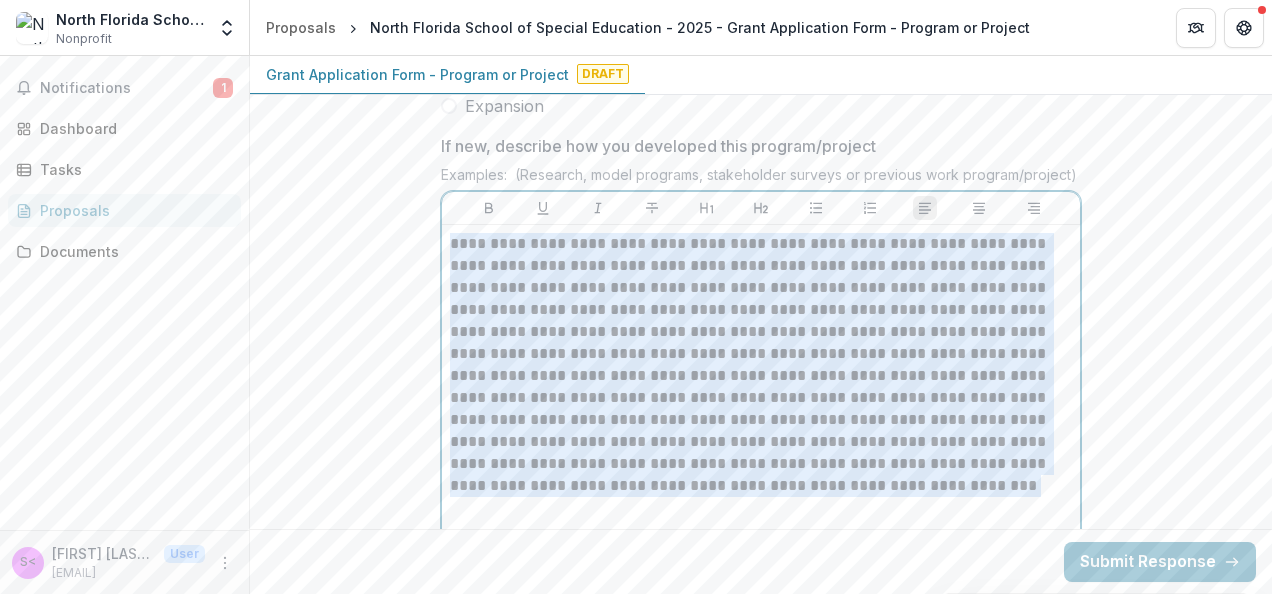 drag, startPoint x: 730, startPoint y: 518, endPoint x: 444, endPoint y: 270, distance: 378.54987 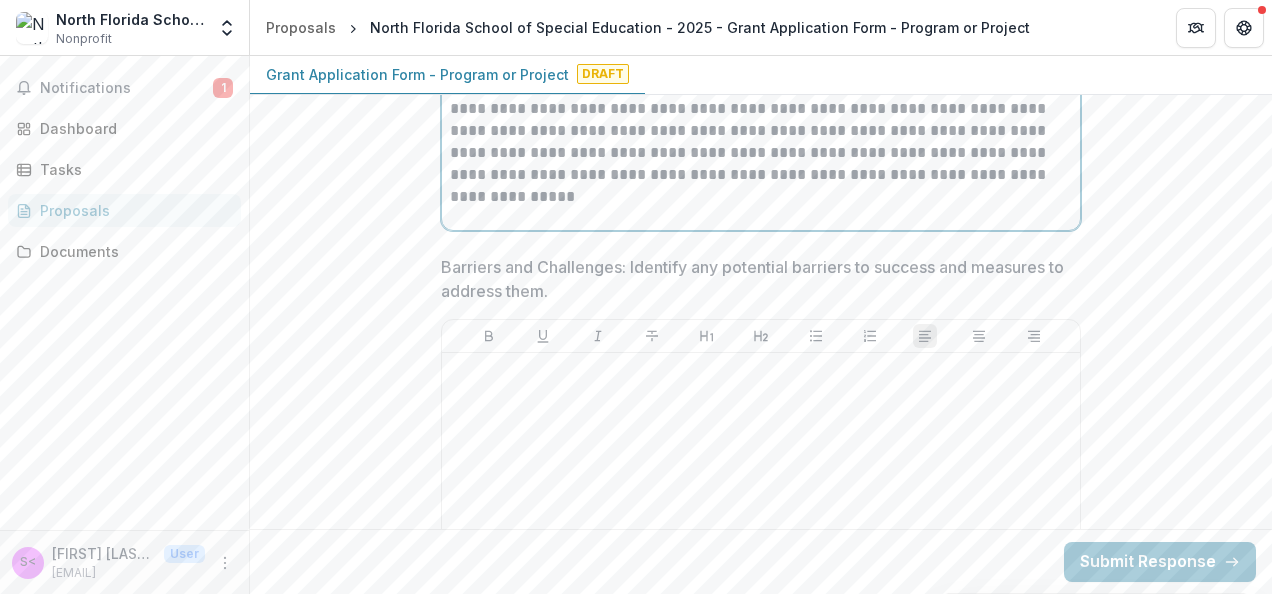 scroll, scrollTop: 6179, scrollLeft: 0, axis: vertical 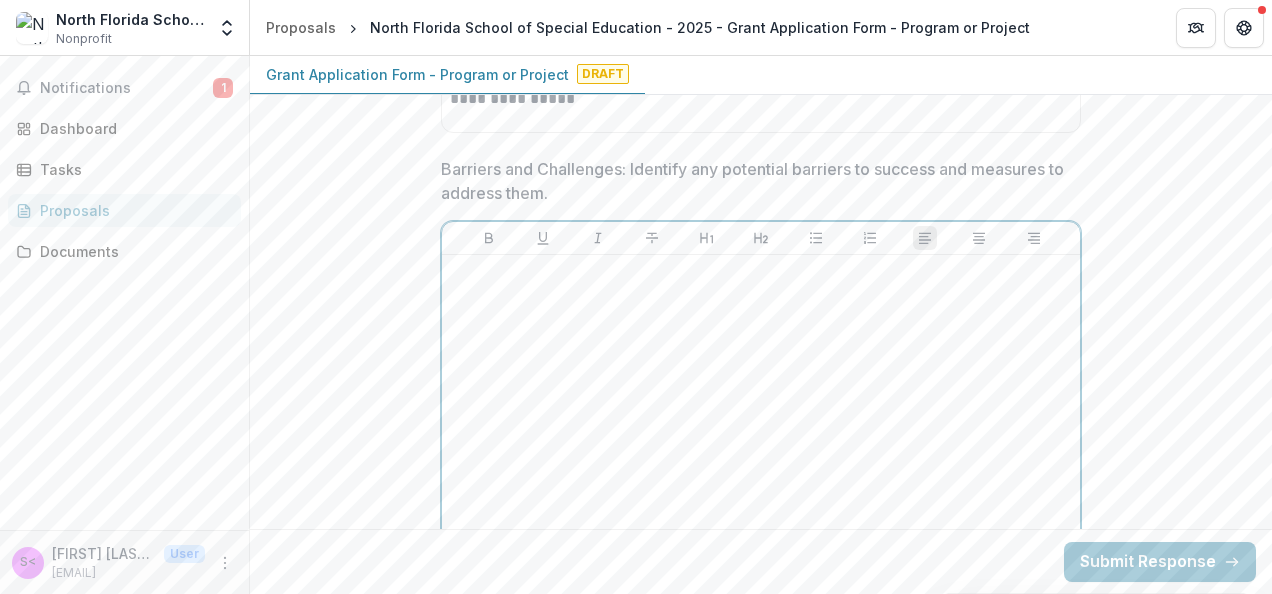 click at bounding box center [761, 413] 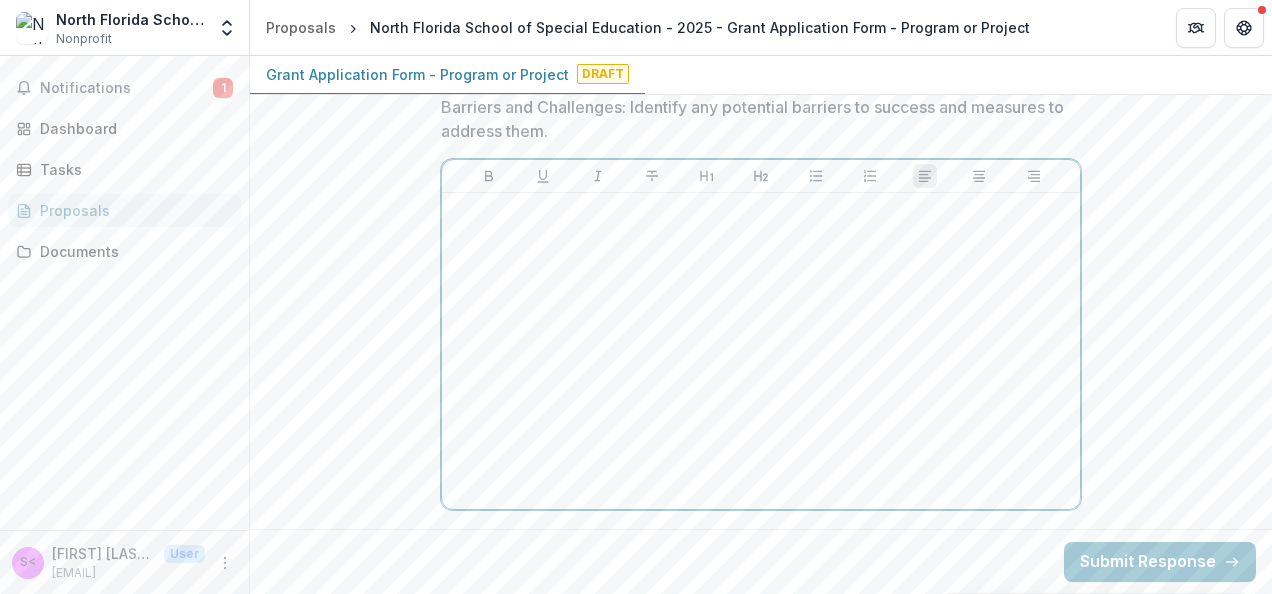 scroll, scrollTop: 6244, scrollLeft: 0, axis: vertical 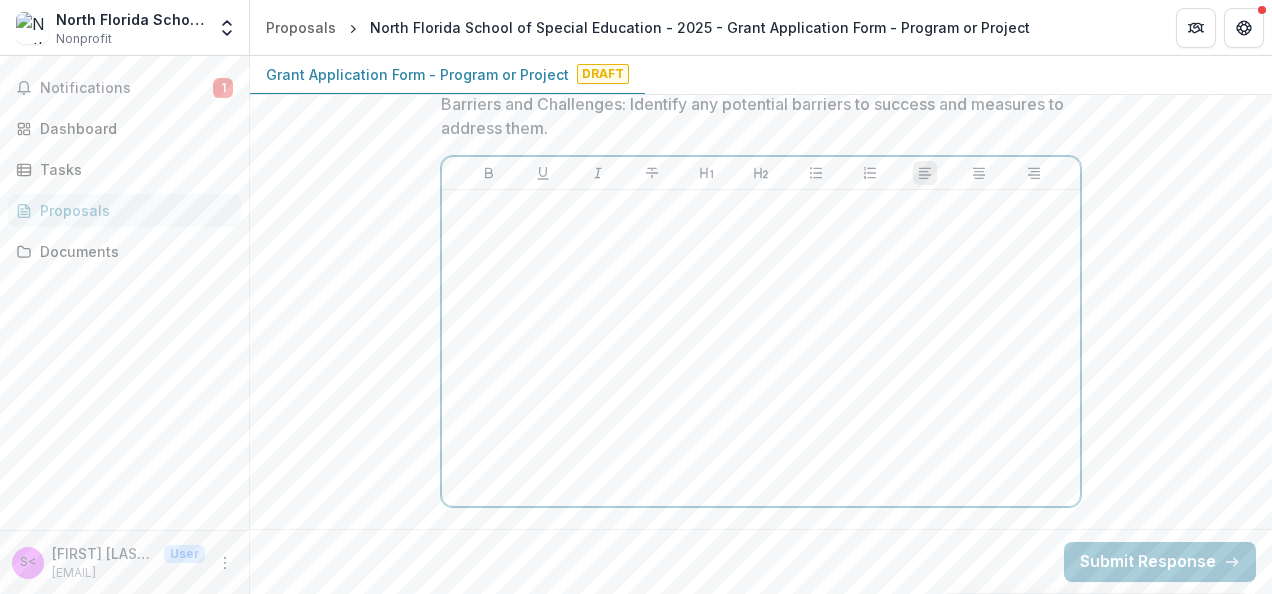 type 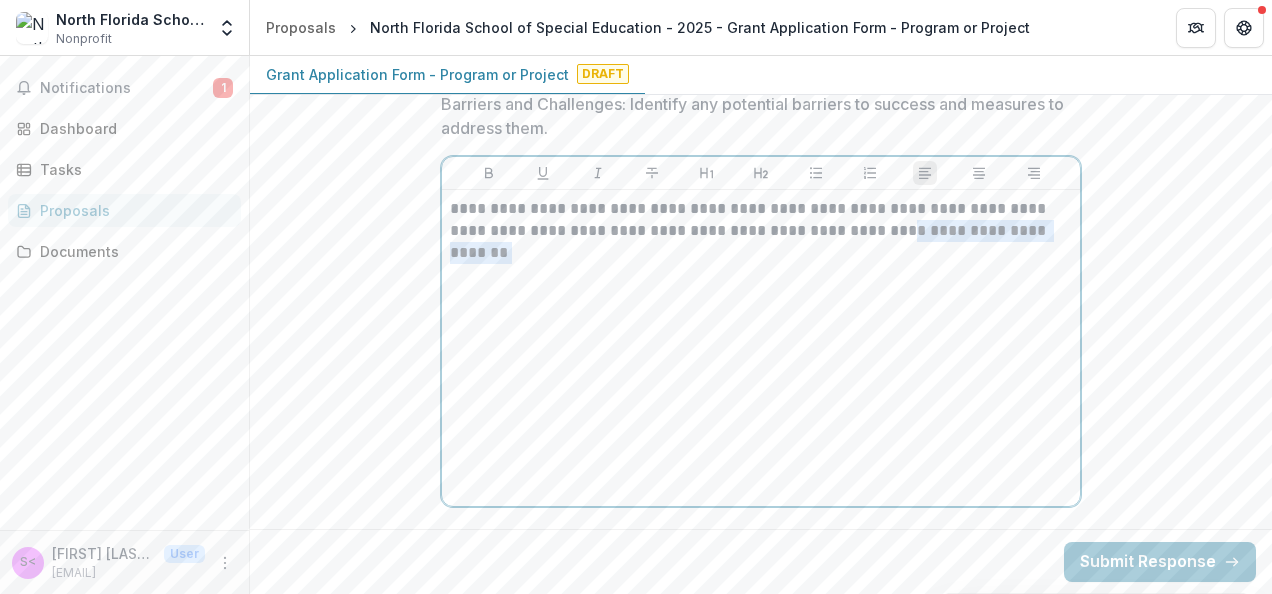 drag, startPoint x: 1032, startPoint y: 244, endPoint x: 830, endPoint y: 252, distance: 202.15836 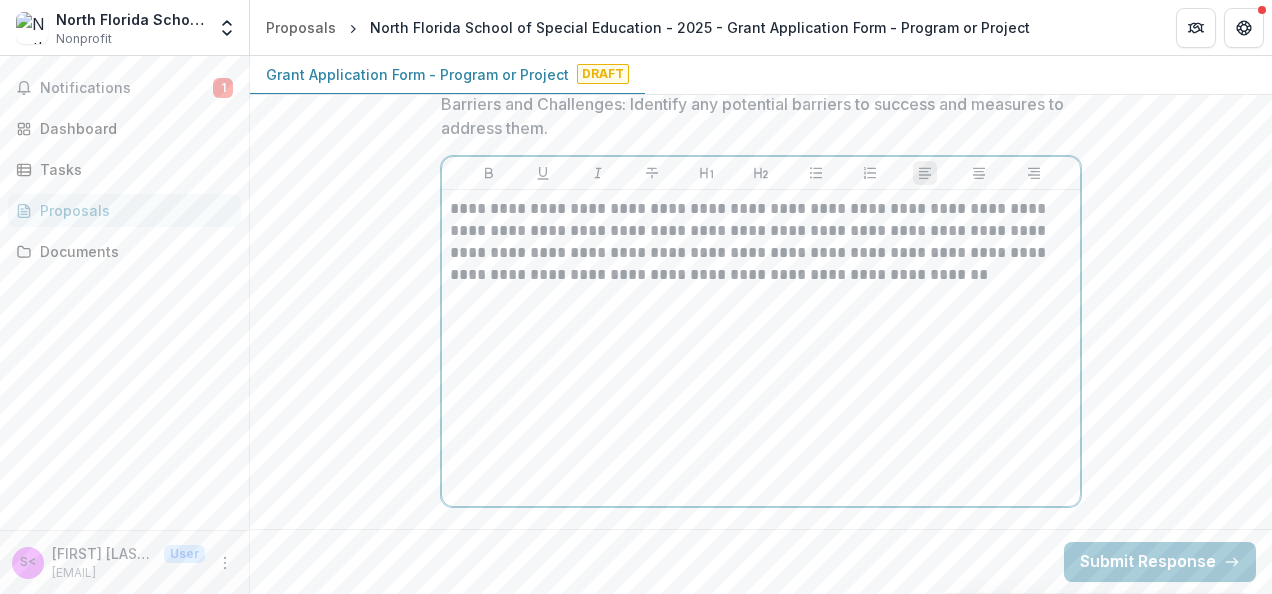 click on "**********" at bounding box center [761, 242] 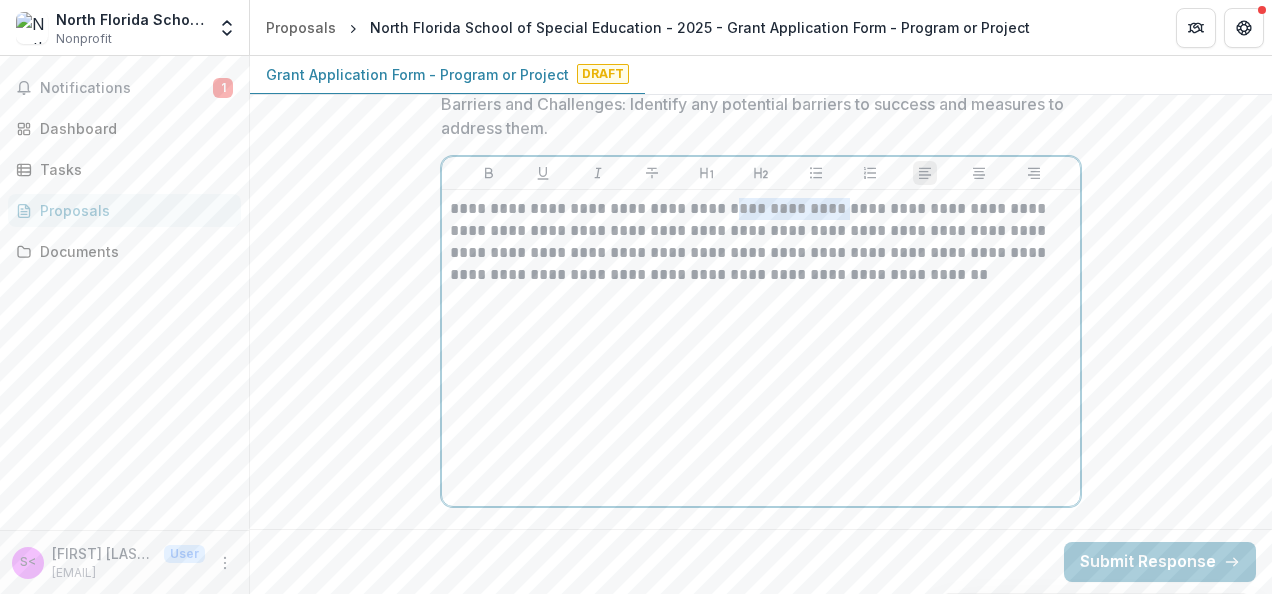 click on "**********" at bounding box center (761, 242) 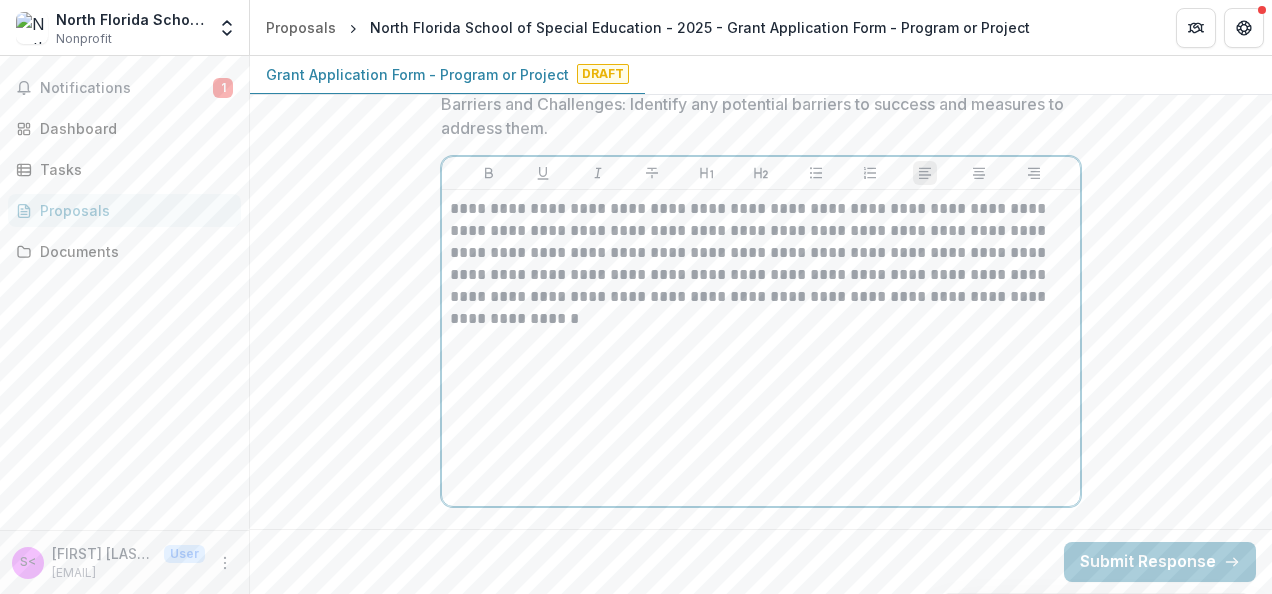 click on "**********" at bounding box center (761, 253) 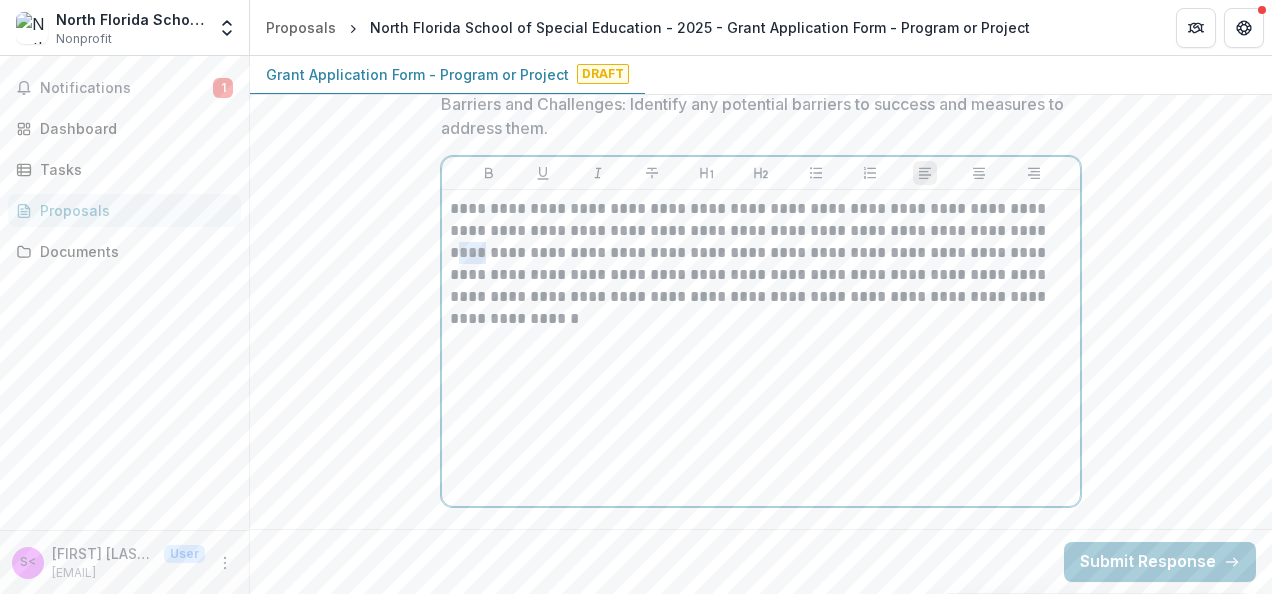 click on "**********" at bounding box center (761, 253) 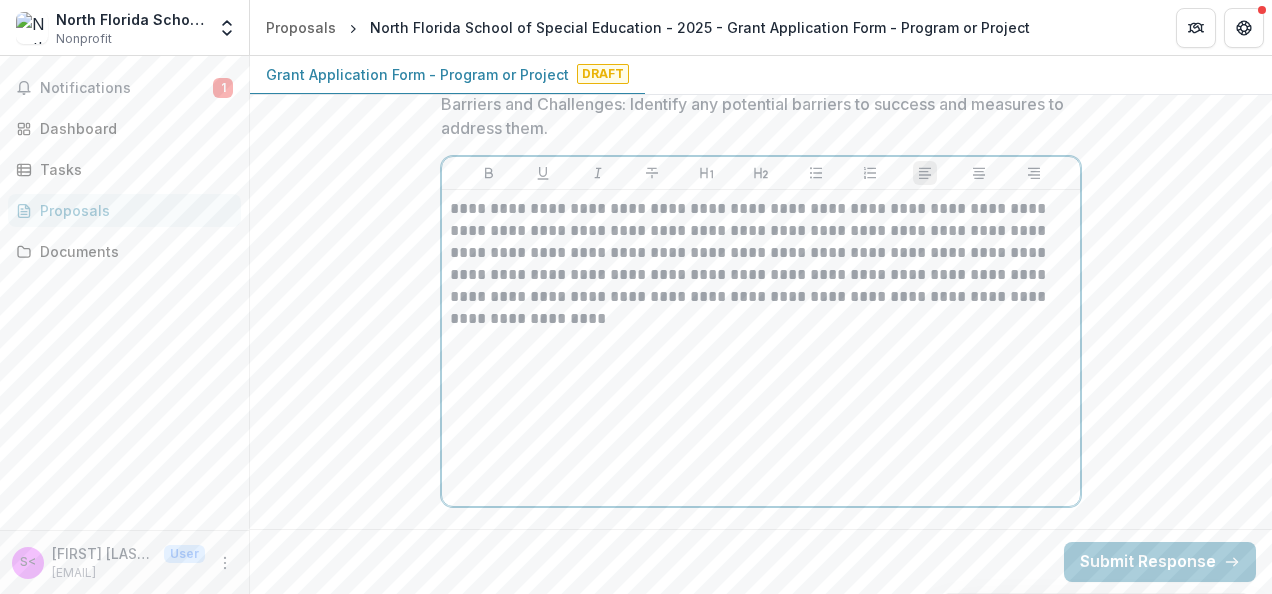 click on "**********" at bounding box center [761, 253] 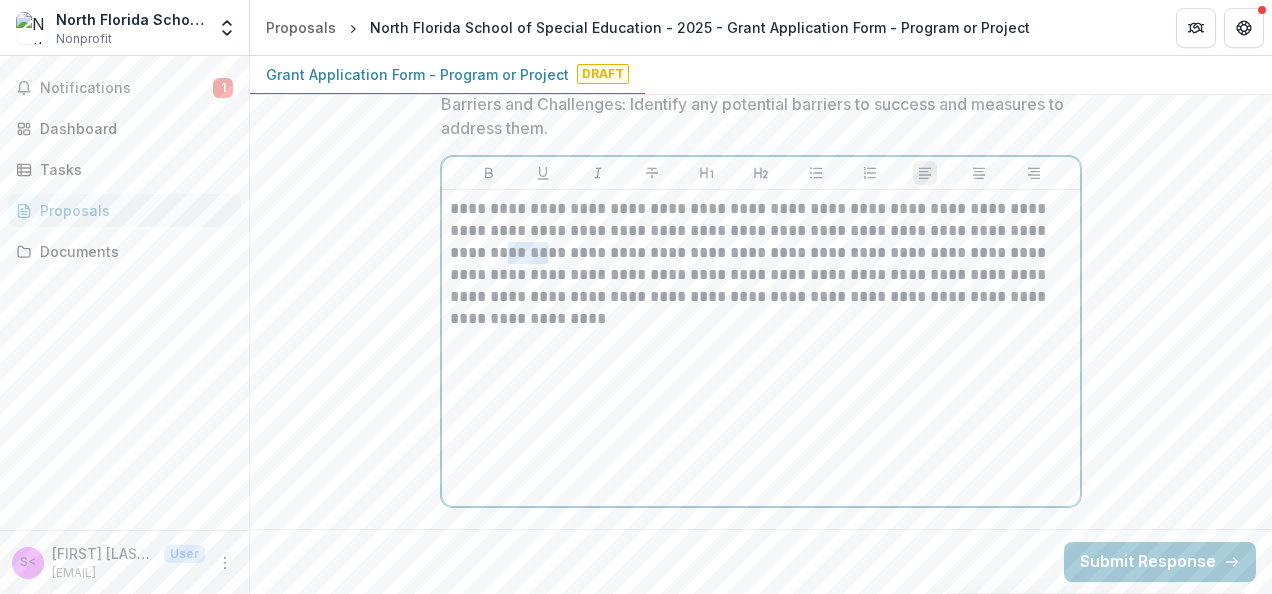 click on "**********" at bounding box center [761, 253] 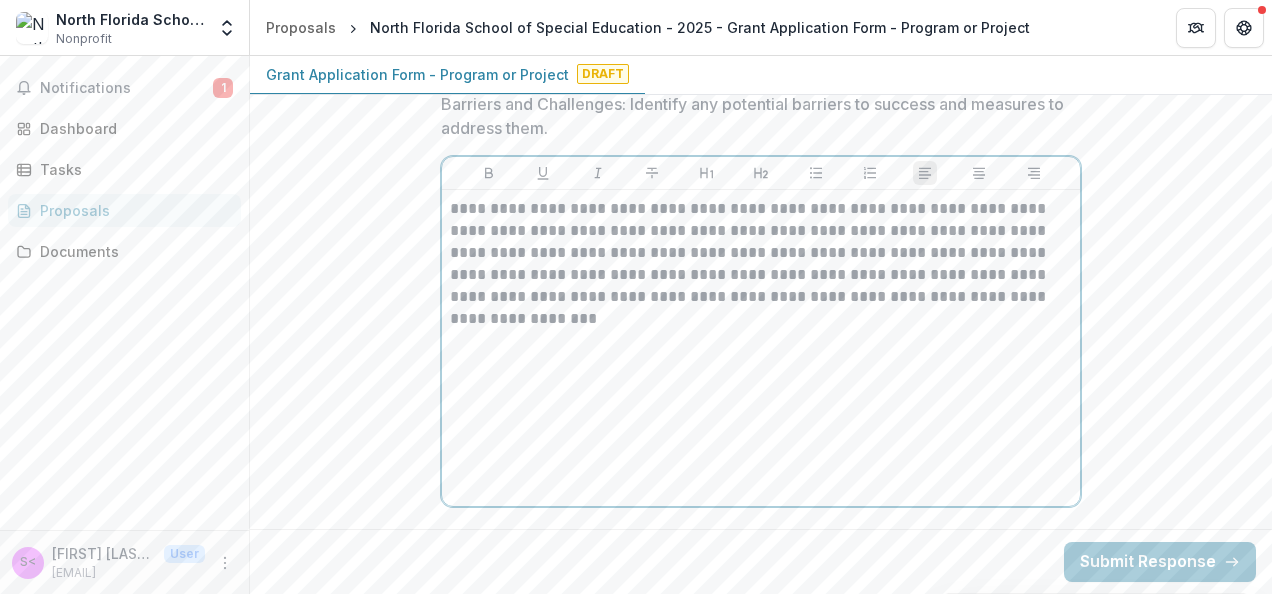 click on "**********" at bounding box center [761, 253] 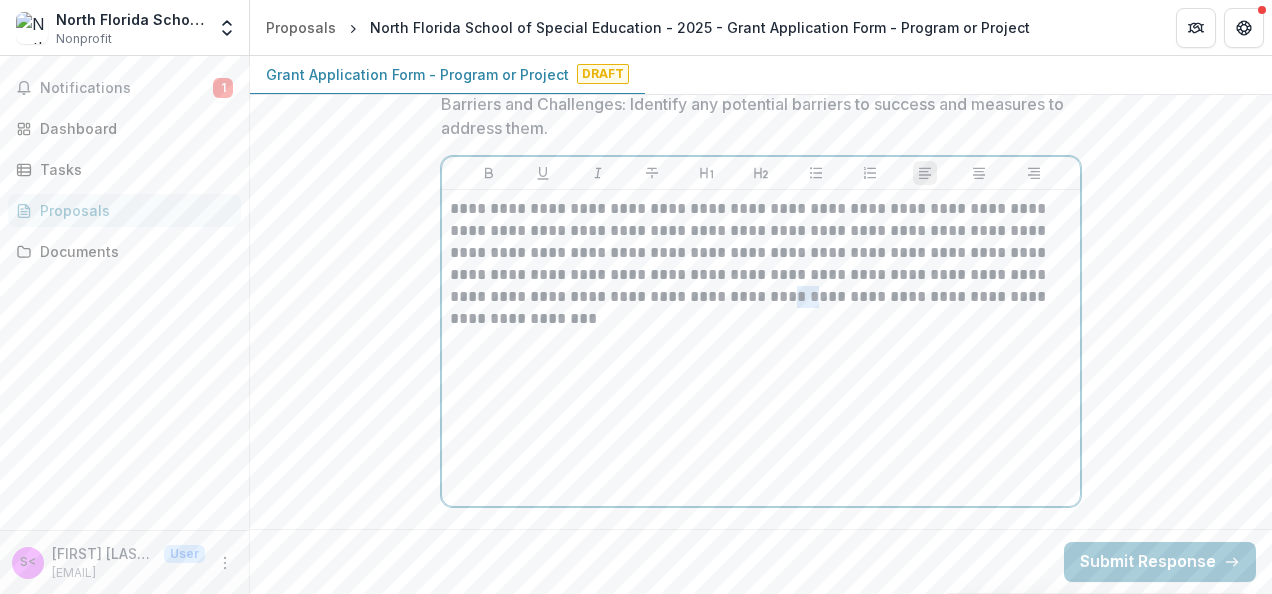 click on "**********" at bounding box center (761, 253) 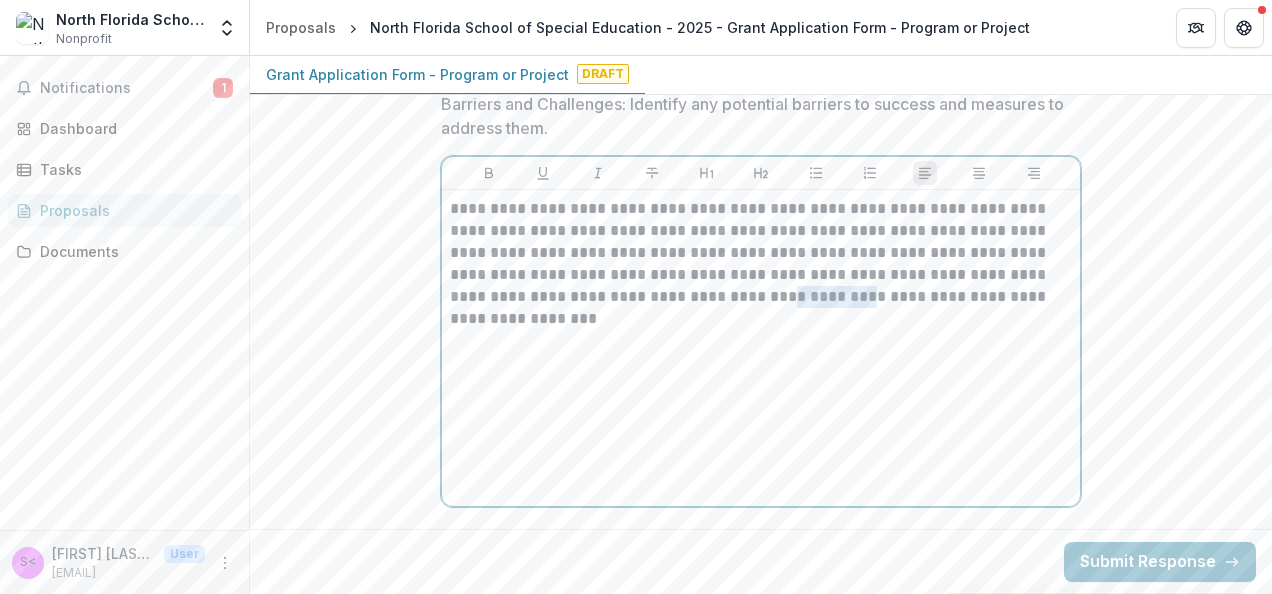 drag, startPoint x: 725, startPoint y: 312, endPoint x: 640, endPoint y: 313, distance: 85.00588 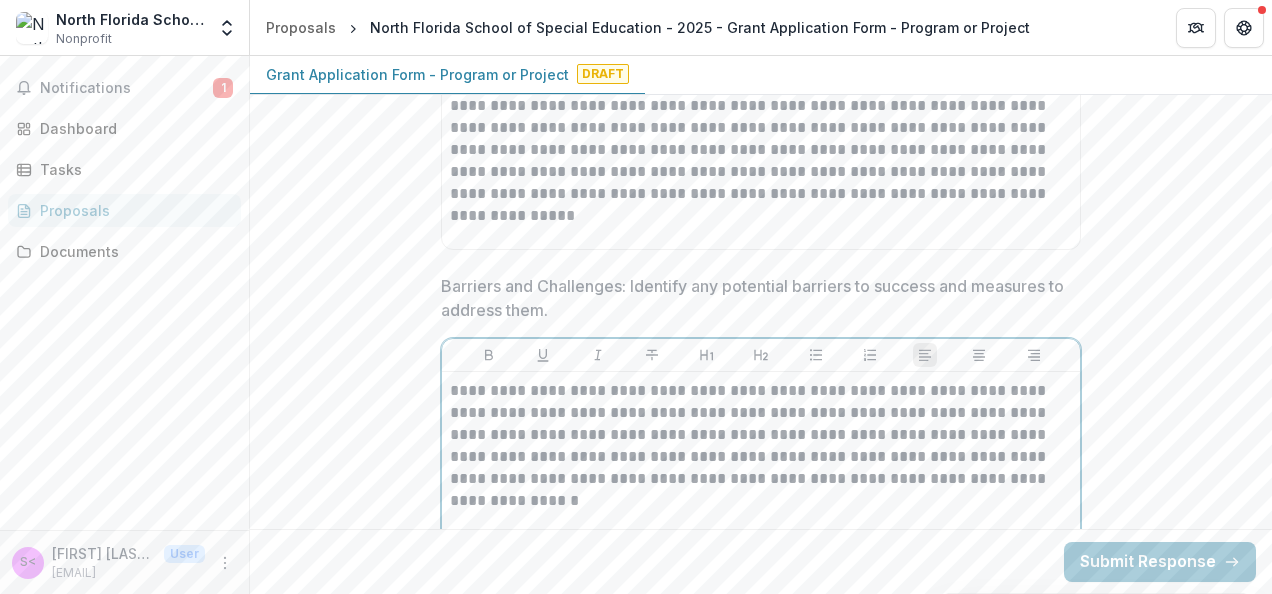 scroll, scrollTop: 6063, scrollLeft: 0, axis: vertical 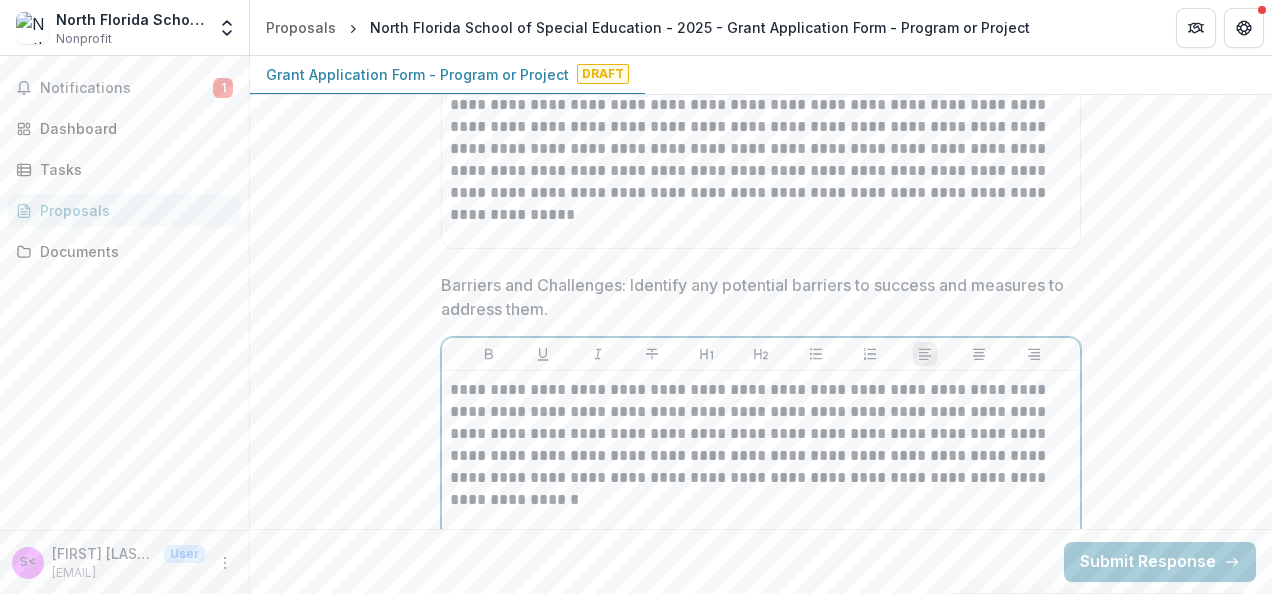 click on "**********" at bounding box center [761, 434] 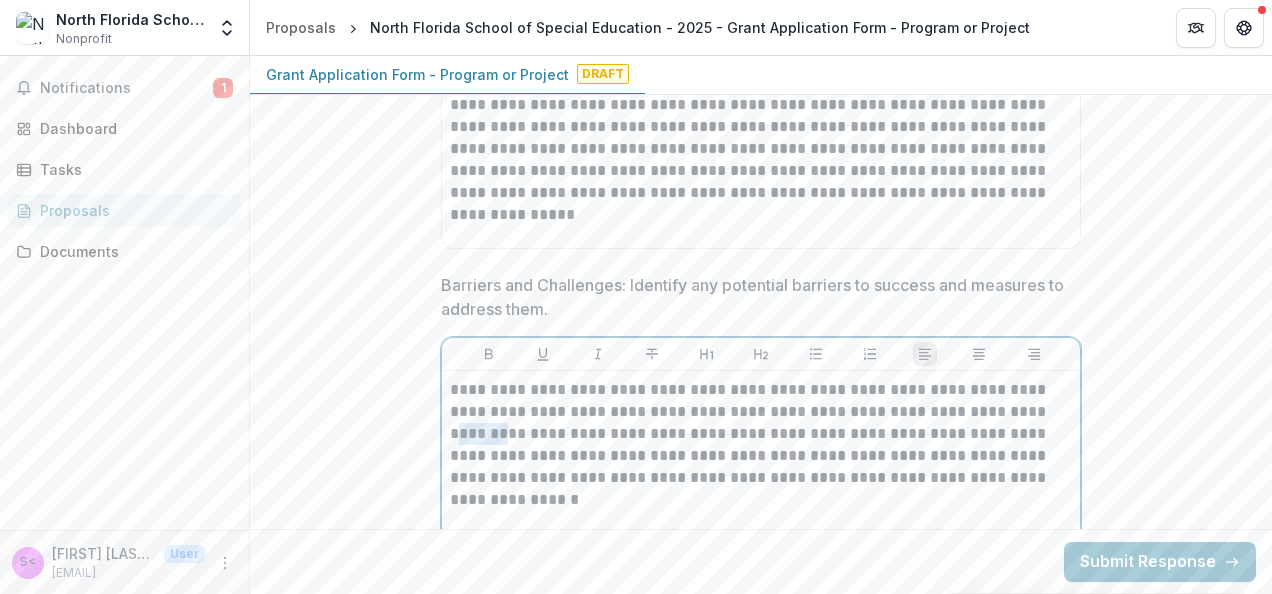 click on "**********" at bounding box center (761, 434) 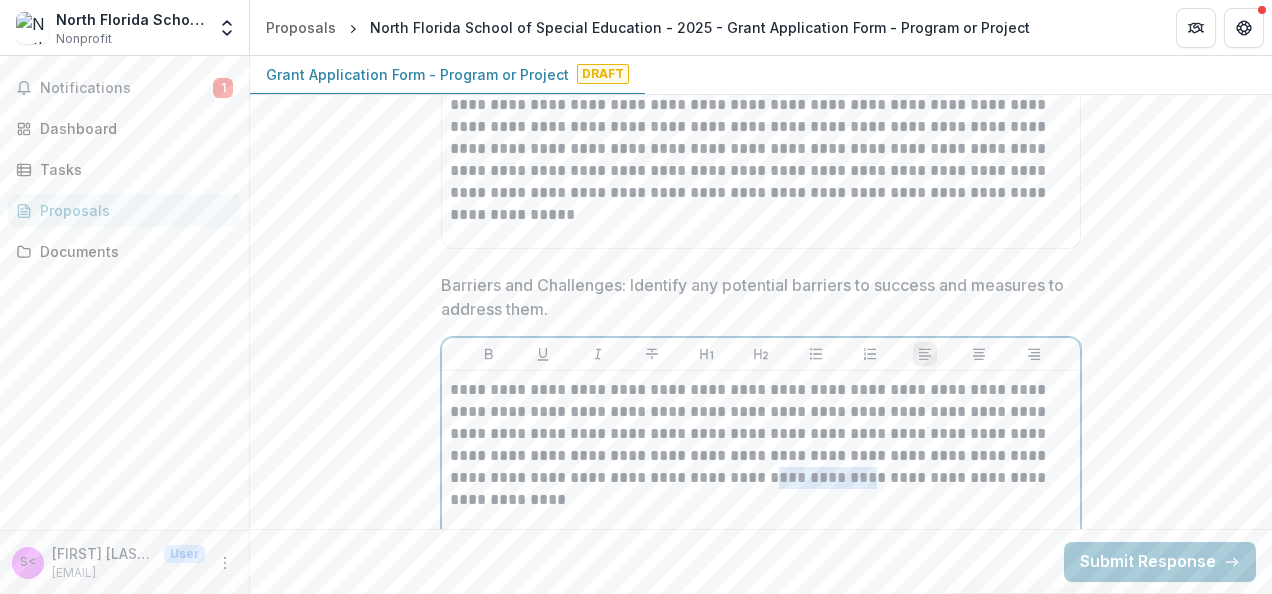 drag, startPoint x: 726, startPoint y: 493, endPoint x: 639, endPoint y: 499, distance: 87.20665 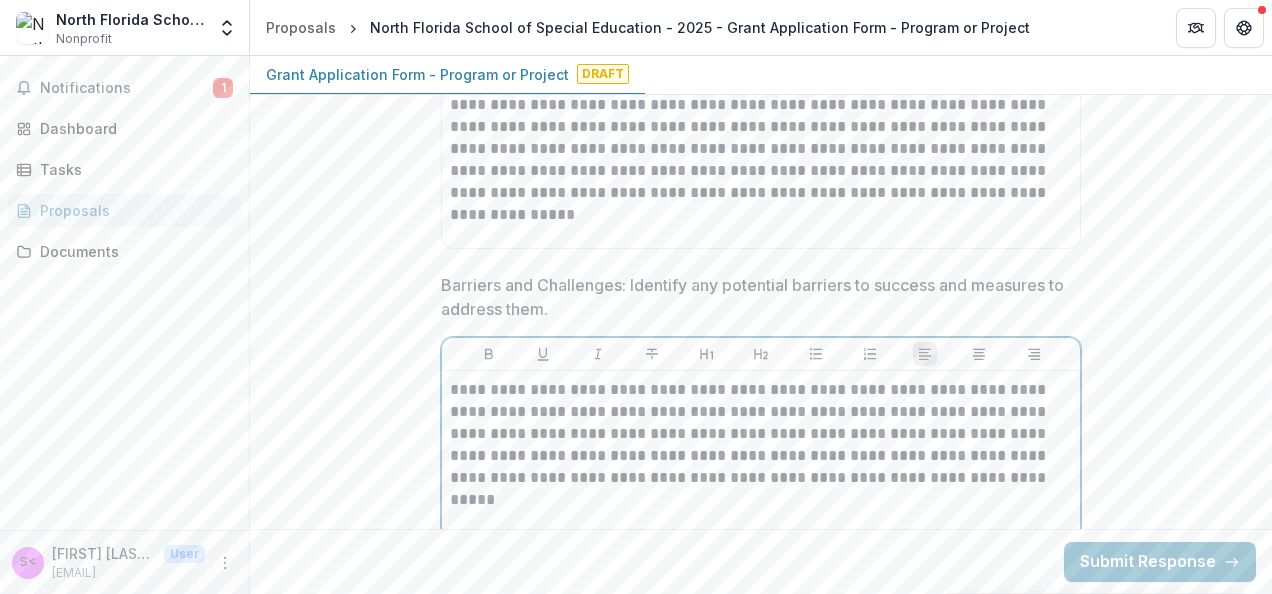 click on "**********" at bounding box center [761, 434] 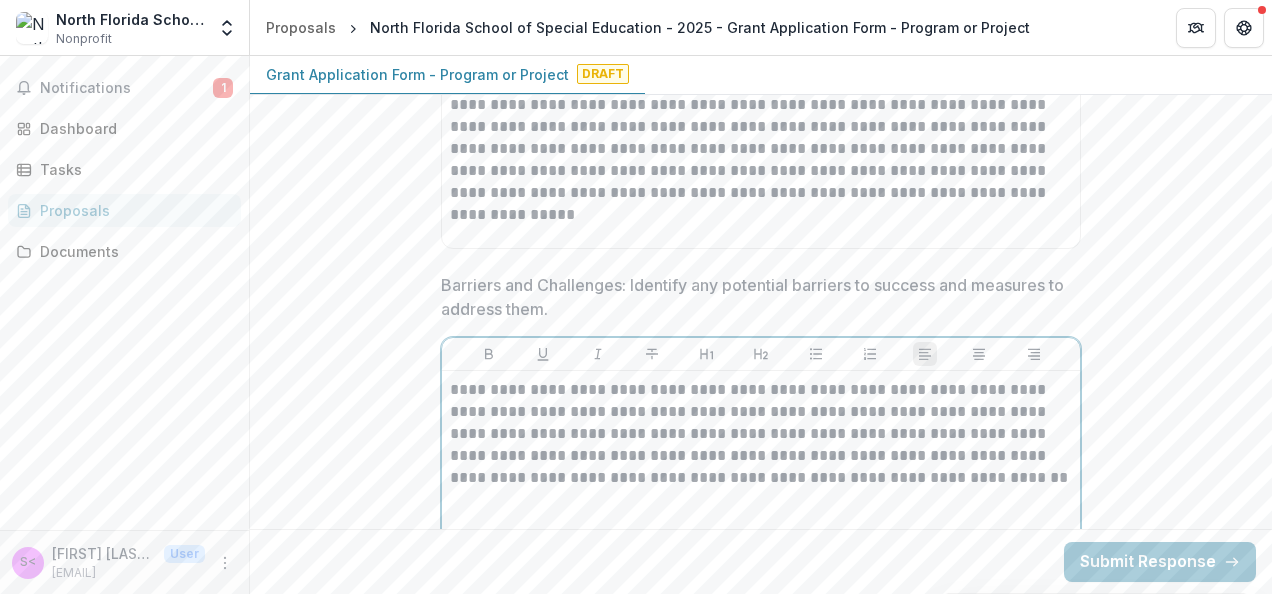 click on "**********" at bounding box center [761, 434] 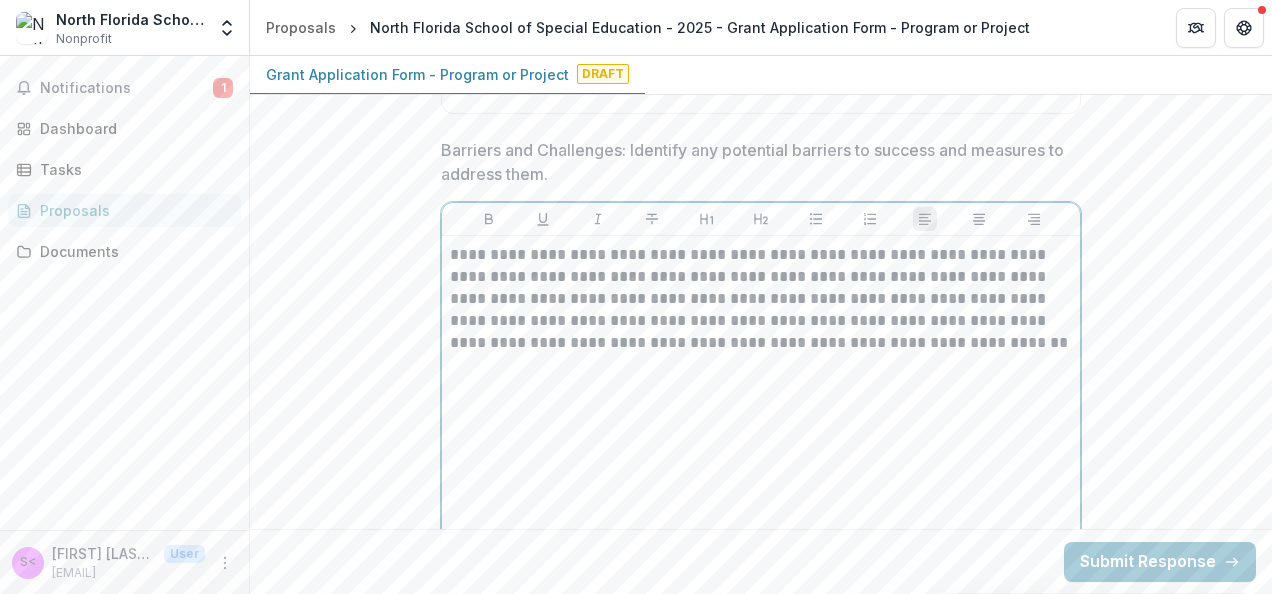 scroll, scrollTop: 6199, scrollLeft: 0, axis: vertical 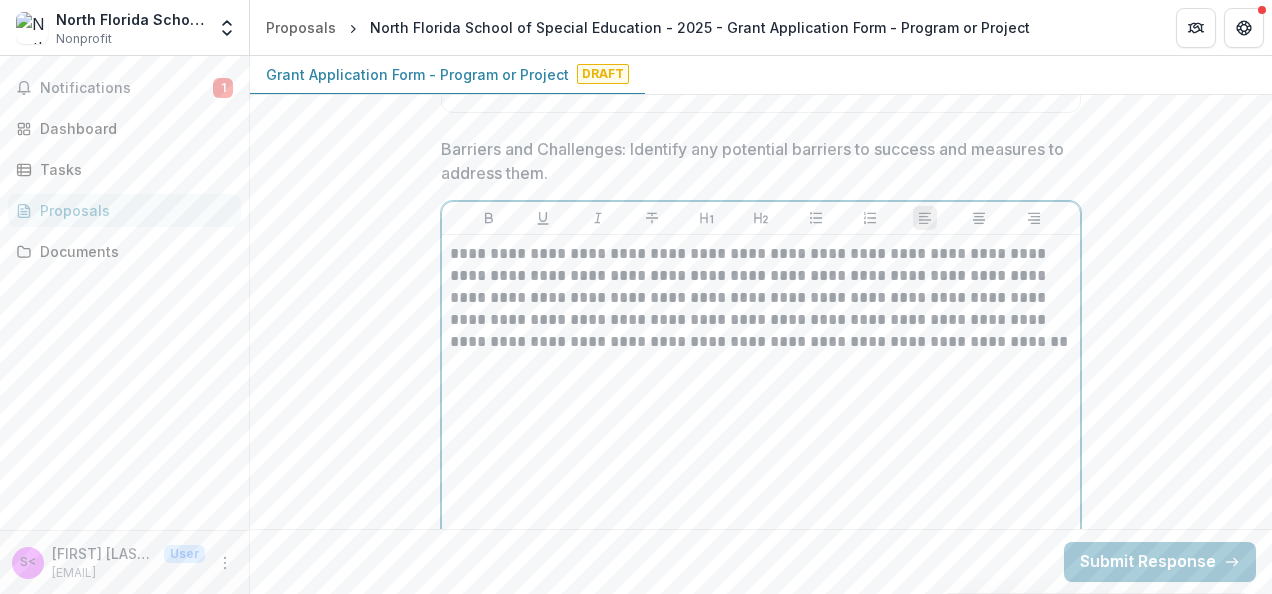 click on "**********" at bounding box center [761, 298] 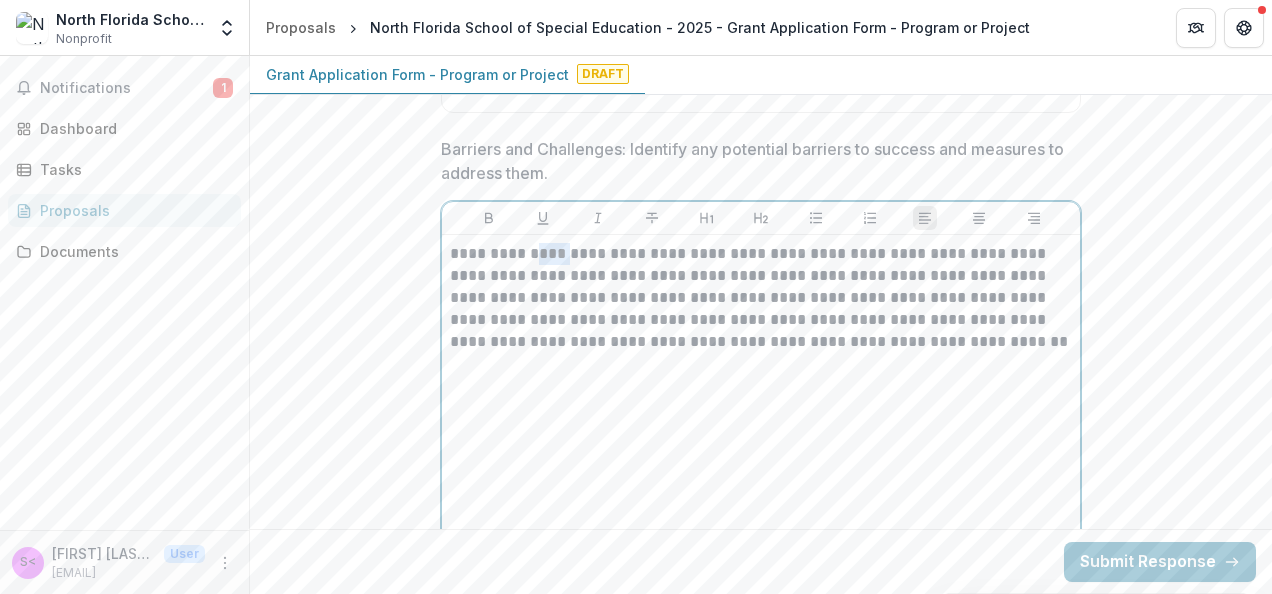 click on "**********" at bounding box center (761, 298) 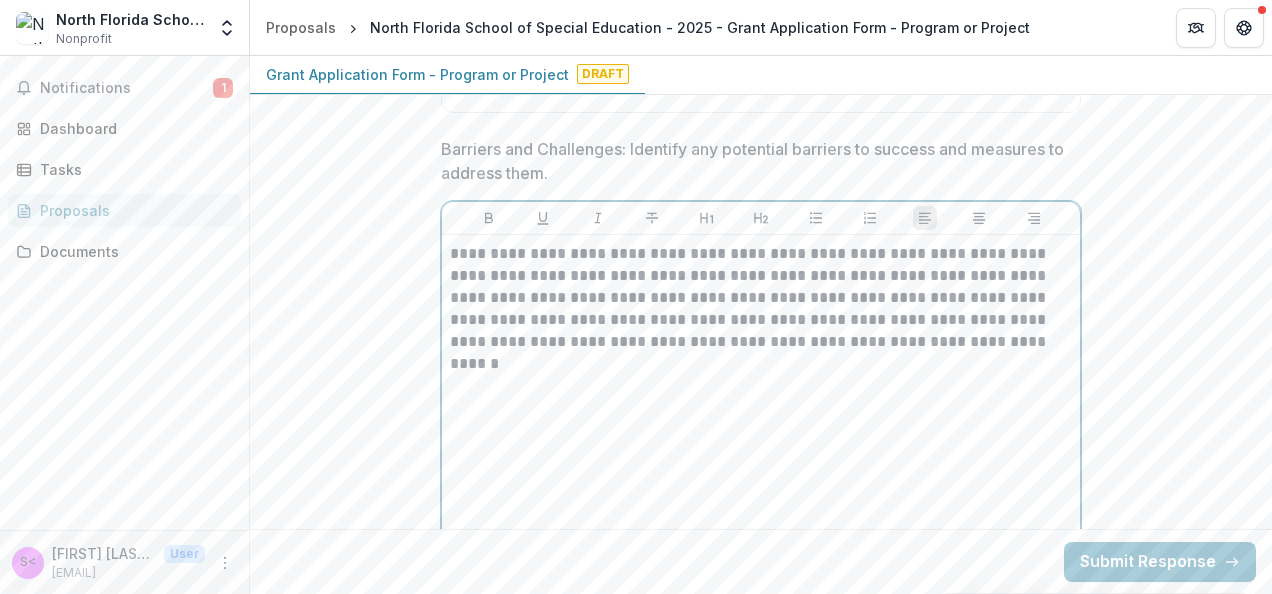 scroll, scrollTop: 6175, scrollLeft: 0, axis: vertical 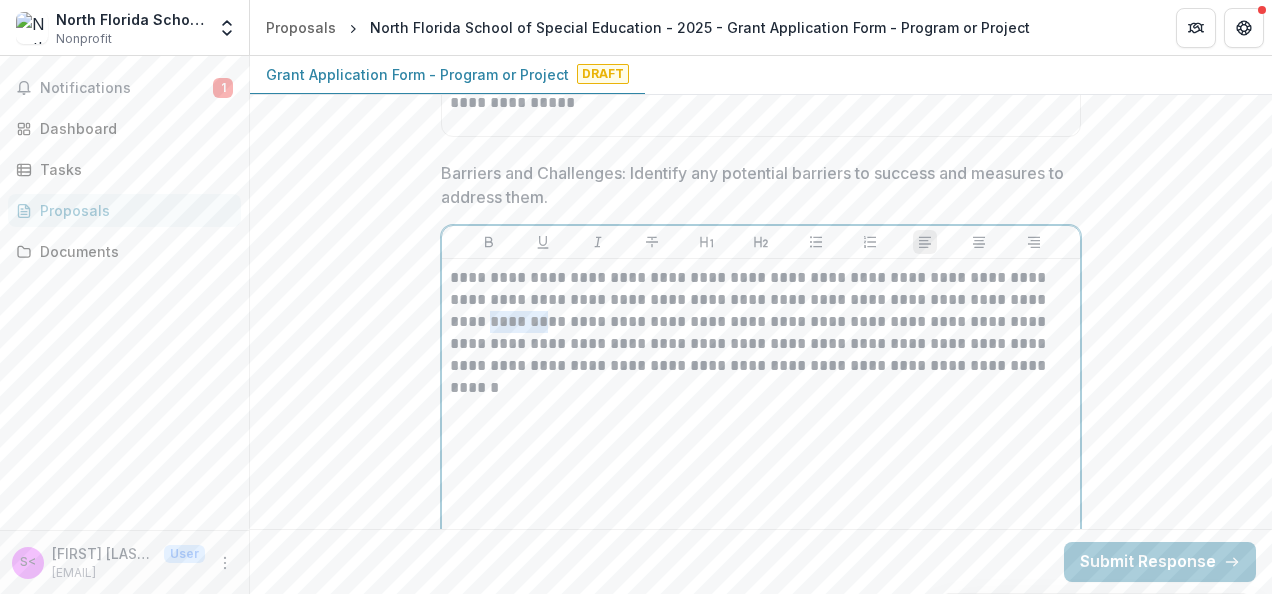 drag, startPoint x: 571, startPoint y: 337, endPoint x: 508, endPoint y: 332, distance: 63.1981 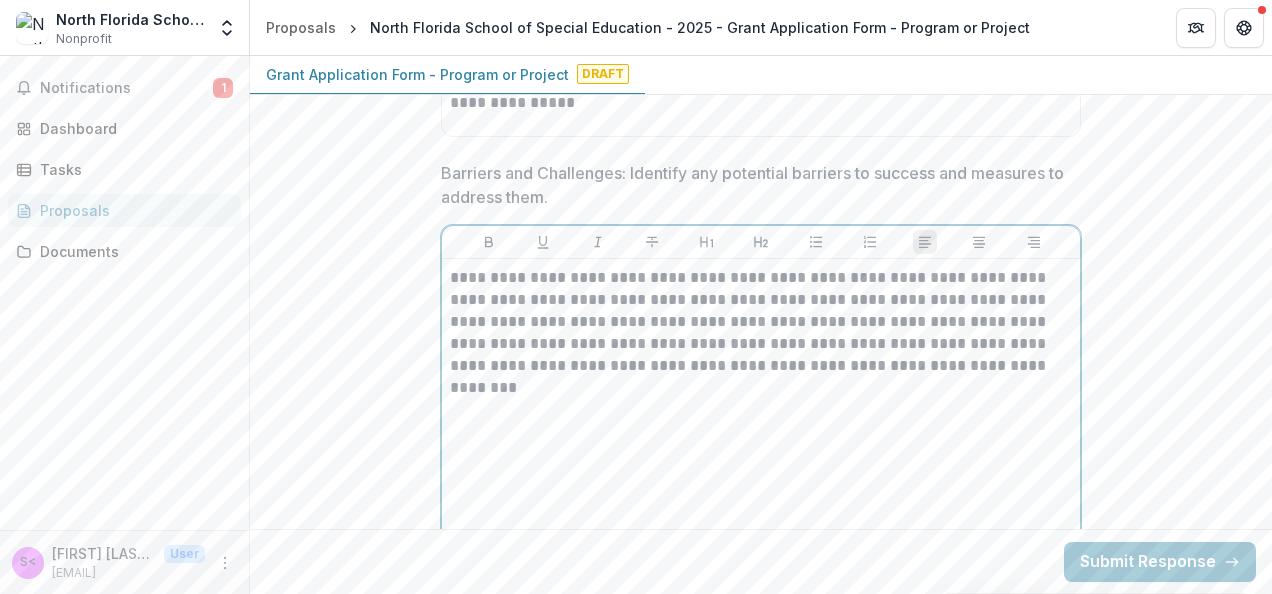click on "**********" at bounding box center (761, 322) 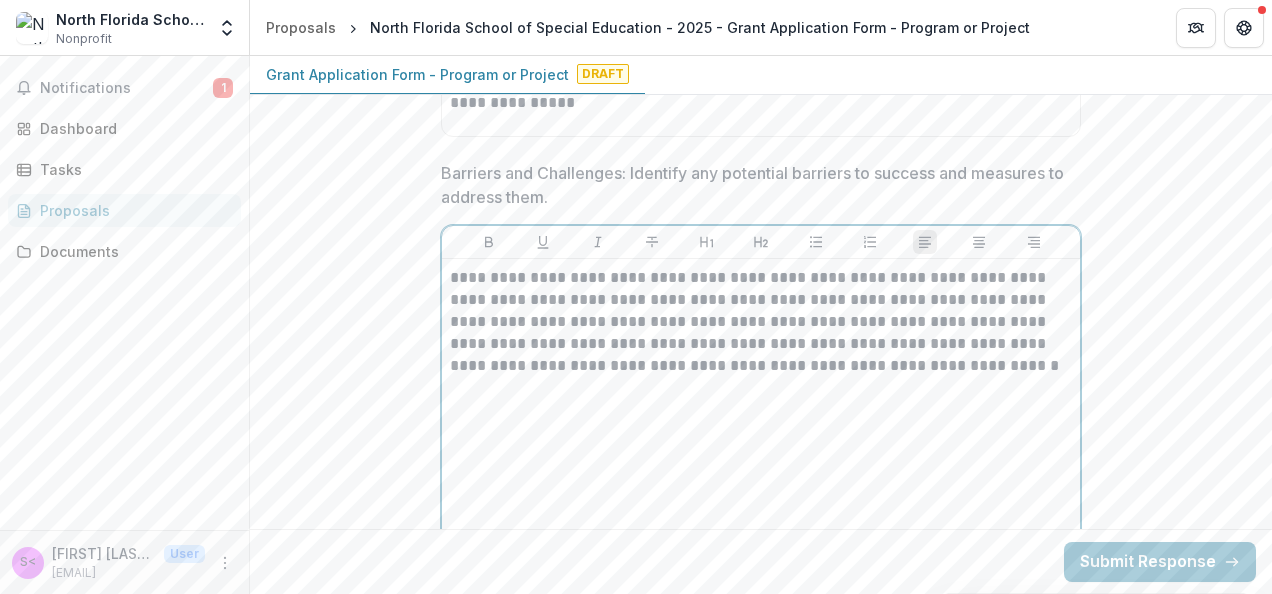 click on "**********" at bounding box center (761, 322) 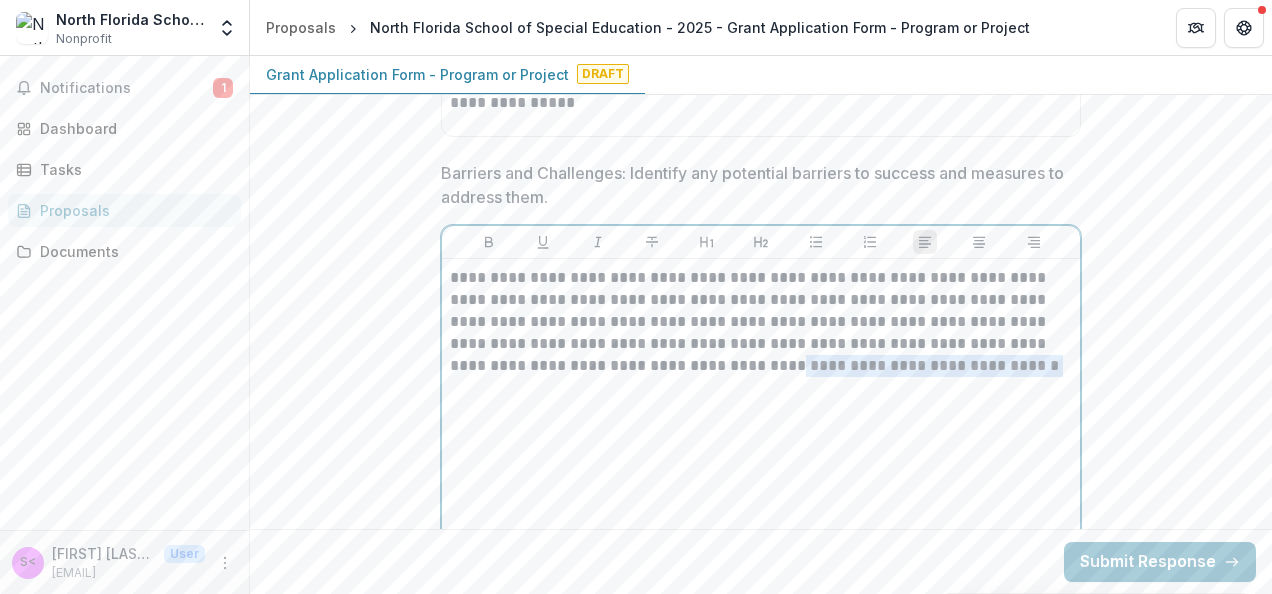 drag, startPoint x: 975, startPoint y: 385, endPoint x: 730, endPoint y: 390, distance: 245.05101 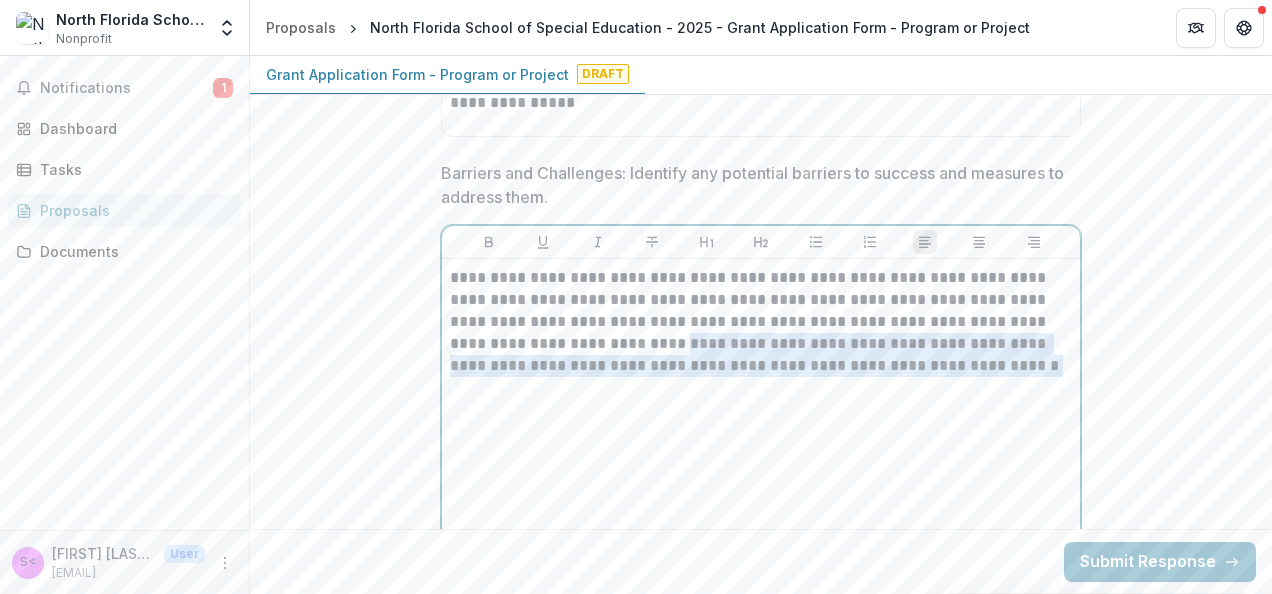drag, startPoint x: 970, startPoint y: 382, endPoint x: 700, endPoint y: 370, distance: 270.26654 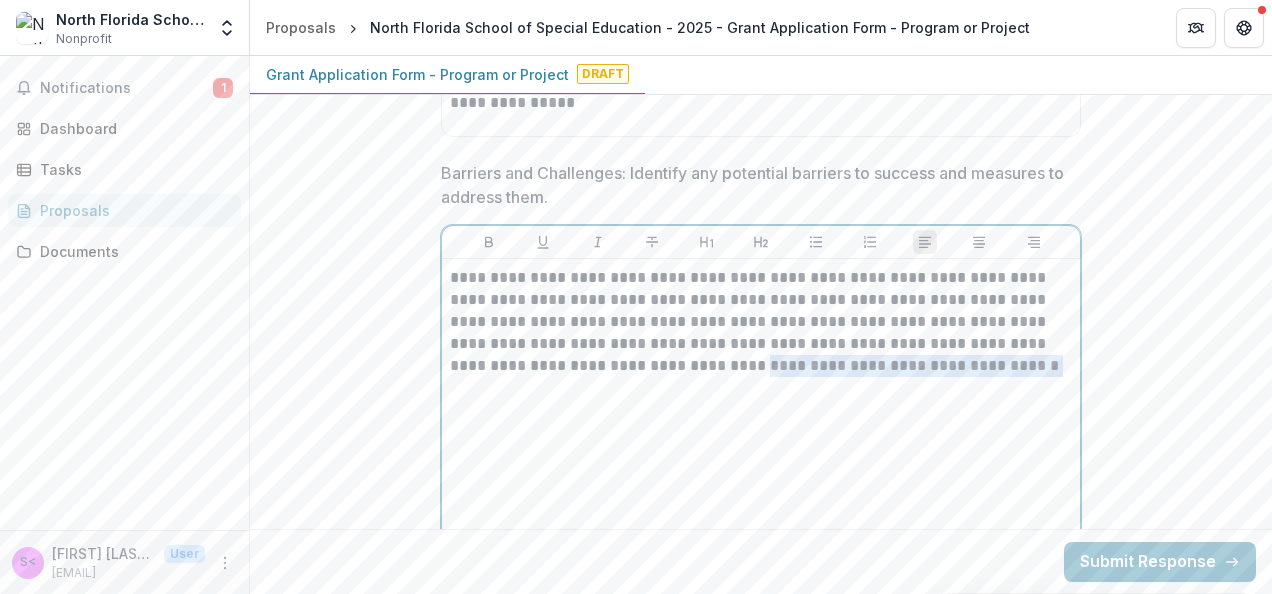 drag, startPoint x: 1010, startPoint y: 382, endPoint x: 694, endPoint y: 385, distance: 316.01425 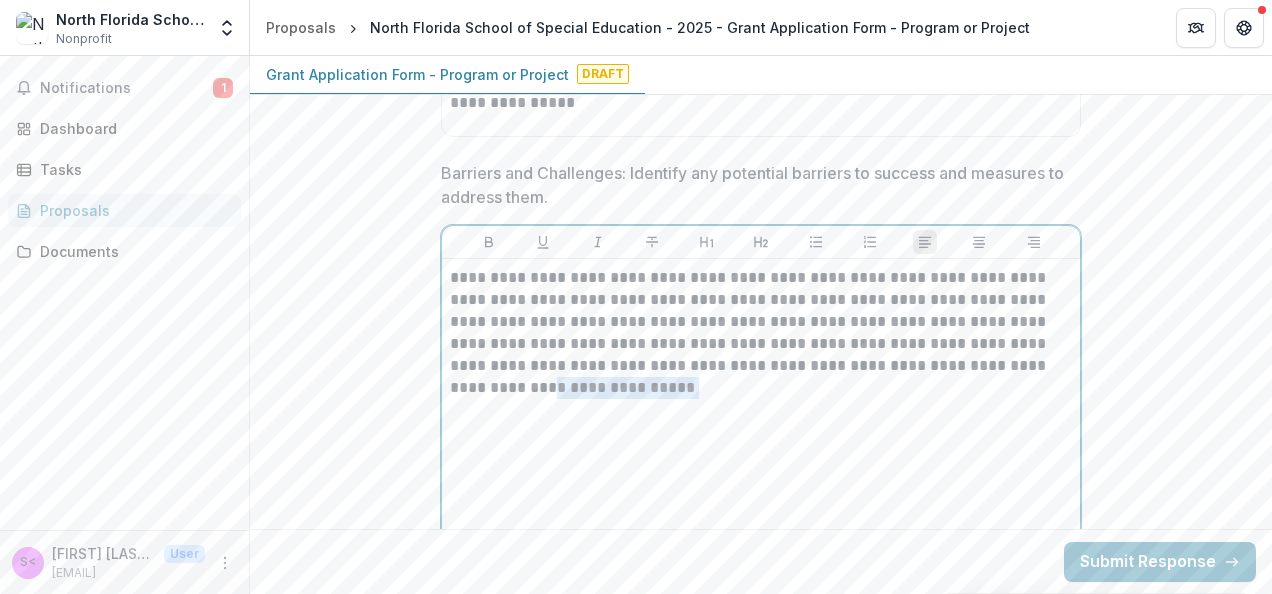 drag, startPoint x: 638, startPoint y: 411, endPoint x: 448, endPoint y: 405, distance: 190.09471 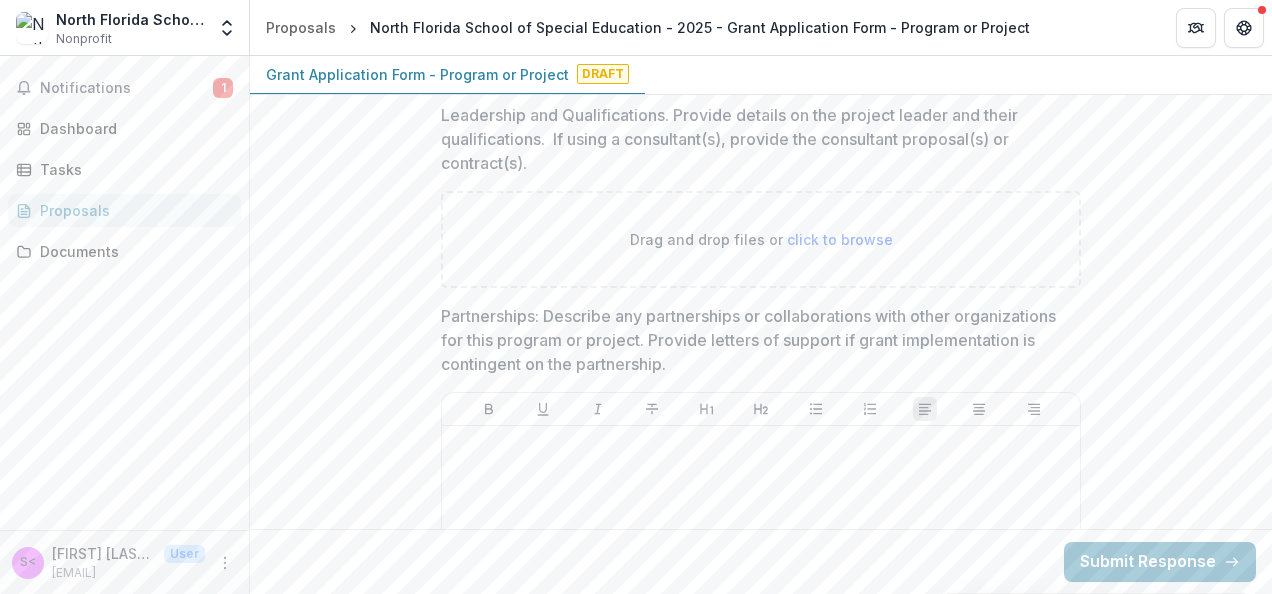 scroll, scrollTop: 6846, scrollLeft: 0, axis: vertical 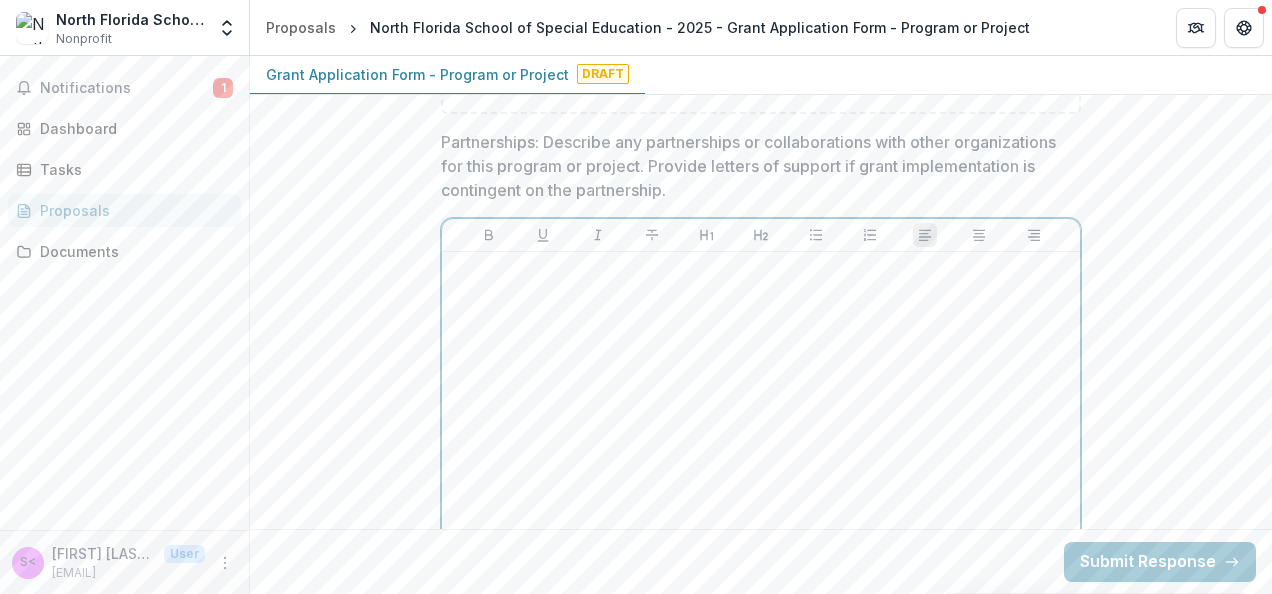 click at bounding box center [761, 410] 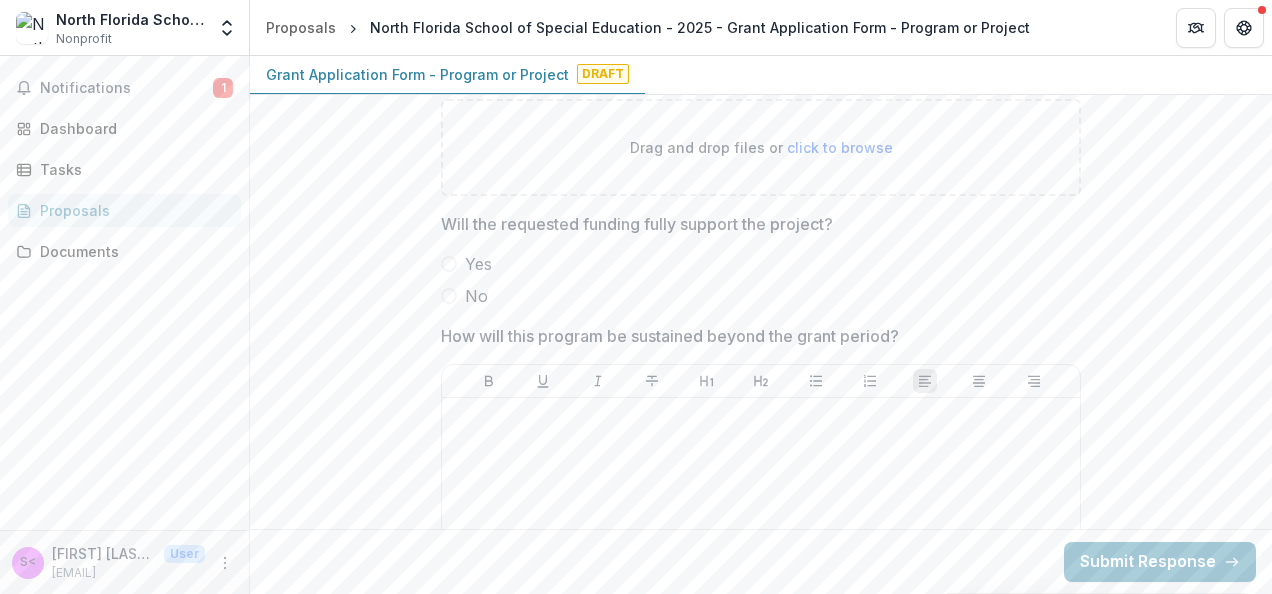 scroll, scrollTop: 7761, scrollLeft: 0, axis: vertical 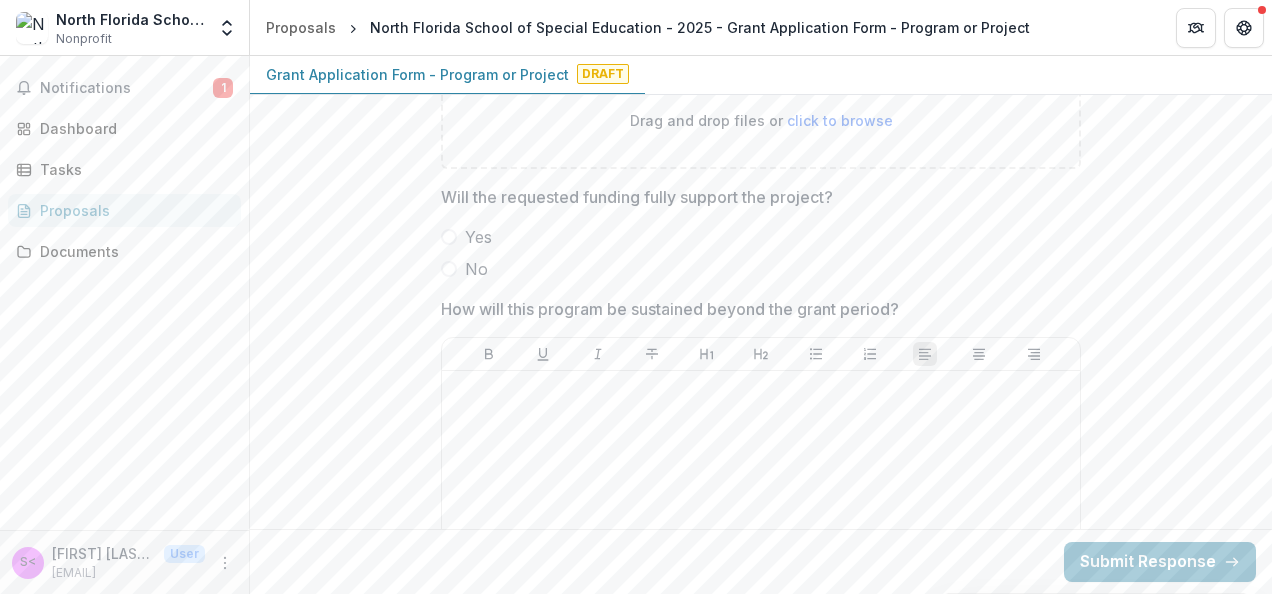 click at bounding box center [449, 237] 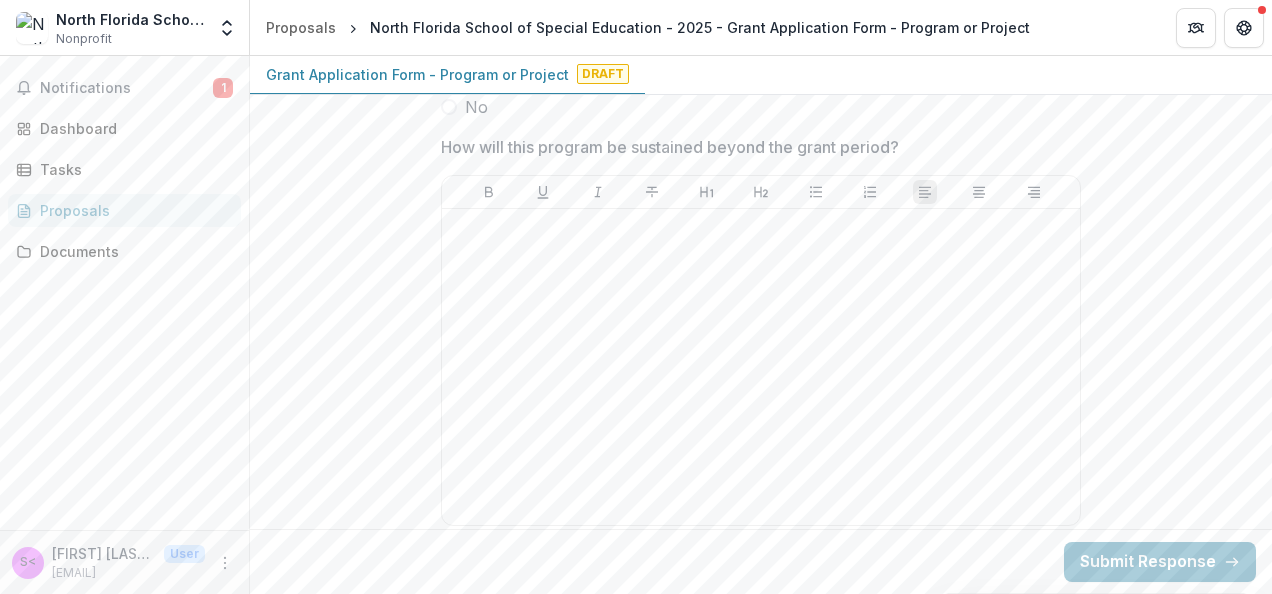 scroll, scrollTop: 7922, scrollLeft: 0, axis: vertical 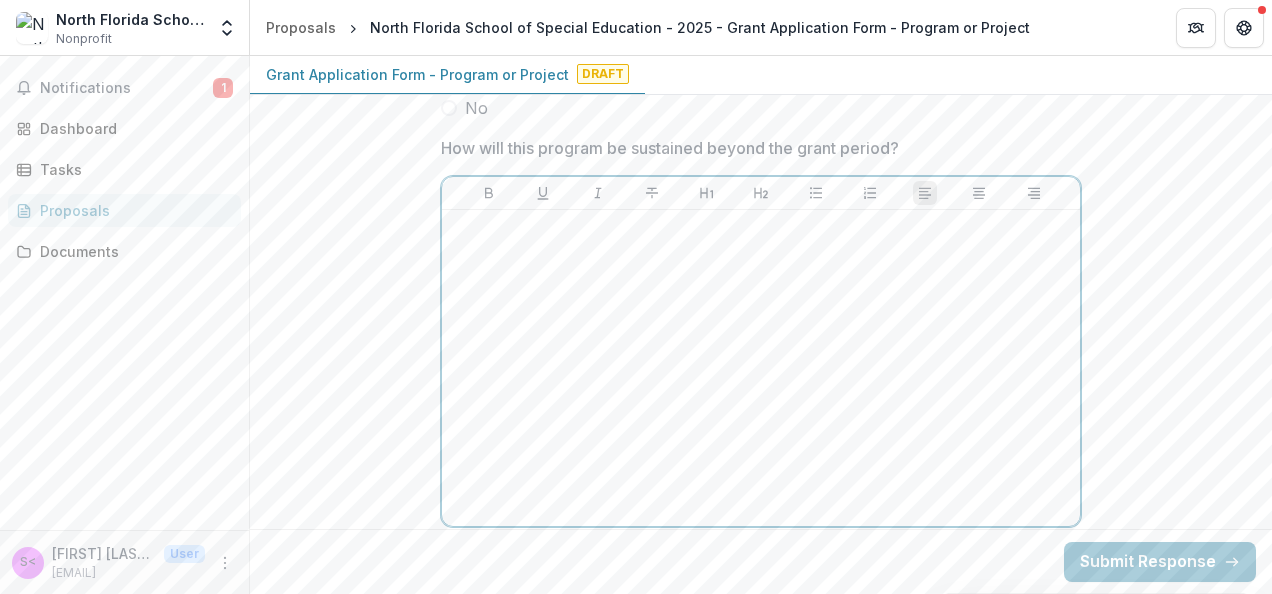 click at bounding box center [761, 368] 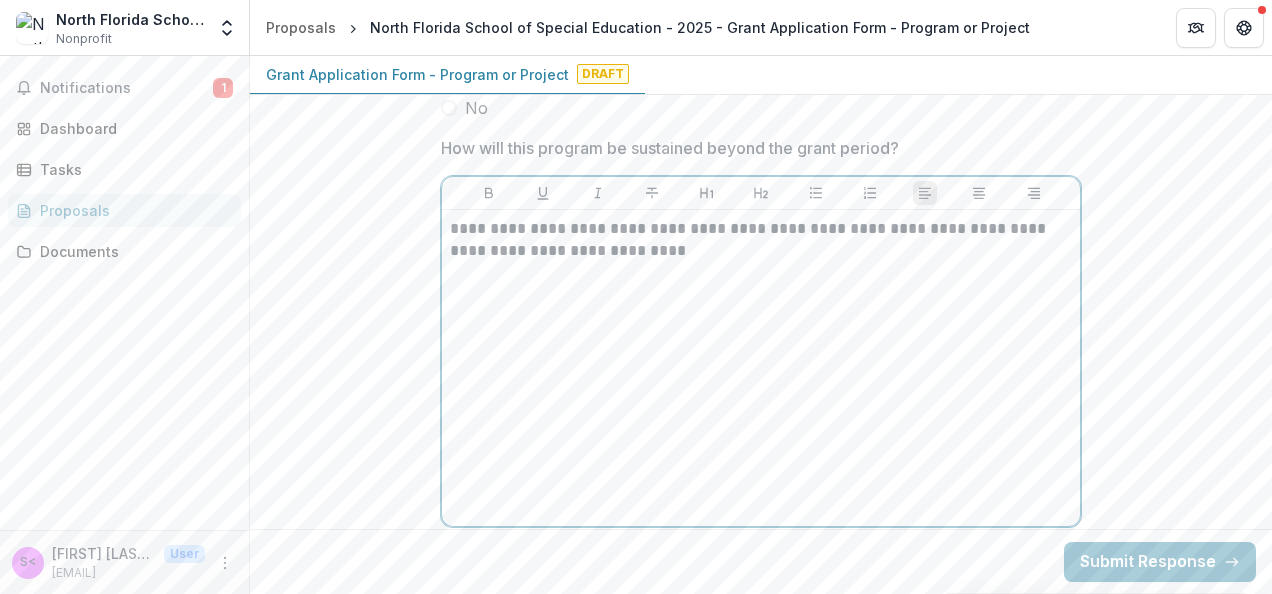 click on "**********" at bounding box center (761, 240) 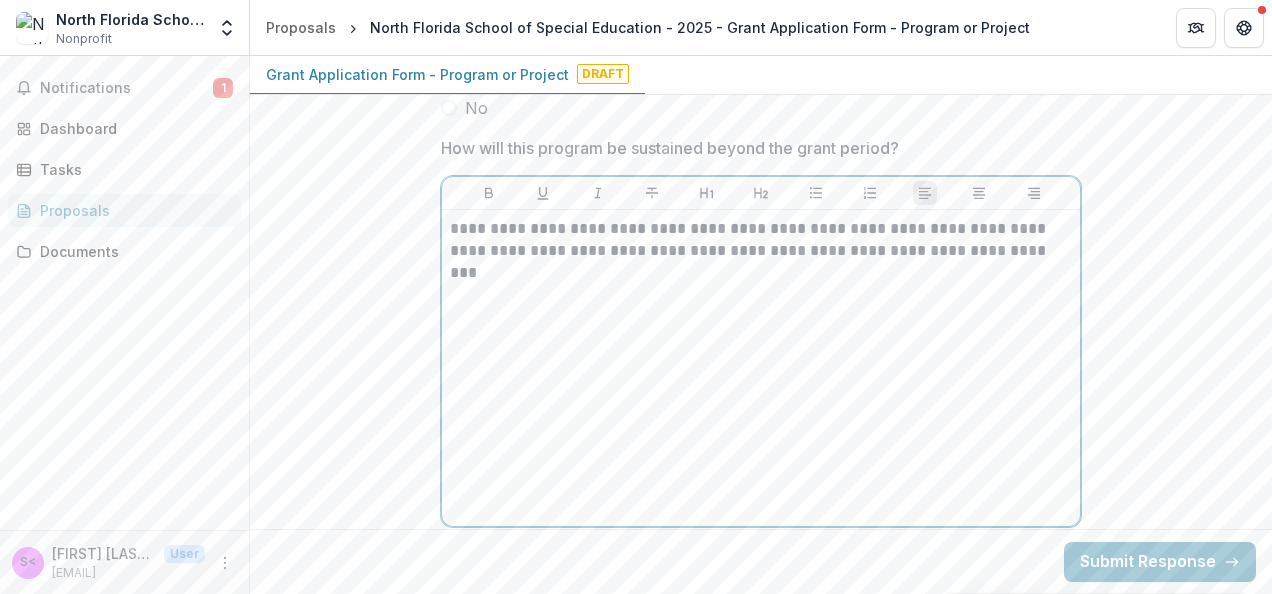 click on "**********" at bounding box center [761, 368] 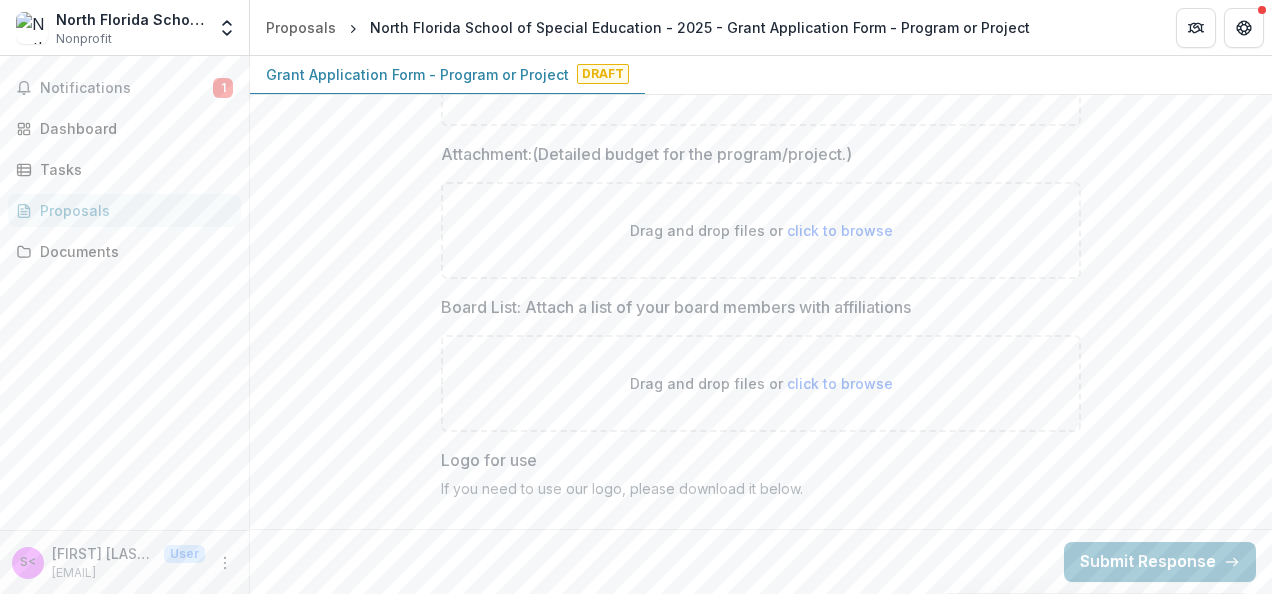 scroll, scrollTop: 8497, scrollLeft: 0, axis: vertical 